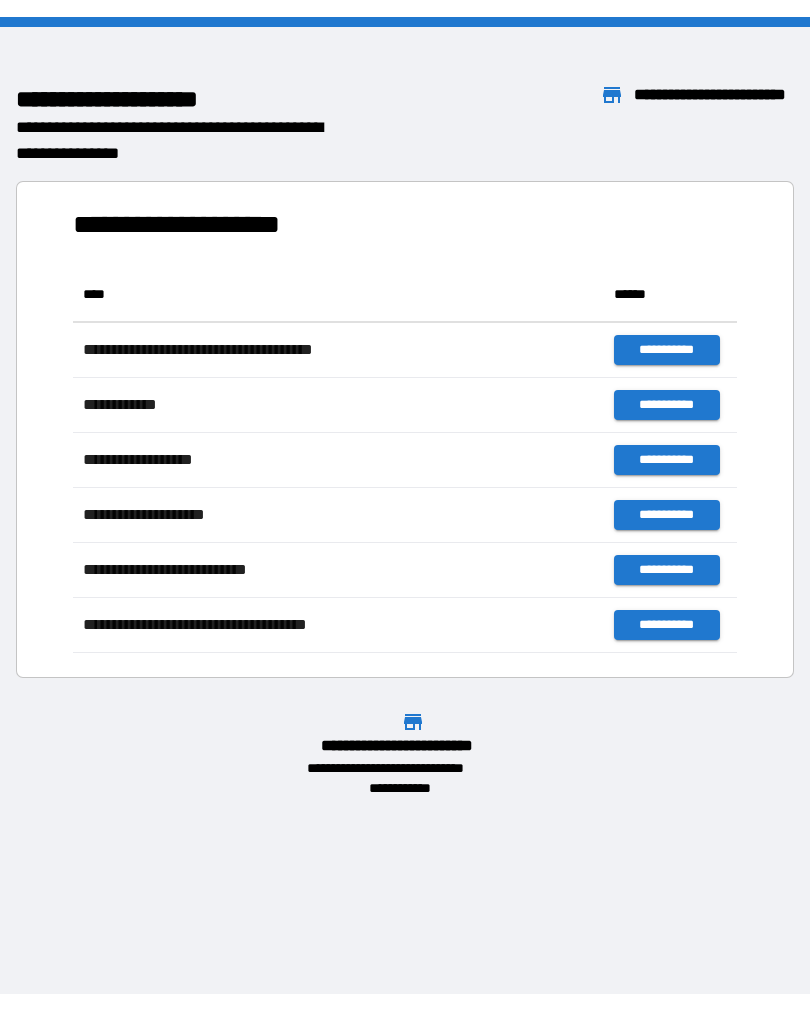 scroll, scrollTop: 0, scrollLeft: 0, axis: both 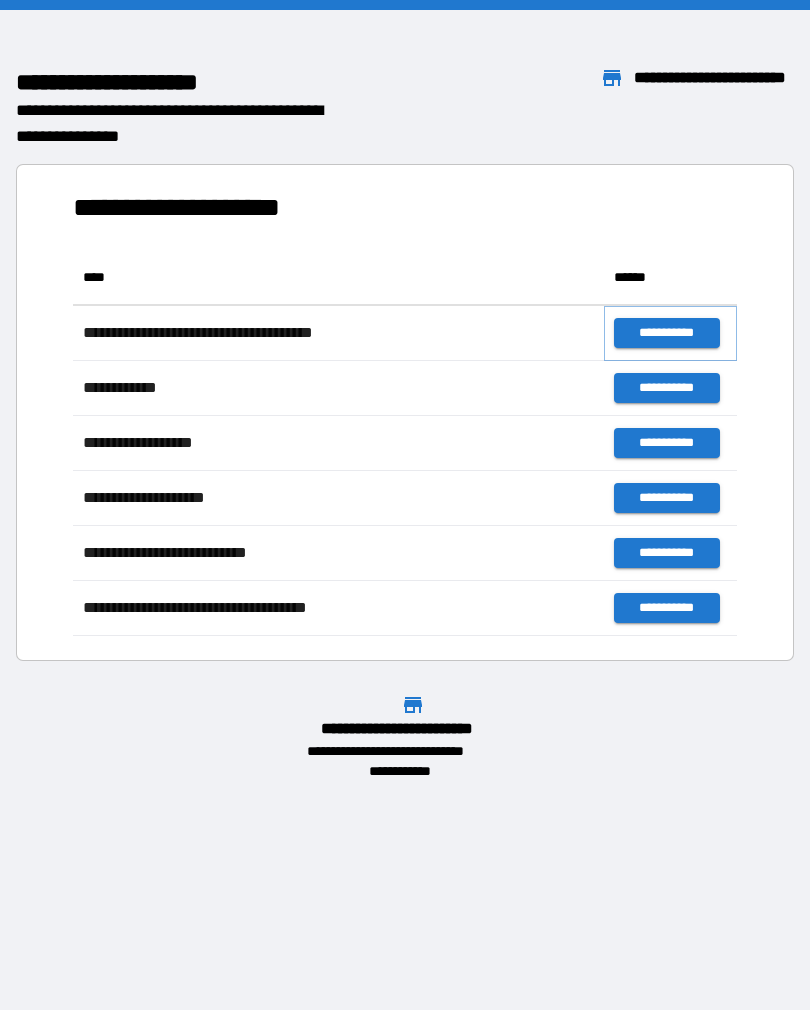 click on "**********" at bounding box center (666, 333) 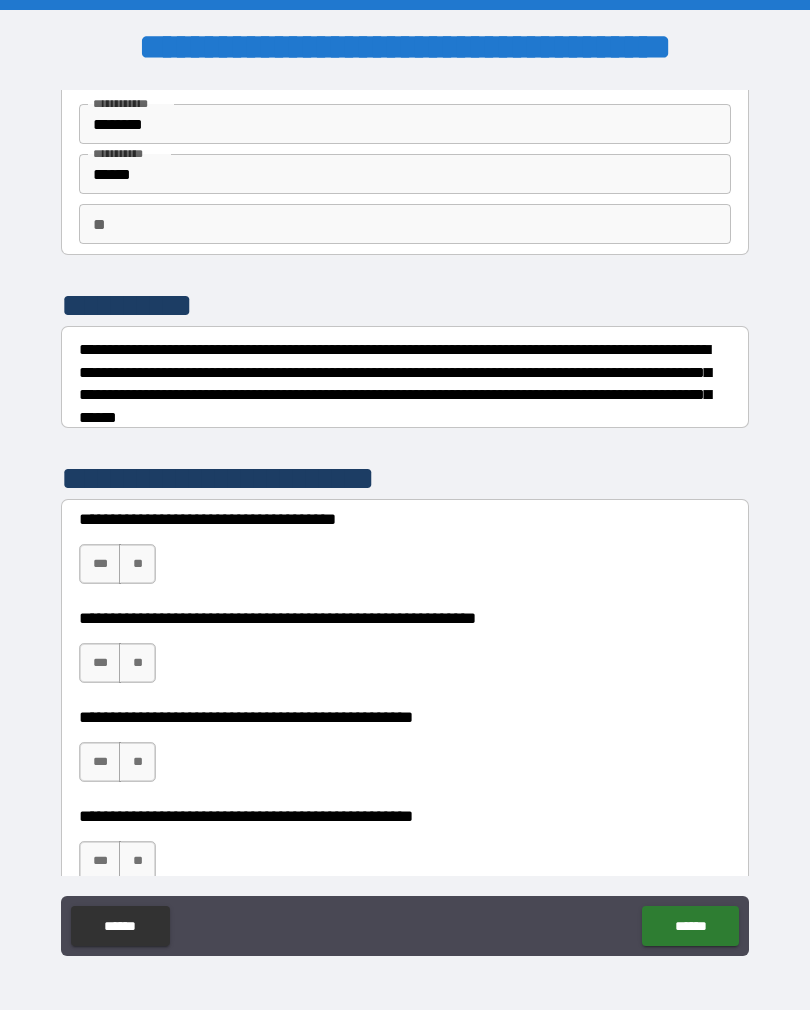 scroll, scrollTop: 106, scrollLeft: 0, axis: vertical 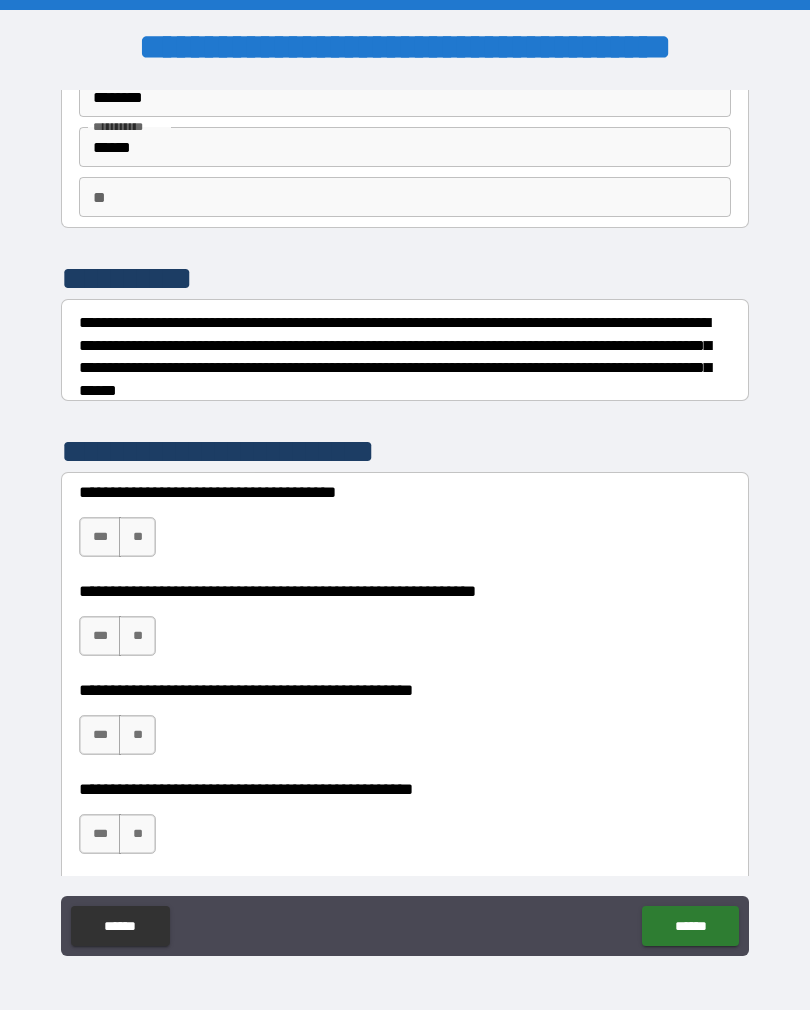 click on "**" at bounding box center (137, 537) 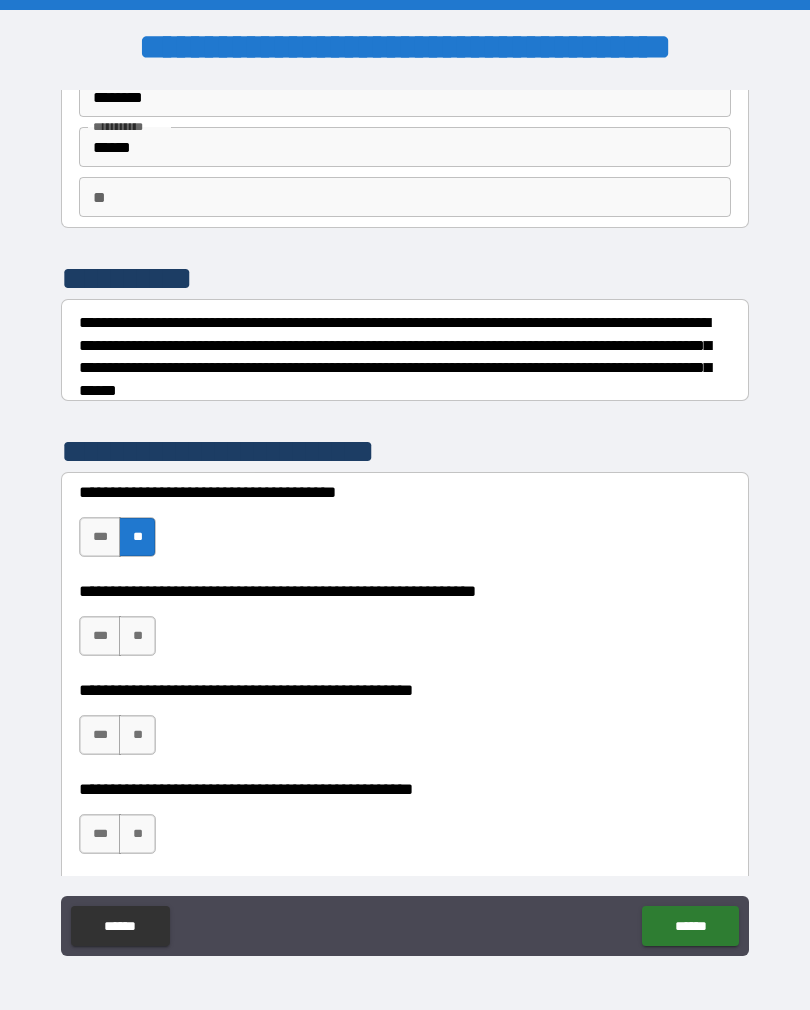 click on "**" at bounding box center [137, 636] 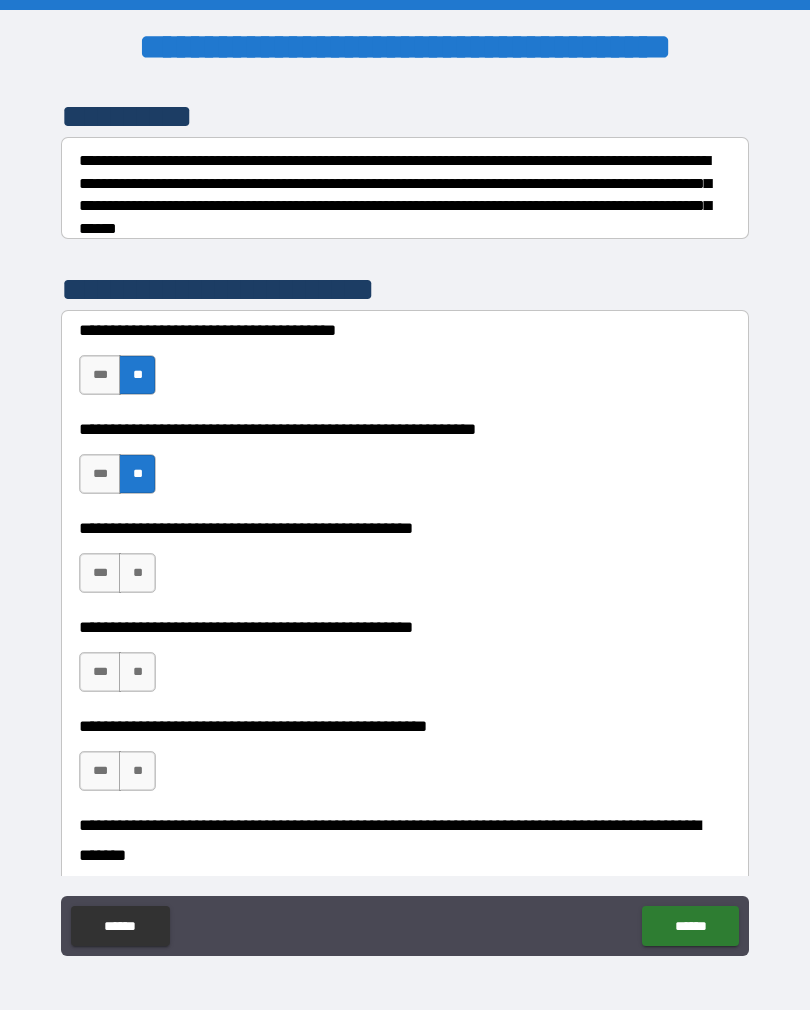 scroll, scrollTop: 269, scrollLeft: 0, axis: vertical 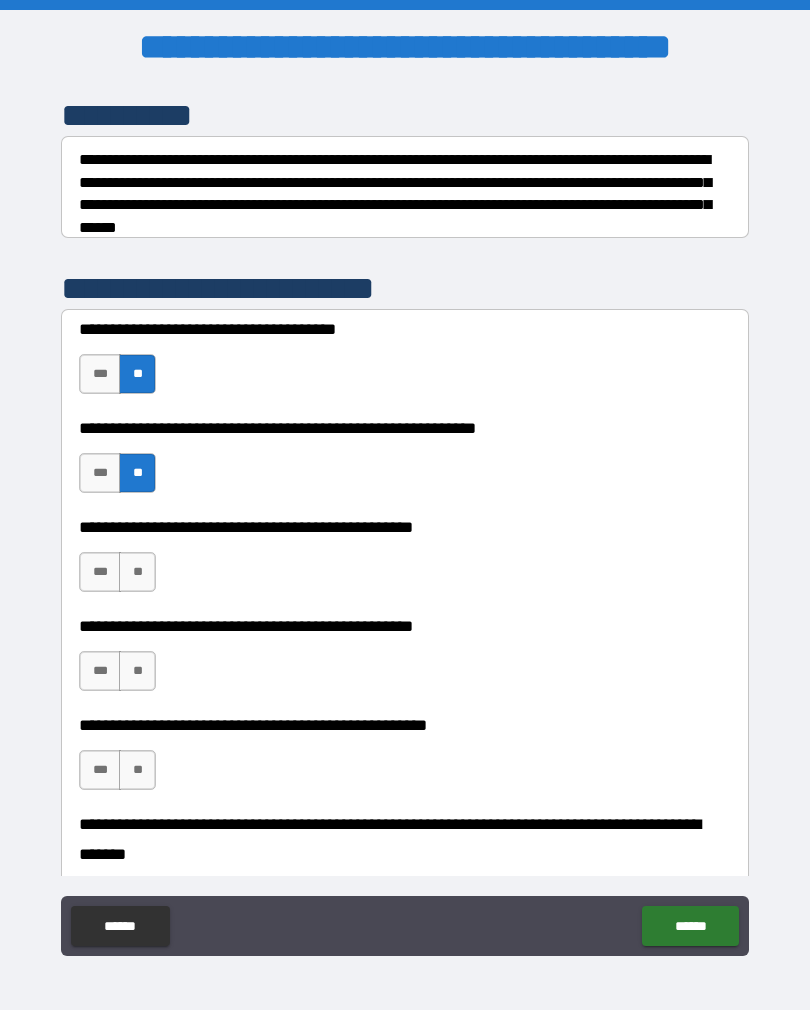 click on "**" at bounding box center (137, 572) 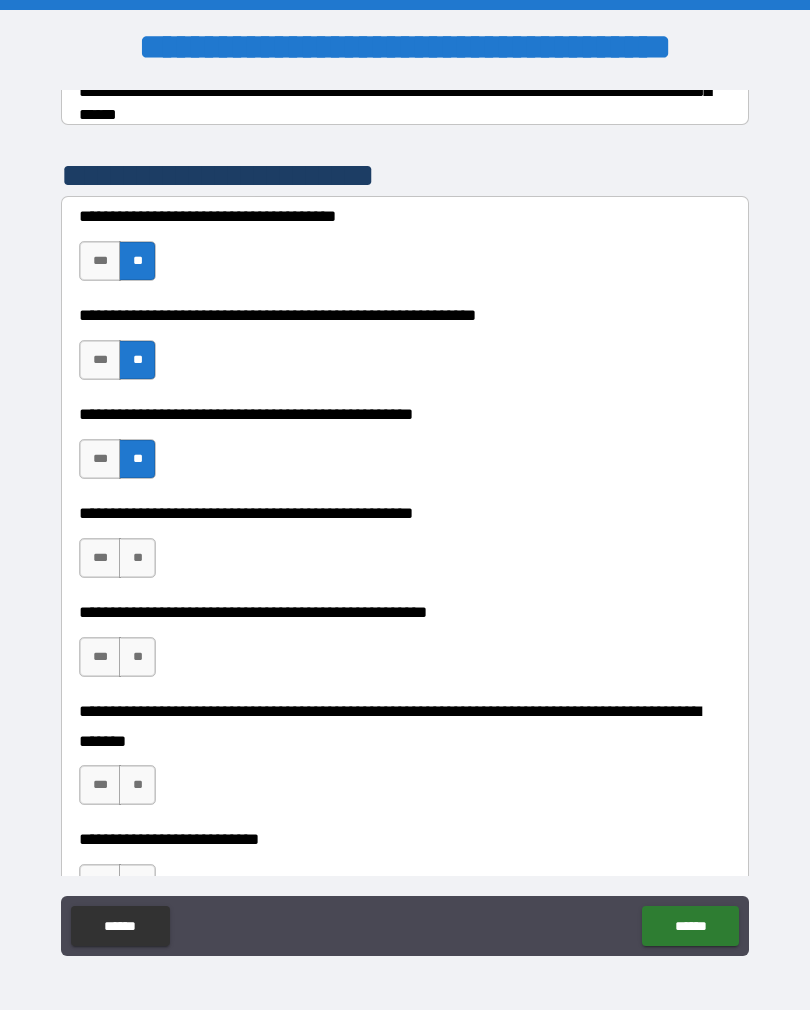 scroll, scrollTop: 385, scrollLeft: 0, axis: vertical 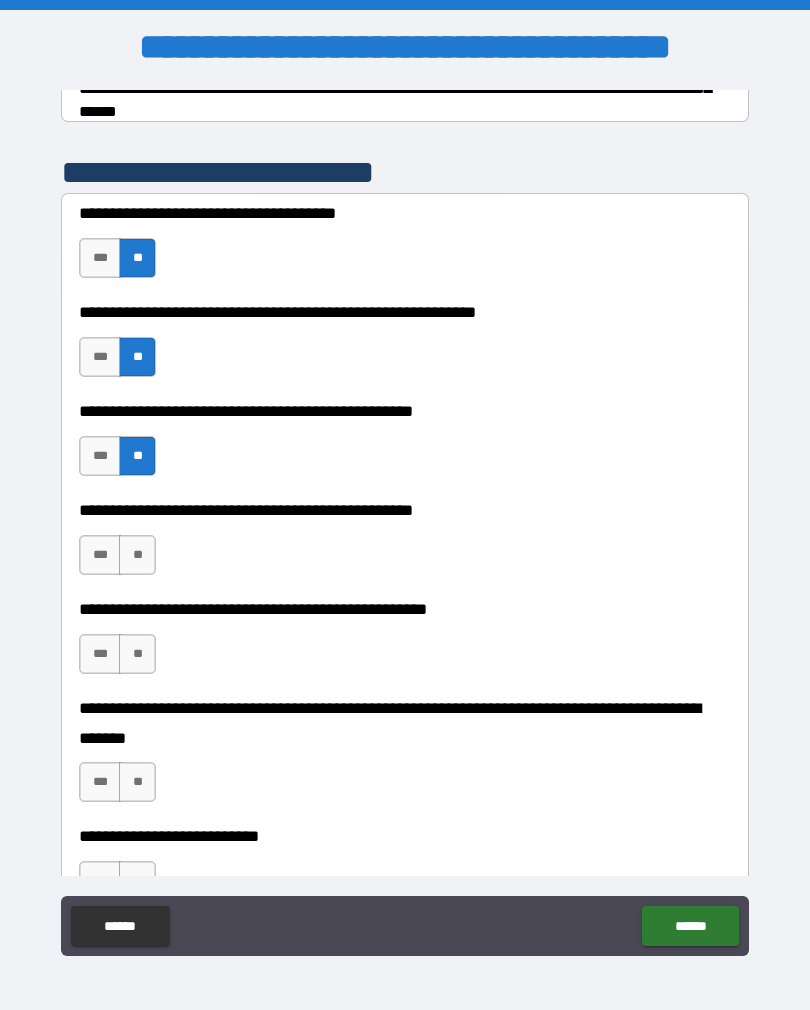 click on "**" at bounding box center [137, 555] 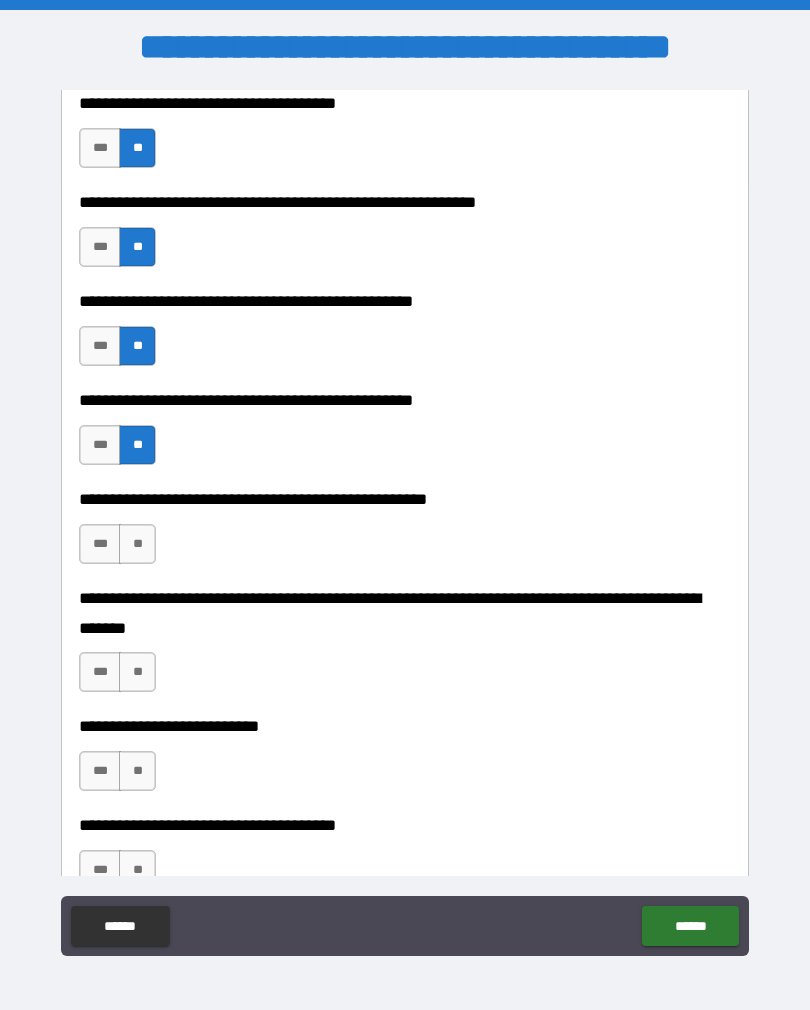 scroll, scrollTop: 496, scrollLeft: 0, axis: vertical 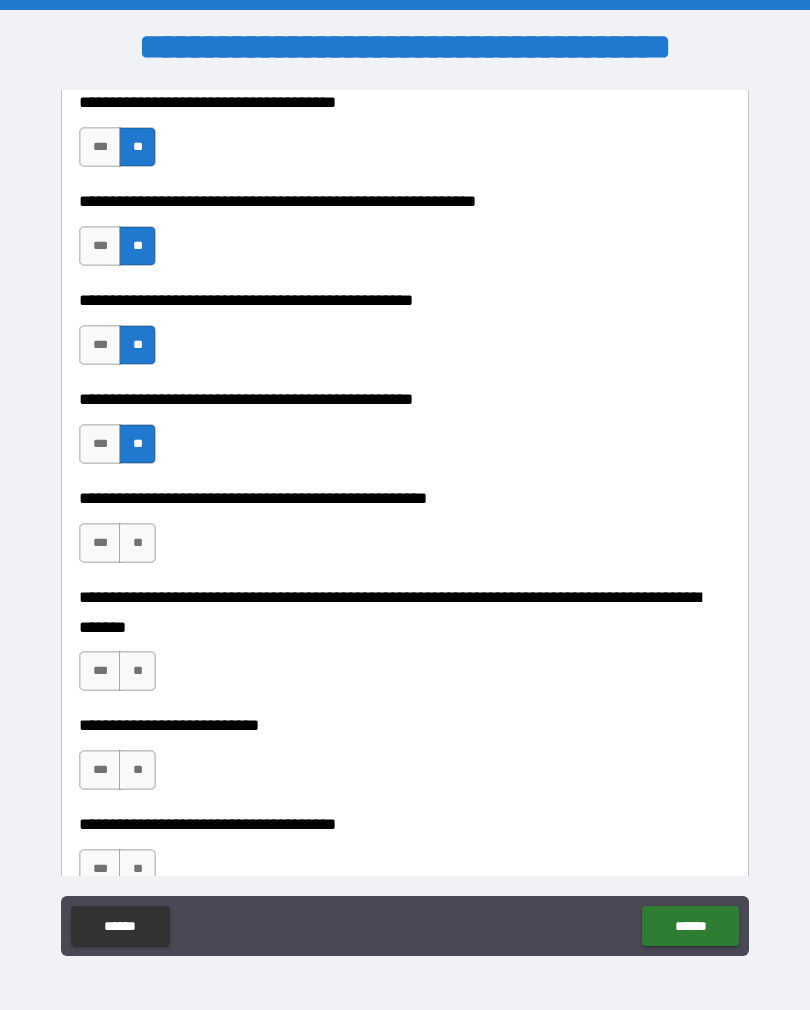 click on "**" at bounding box center [137, 543] 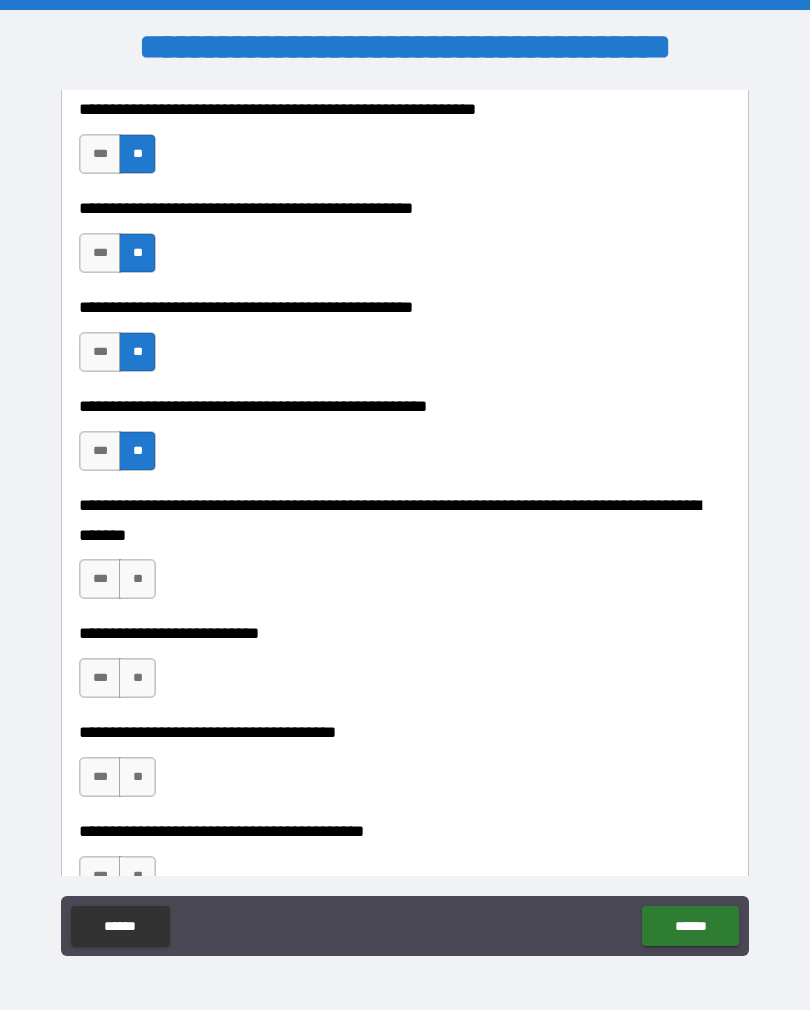 scroll, scrollTop: 589, scrollLeft: 0, axis: vertical 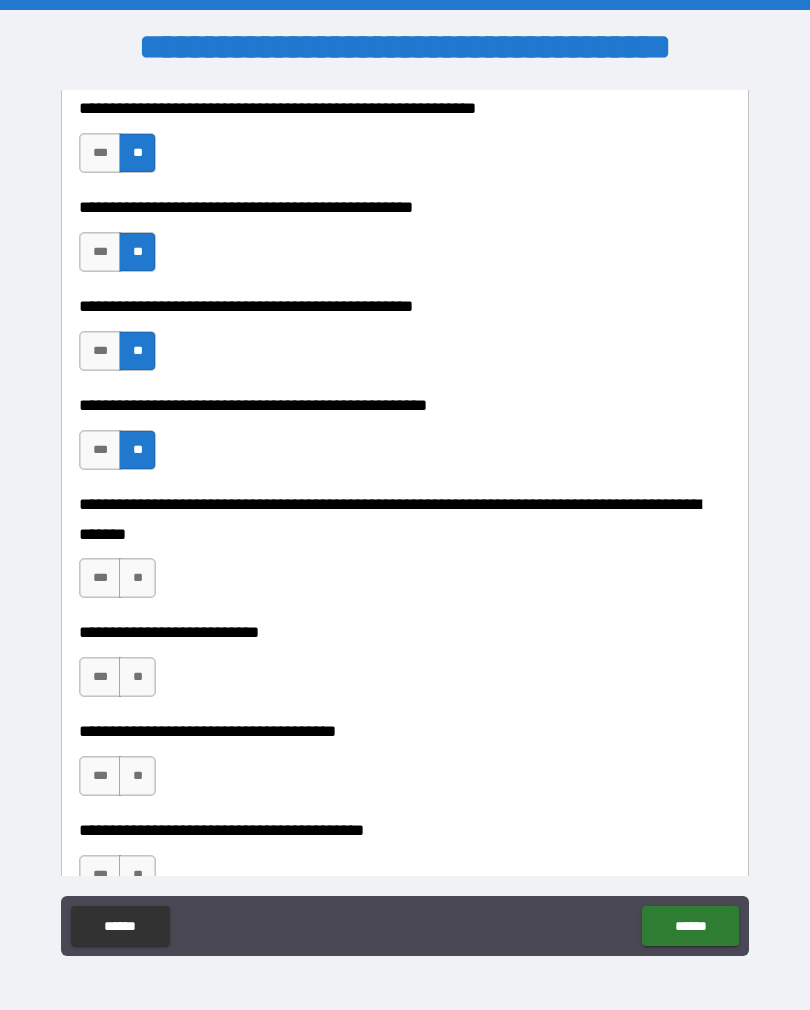 click on "**" at bounding box center [137, 578] 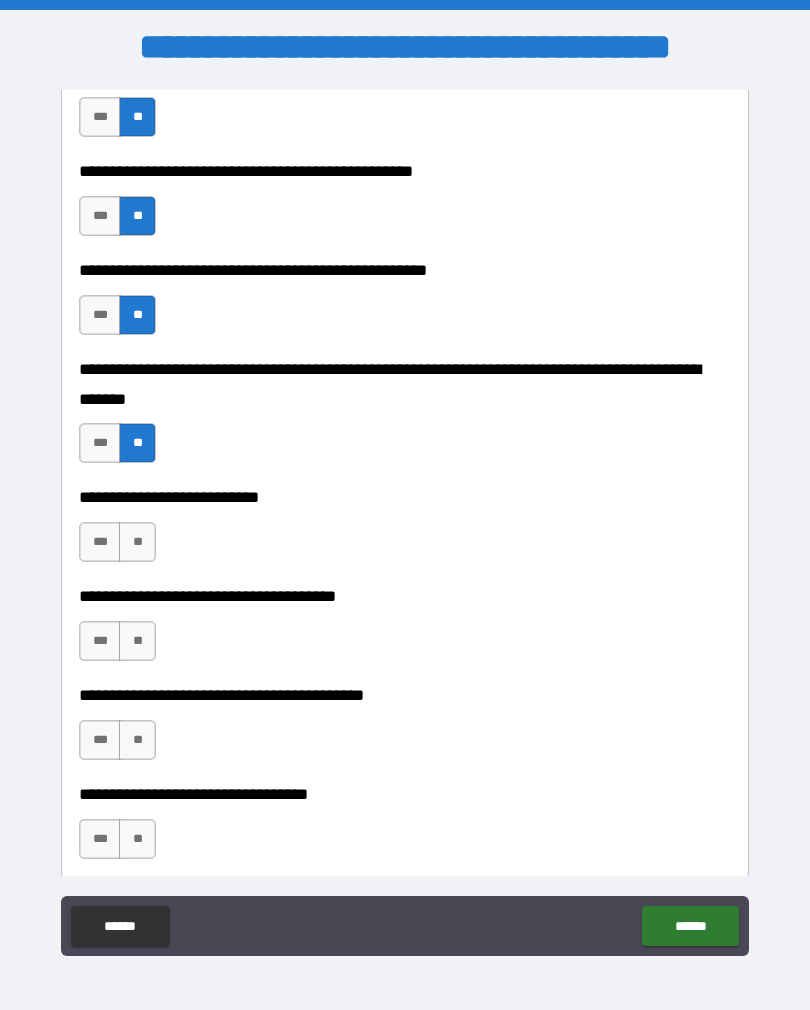 scroll, scrollTop: 726, scrollLeft: 0, axis: vertical 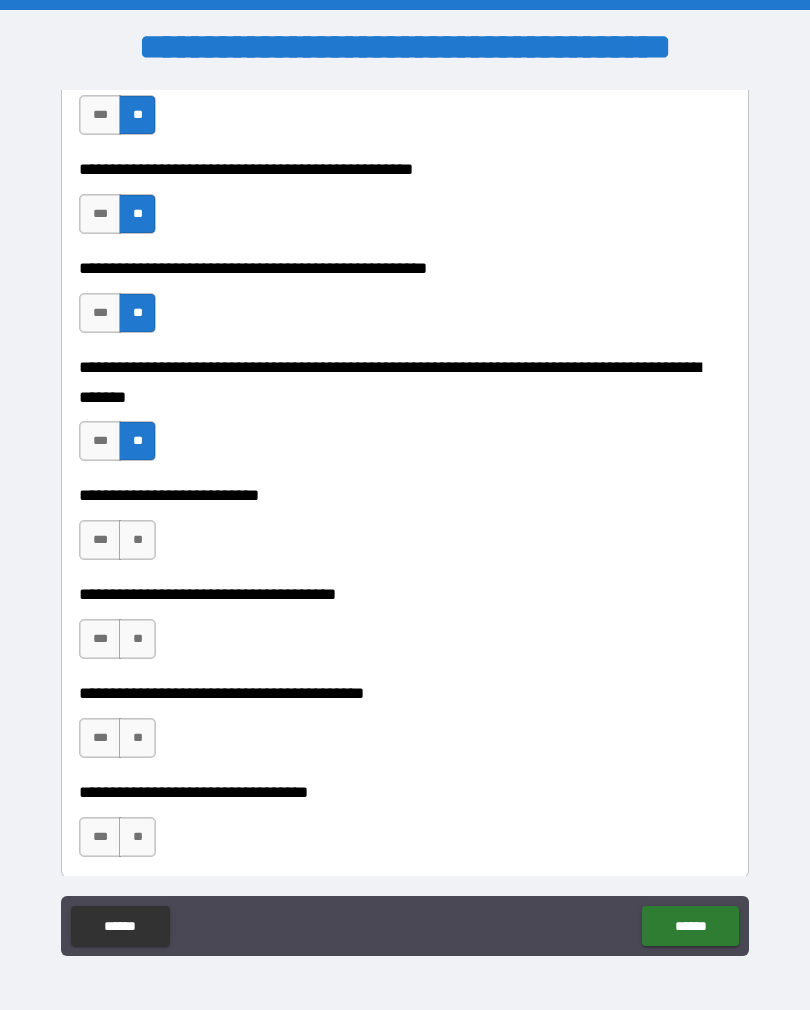 click on "**" at bounding box center [137, 540] 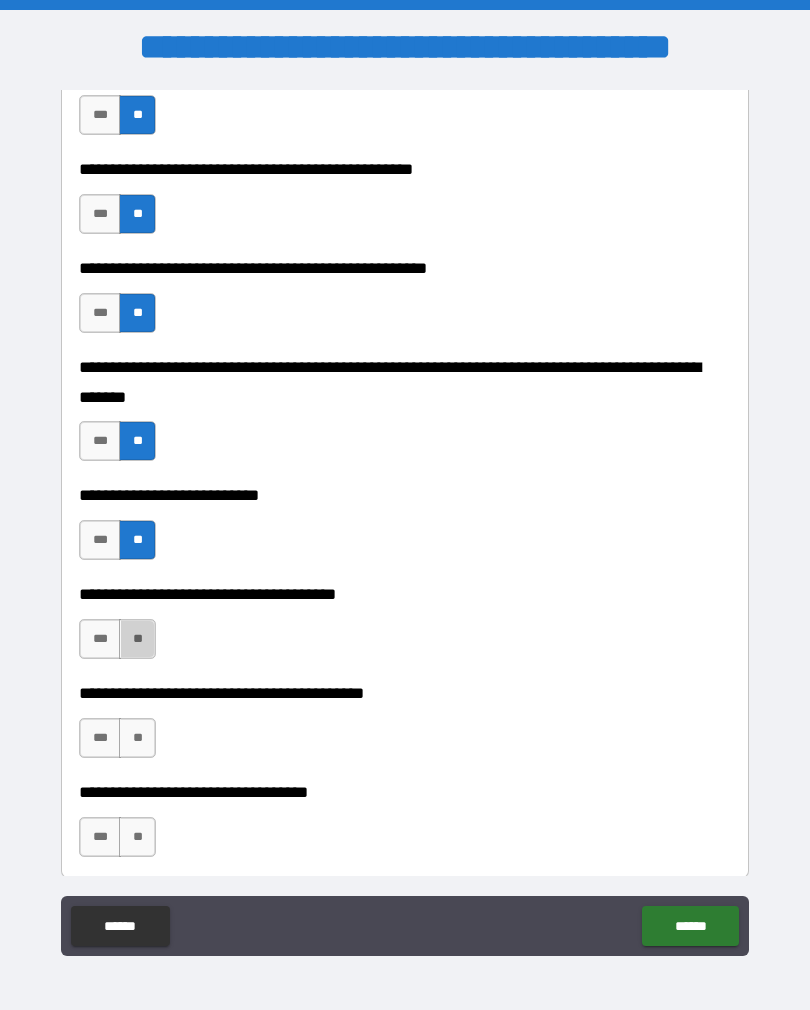 click on "**" at bounding box center [137, 639] 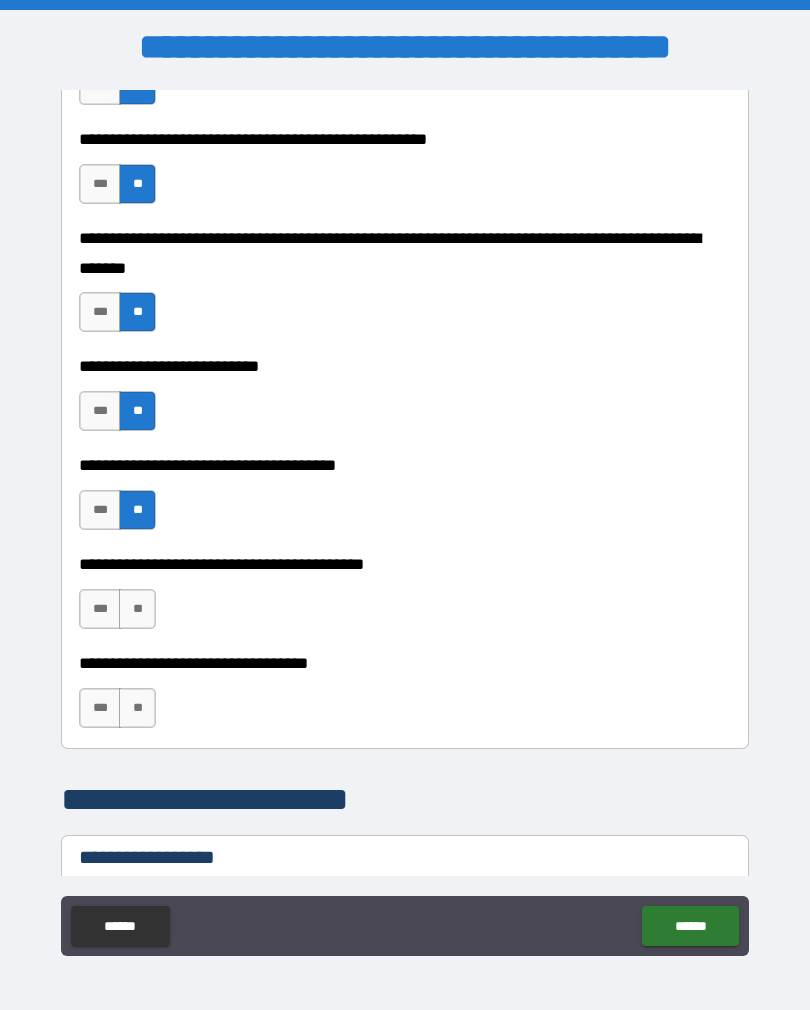 scroll, scrollTop: 858, scrollLeft: 0, axis: vertical 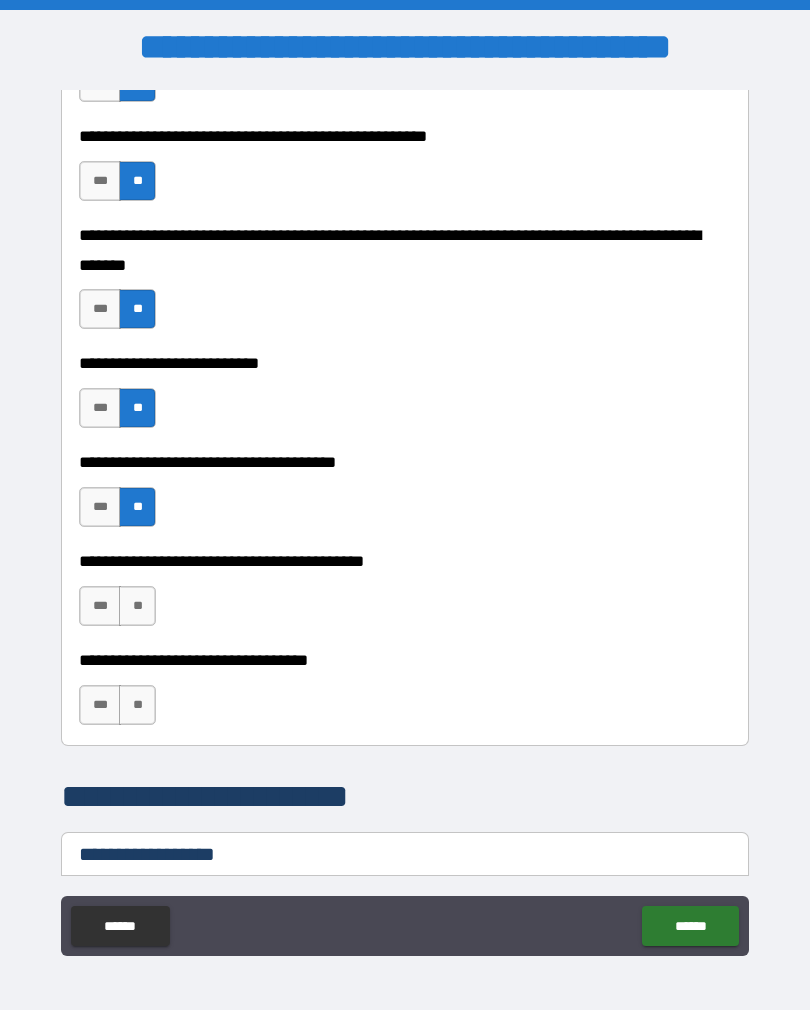 click on "**" at bounding box center [137, 606] 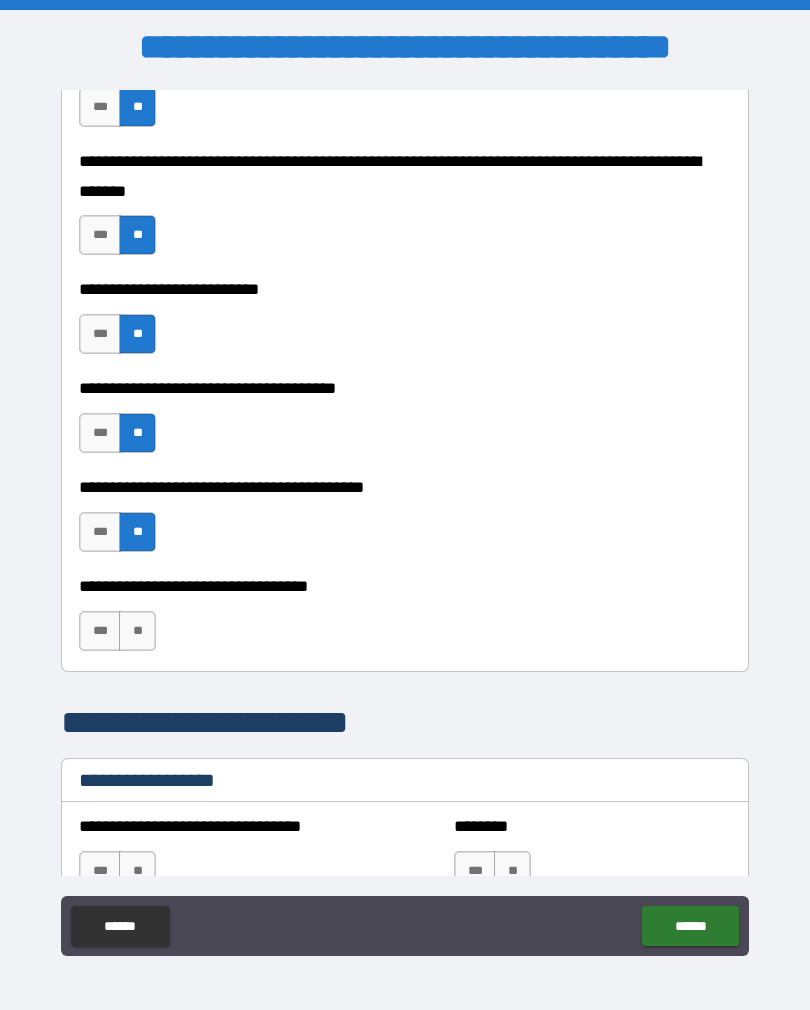 scroll, scrollTop: 938, scrollLeft: 0, axis: vertical 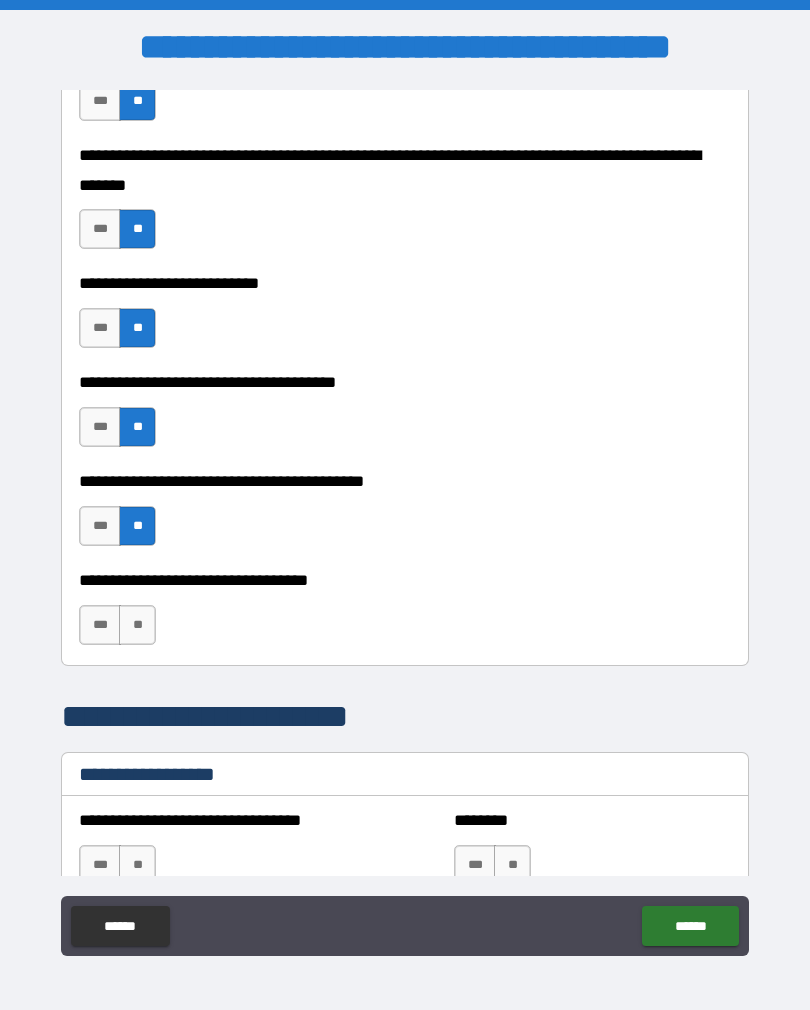click on "**" at bounding box center (137, 625) 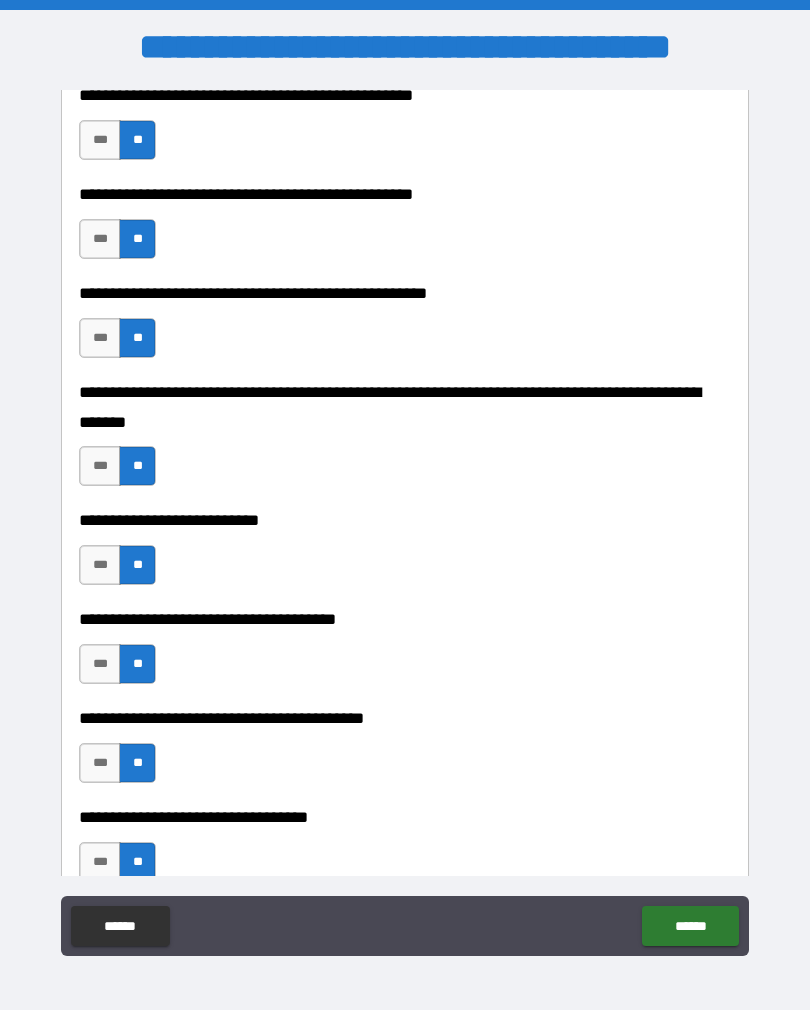 scroll, scrollTop: 700, scrollLeft: 0, axis: vertical 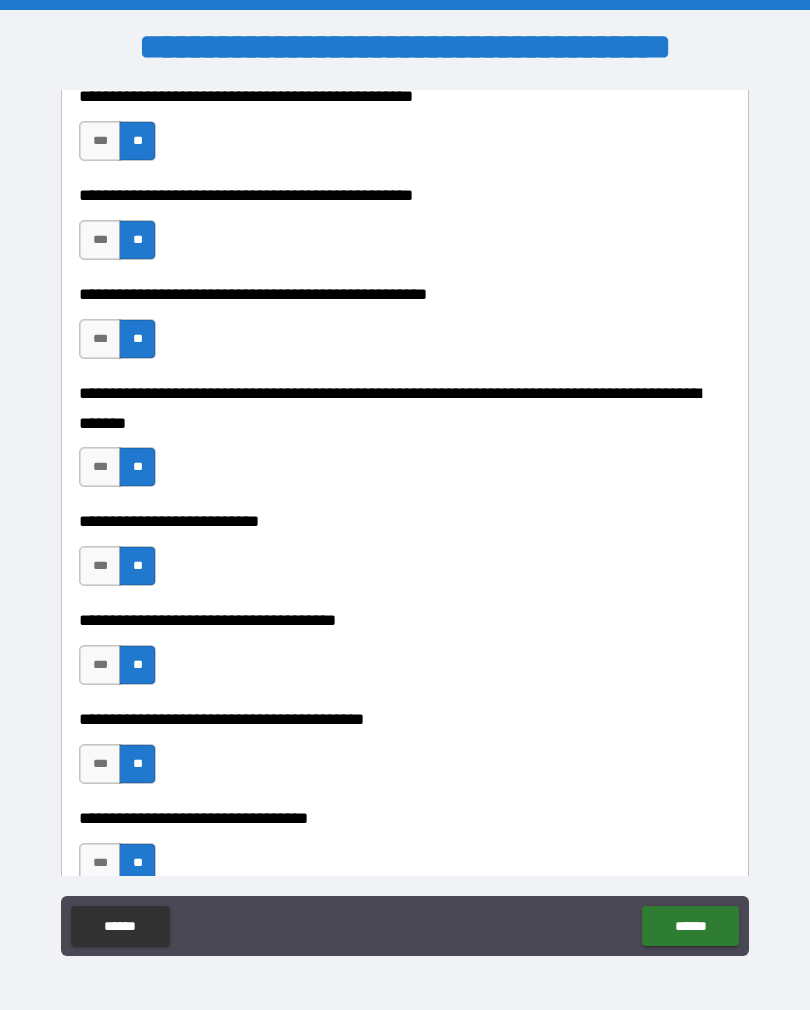 click on "***" at bounding box center (100, 240) 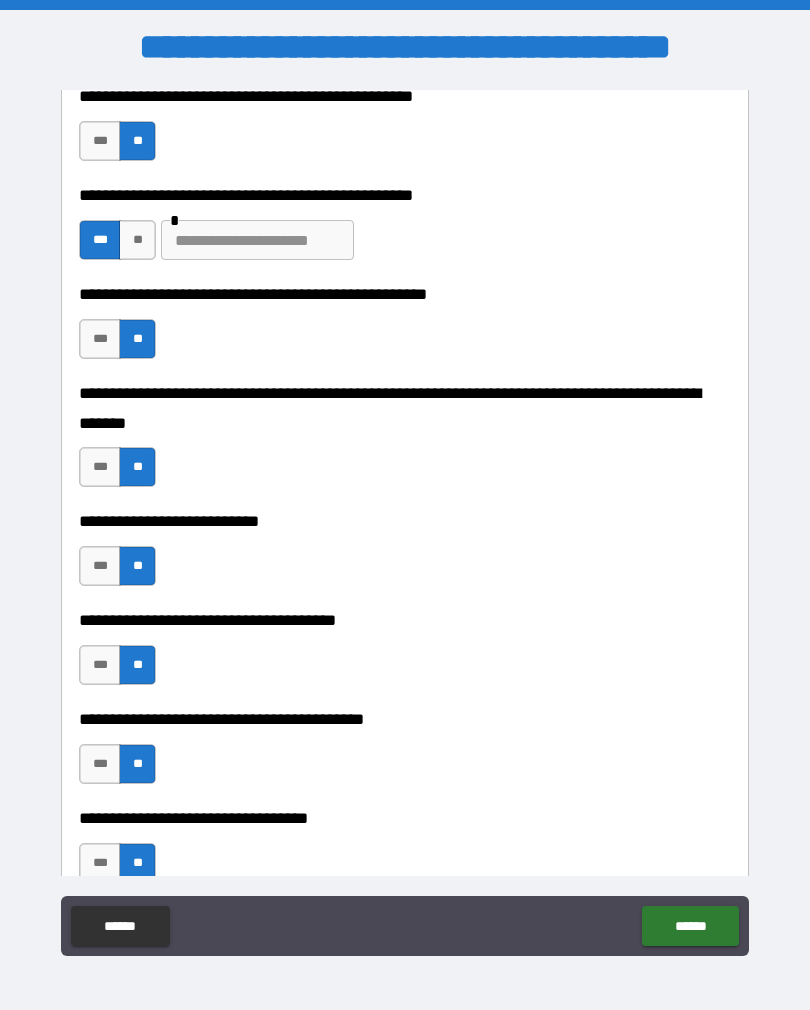 click at bounding box center (257, 240) 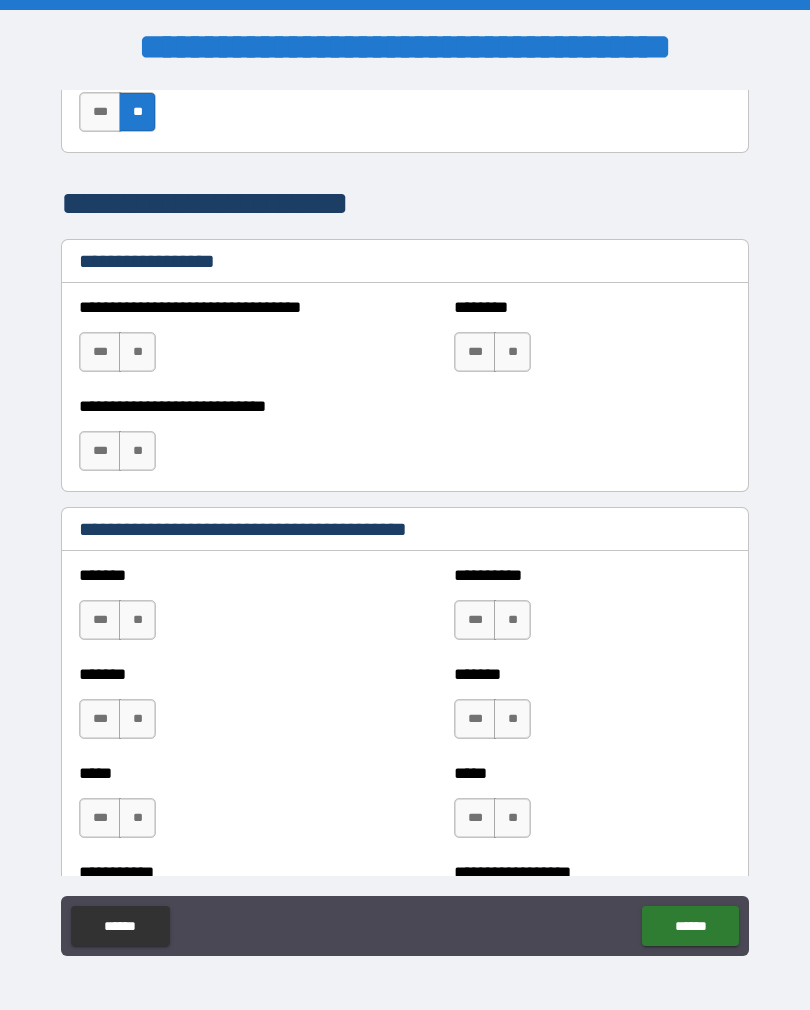 scroll, scrollTop: 1449, scrollLeft: 0, axis: vertical 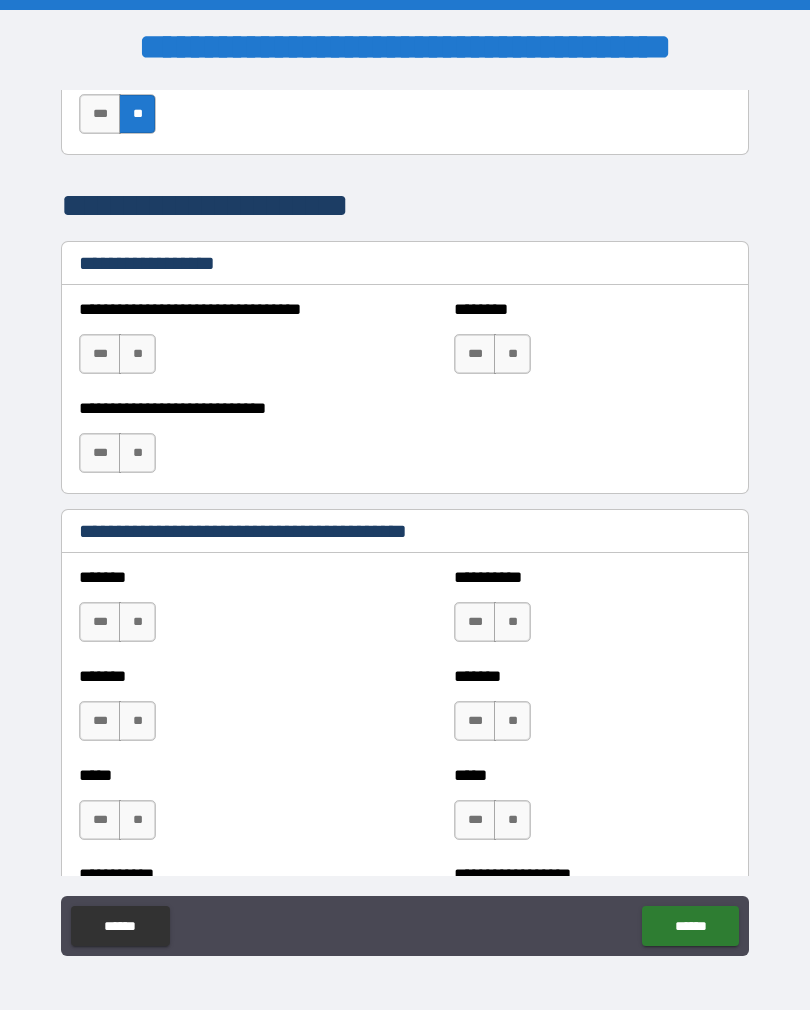 type on "**********" 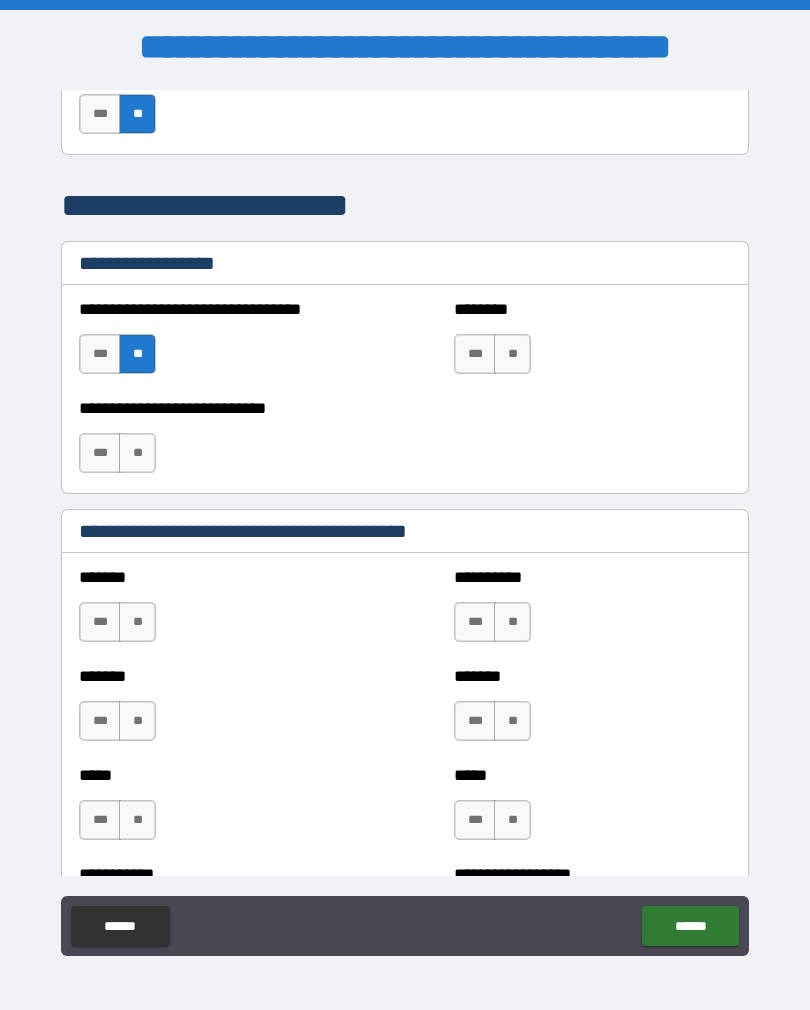 click on "**" at bounding box center [512, 354] 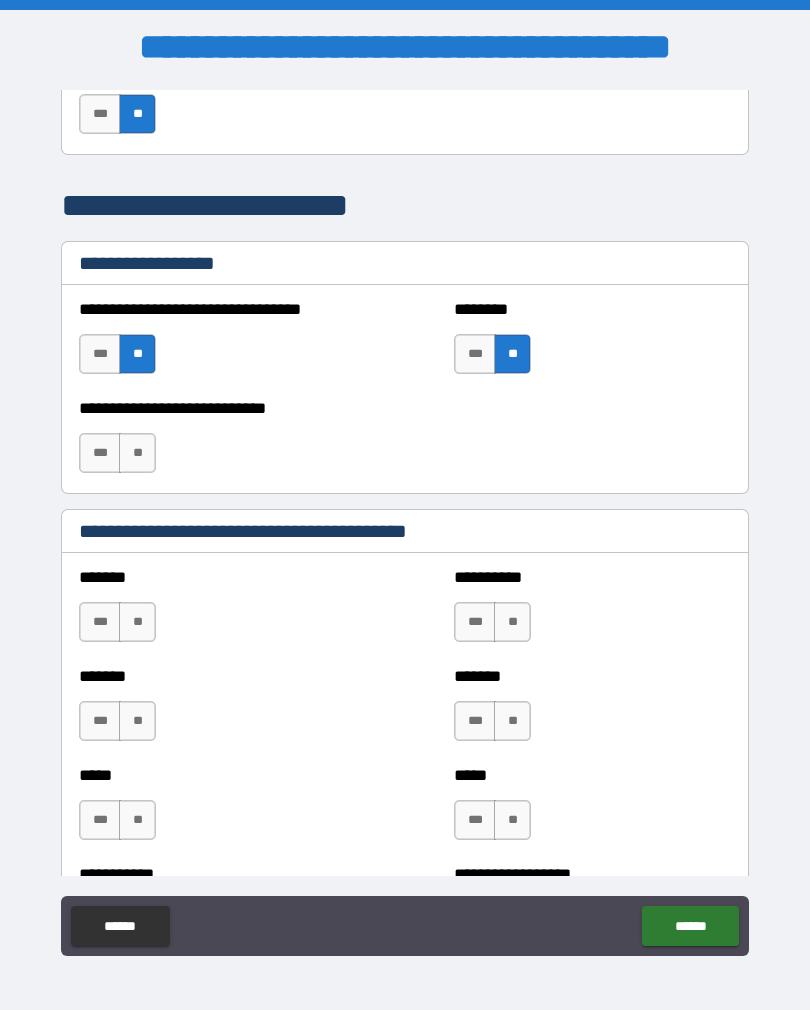 click on "**" at bounding box center (137, 453) 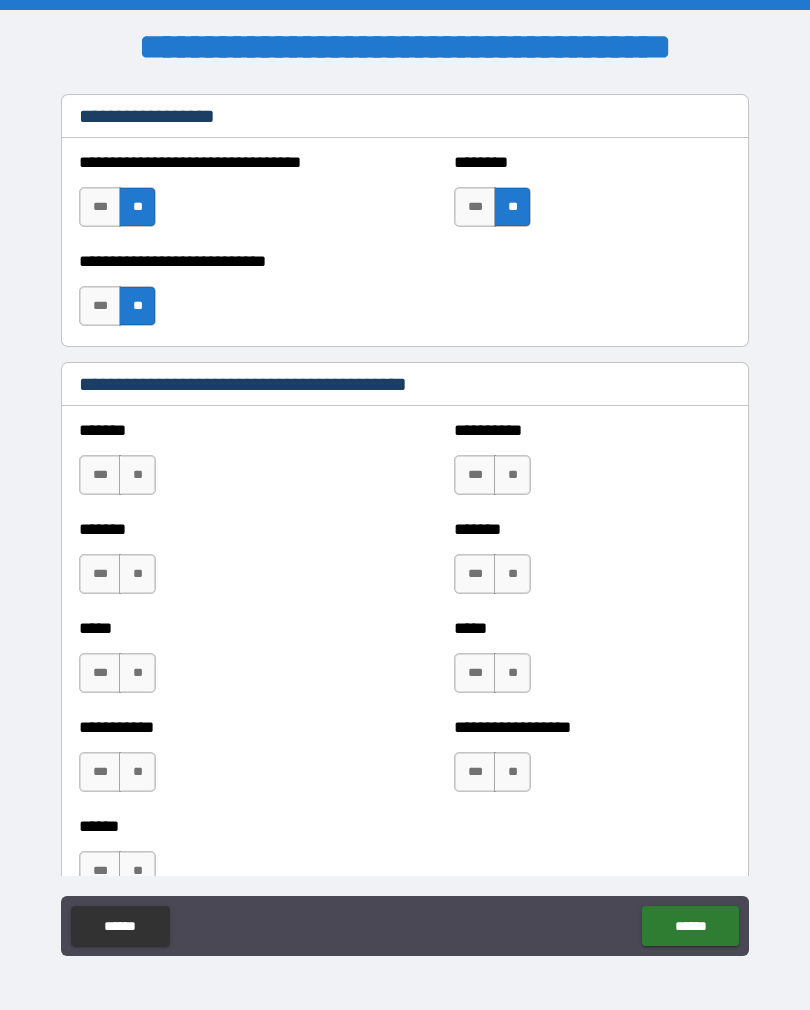 scroll, scrollTop: 1597, scrollLeft: 0, axis: vertical 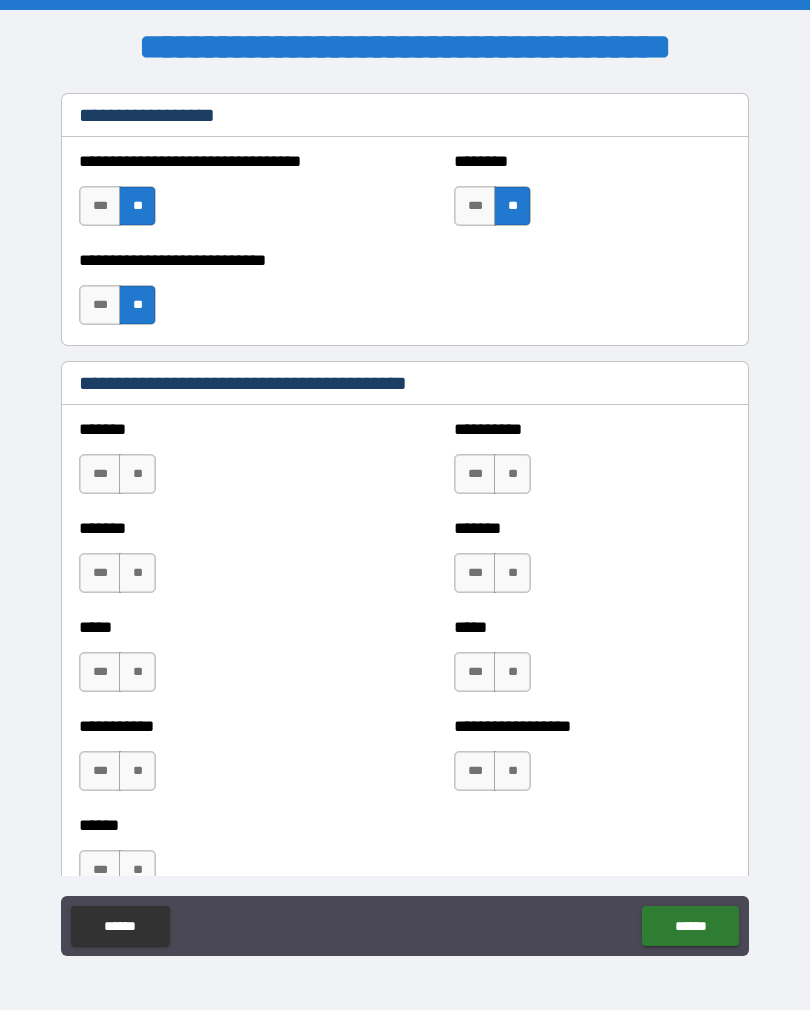 click on "**" at bounding box center (137, 474) 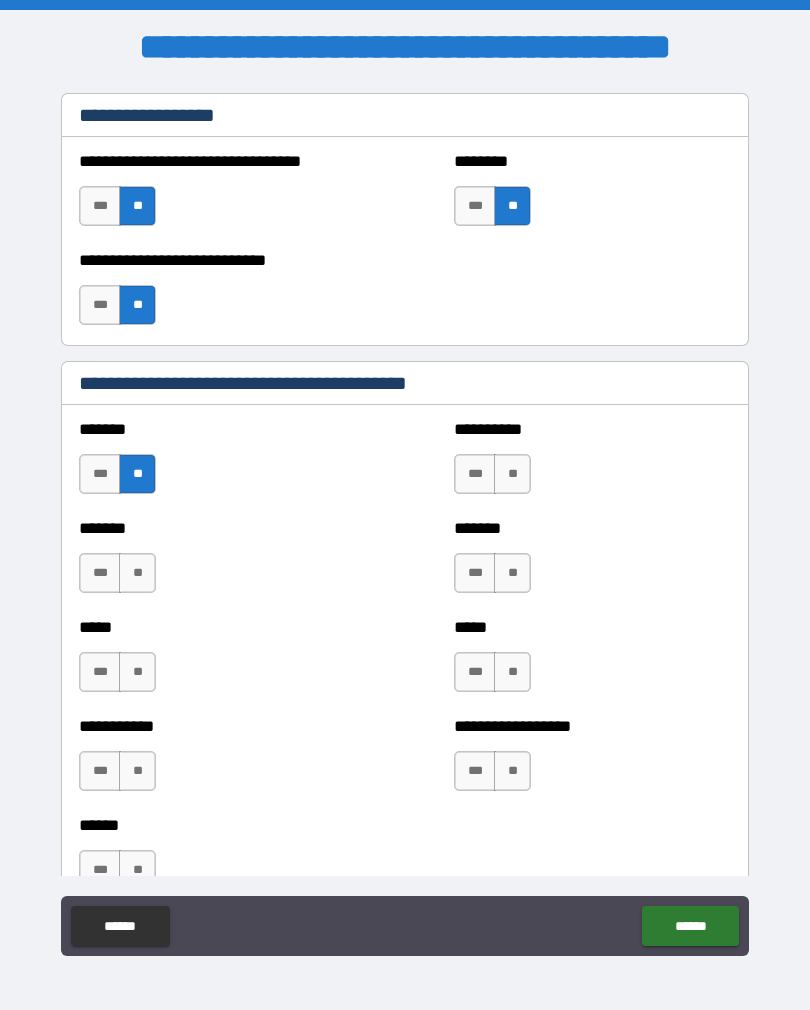 click on "**" at bounding box center [137, 573] 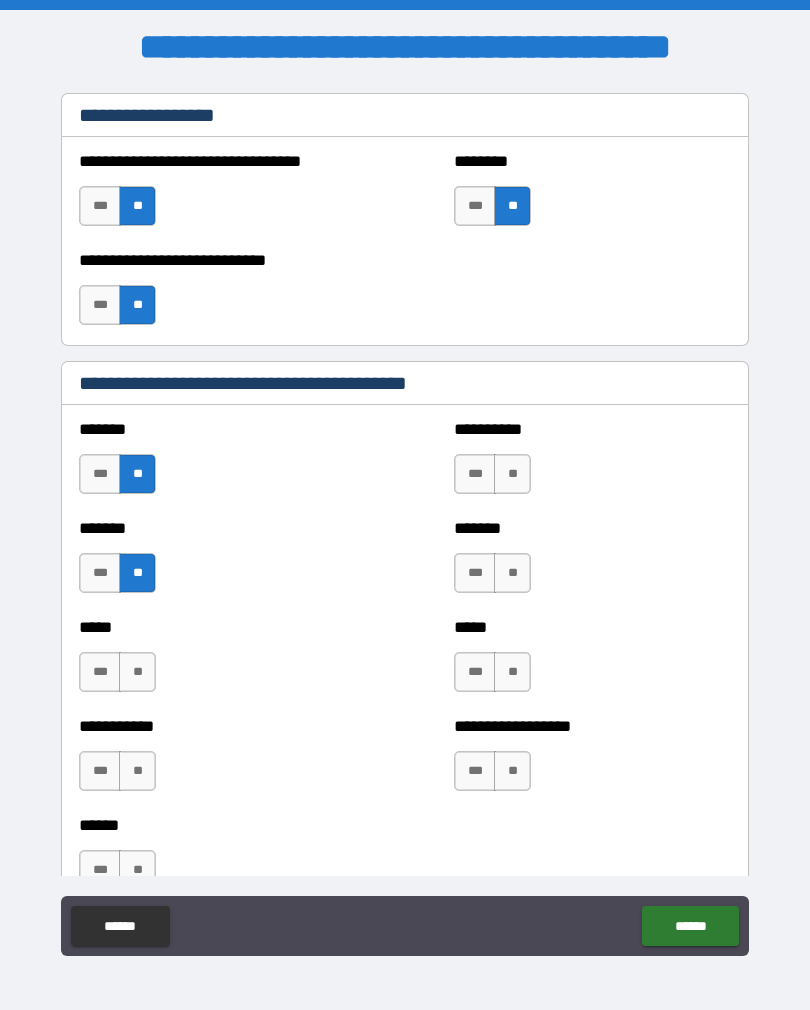 click on "**" at bounding box center (512, 474) 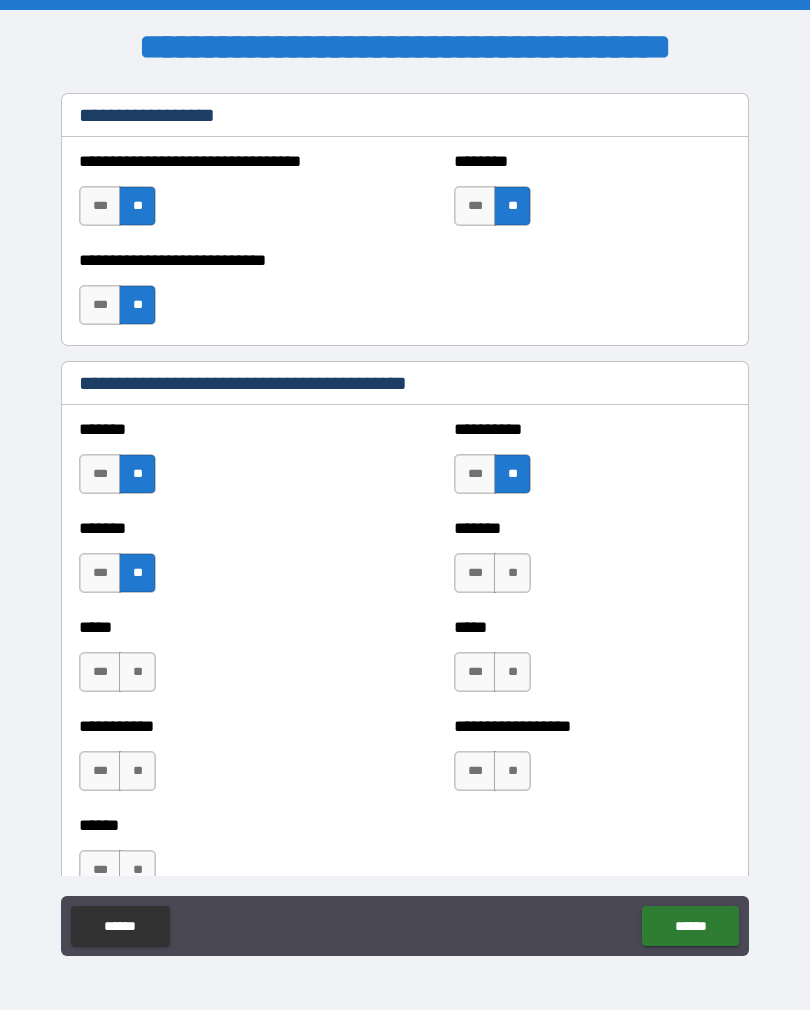 click on "**" at bounding box center (512, 573) 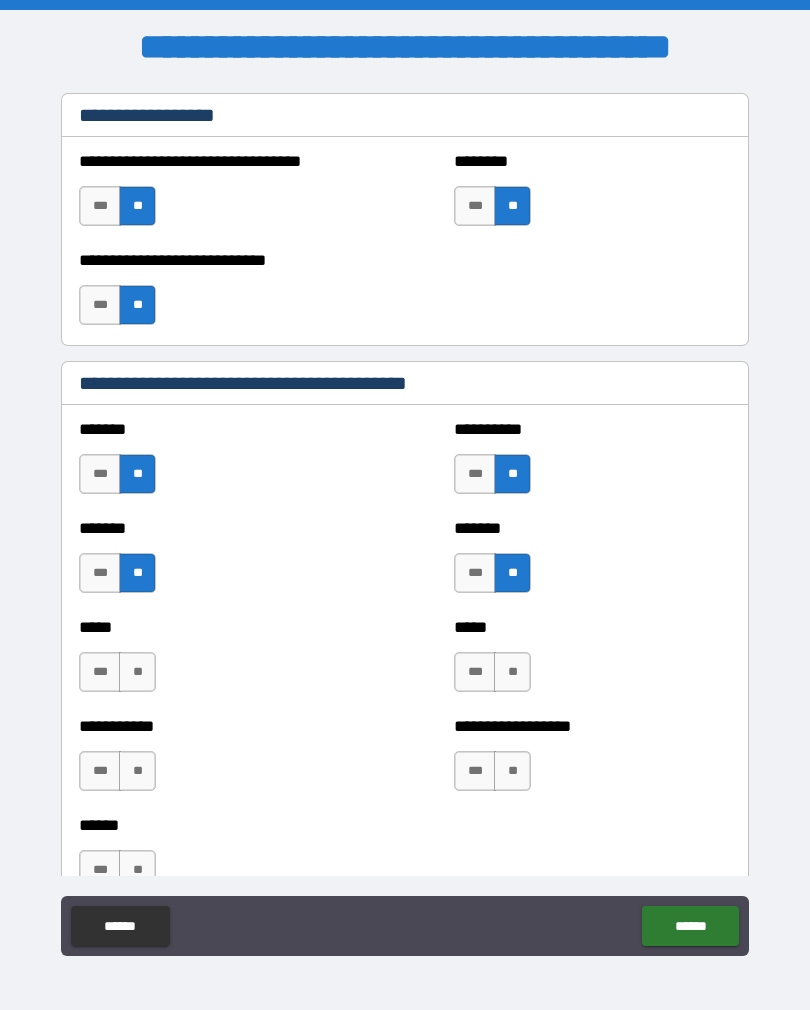 click on "**" at bounding box center (137, 672) 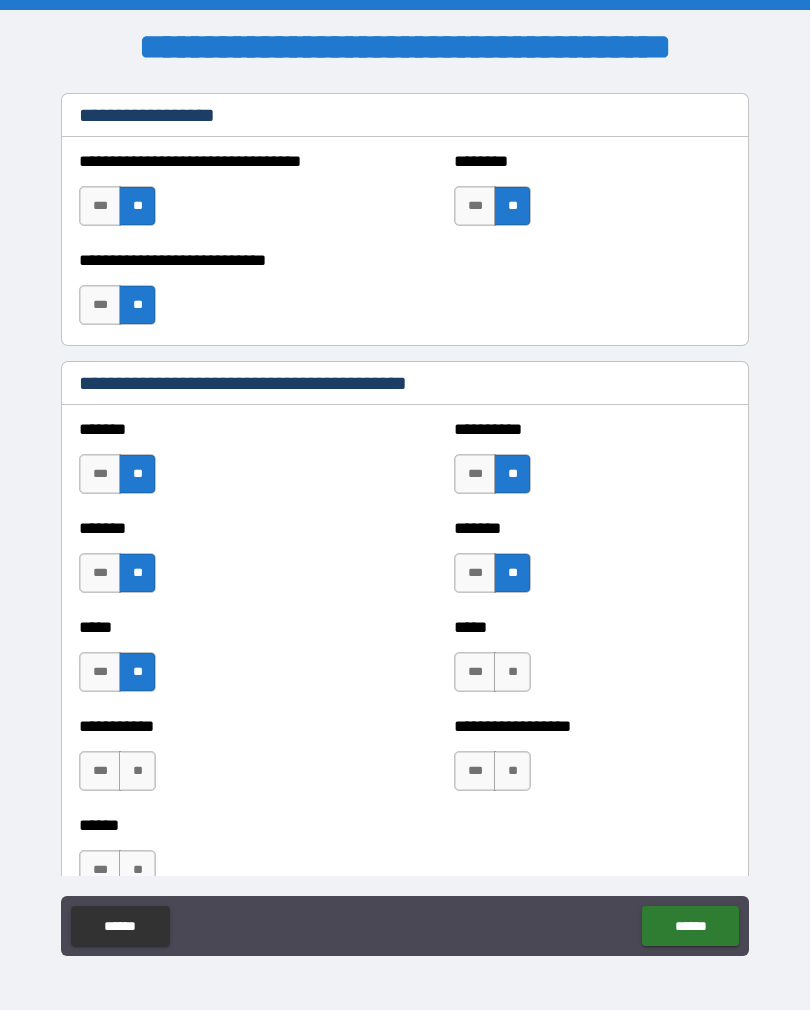 click on "**" at bounding box center (137, 771) 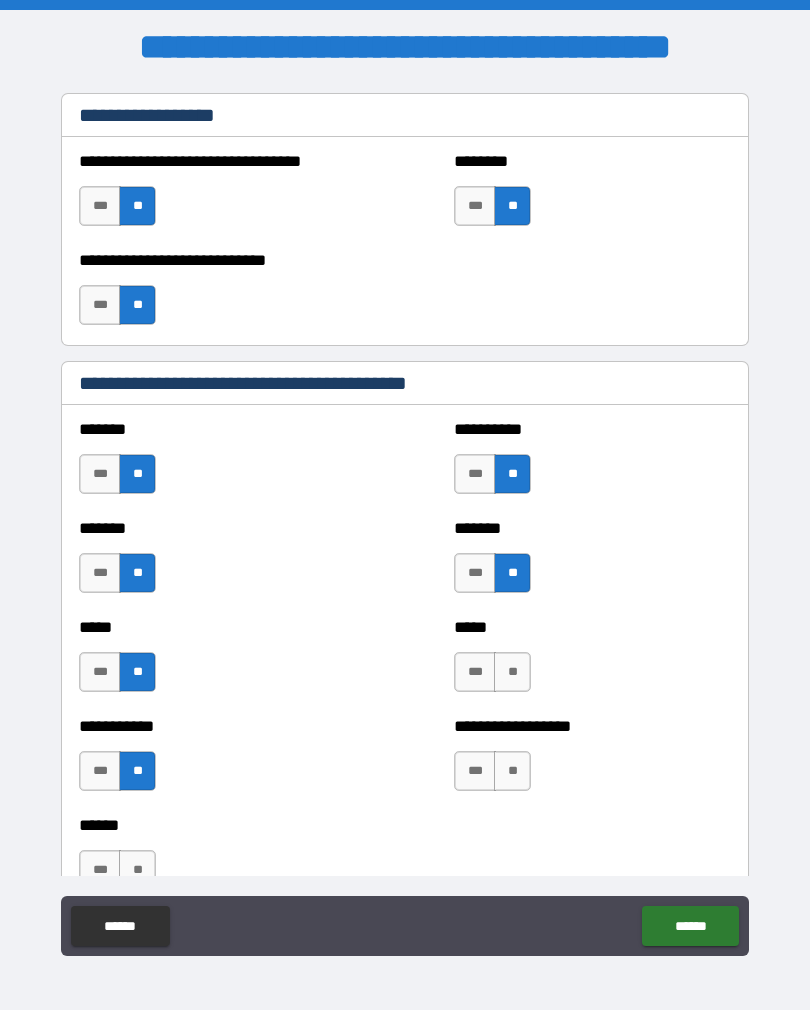 click on "**" at bounding box center [512, 672] 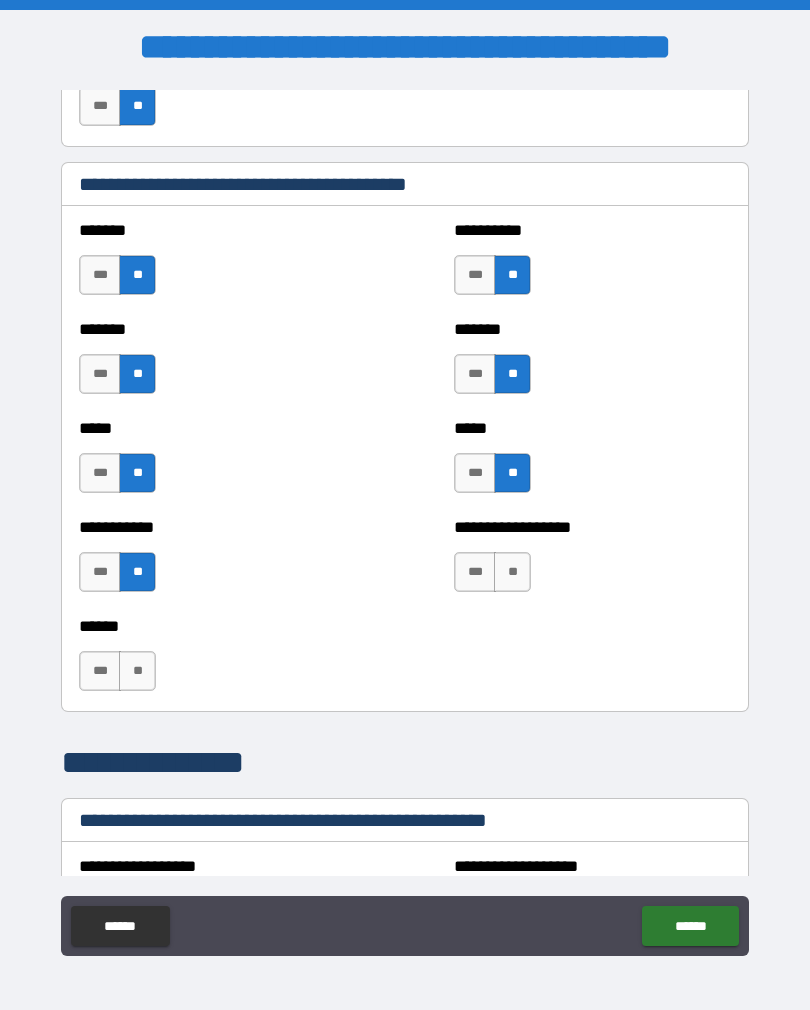 scroll, scrollTop: 1810, scrollLeft: 0, axis: vertical 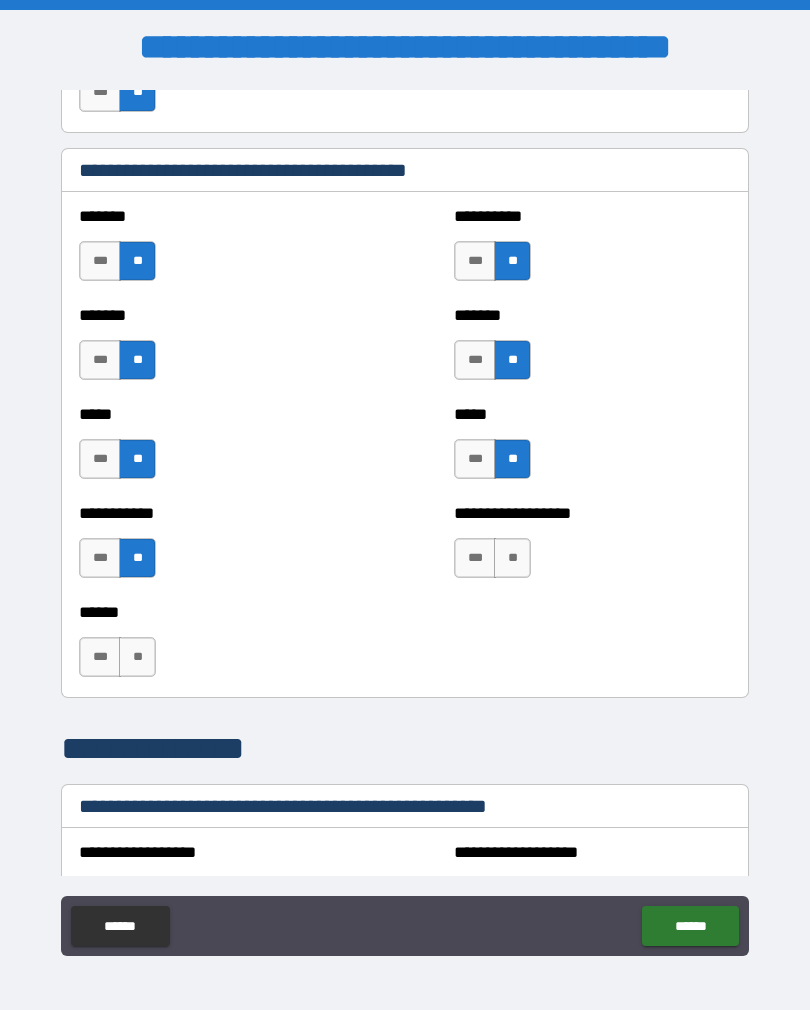 click on "**" at bounding box center (512, 558) 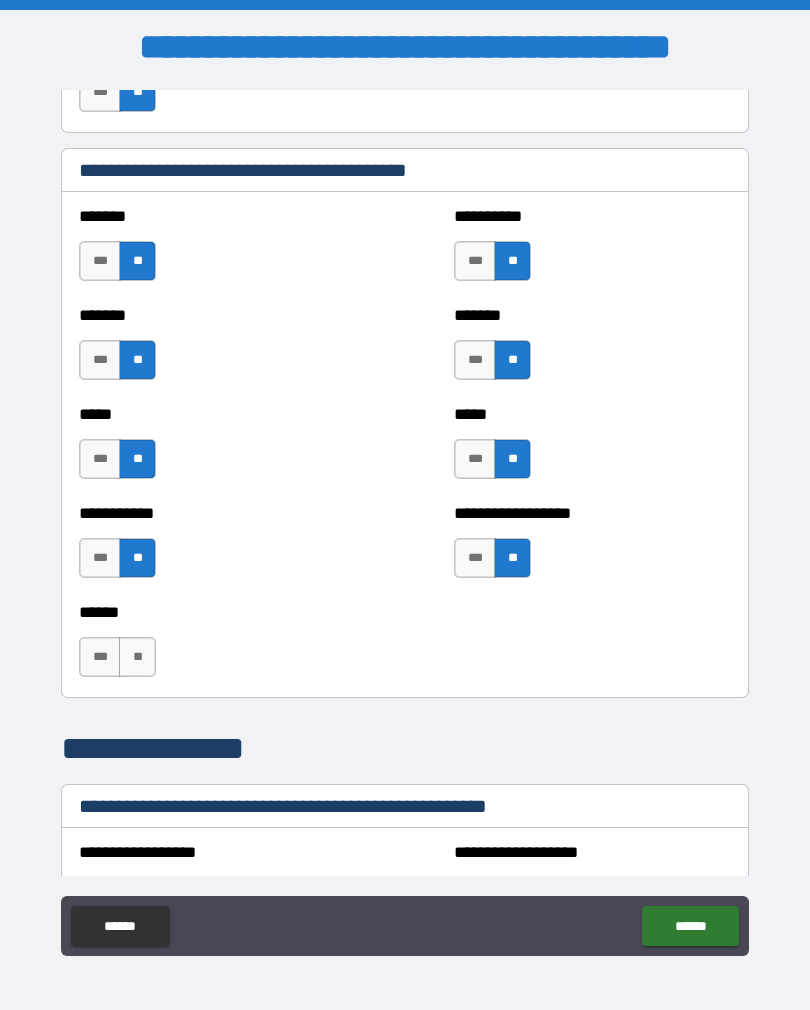 click on "**" at bounding box center (137, 657) 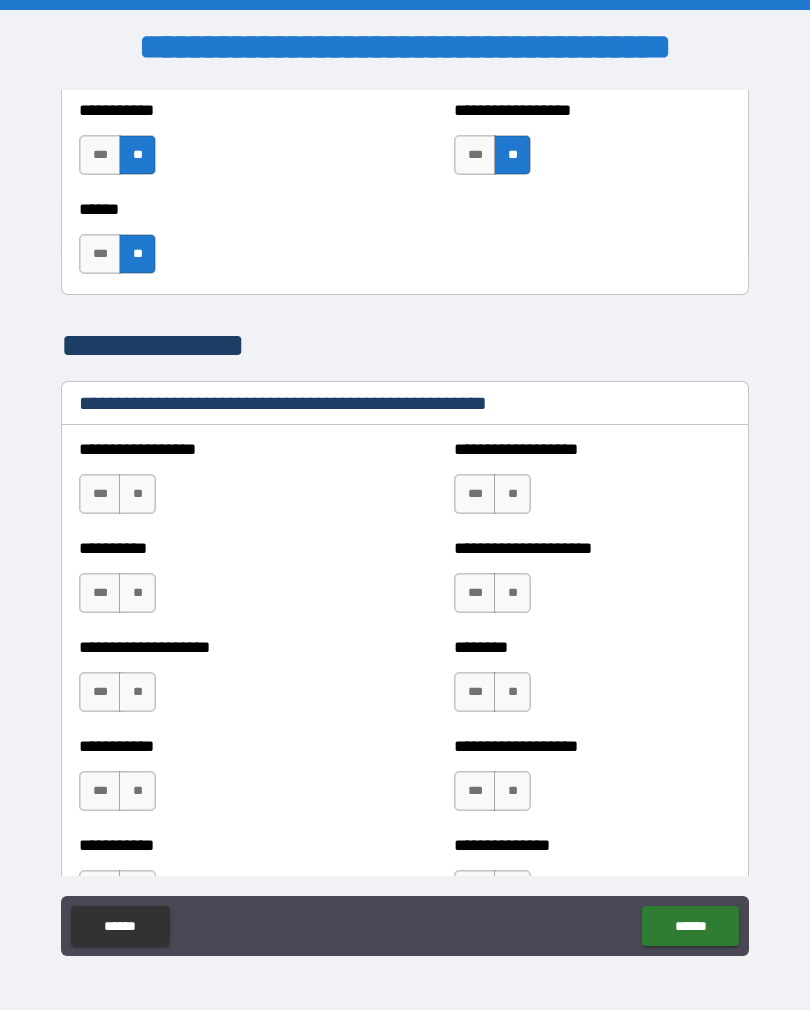 scroll, scrollTop: 2216, scrollLeft: 0, axis: vertical 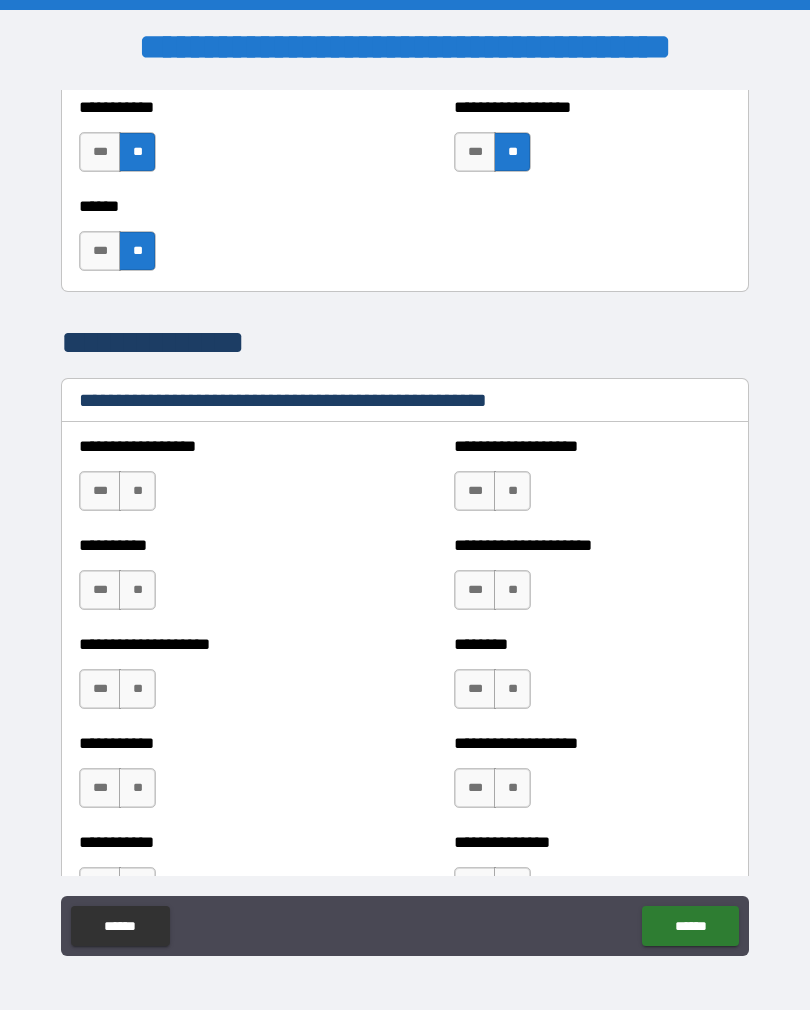 click on "**" at bounding box center [137, 491] 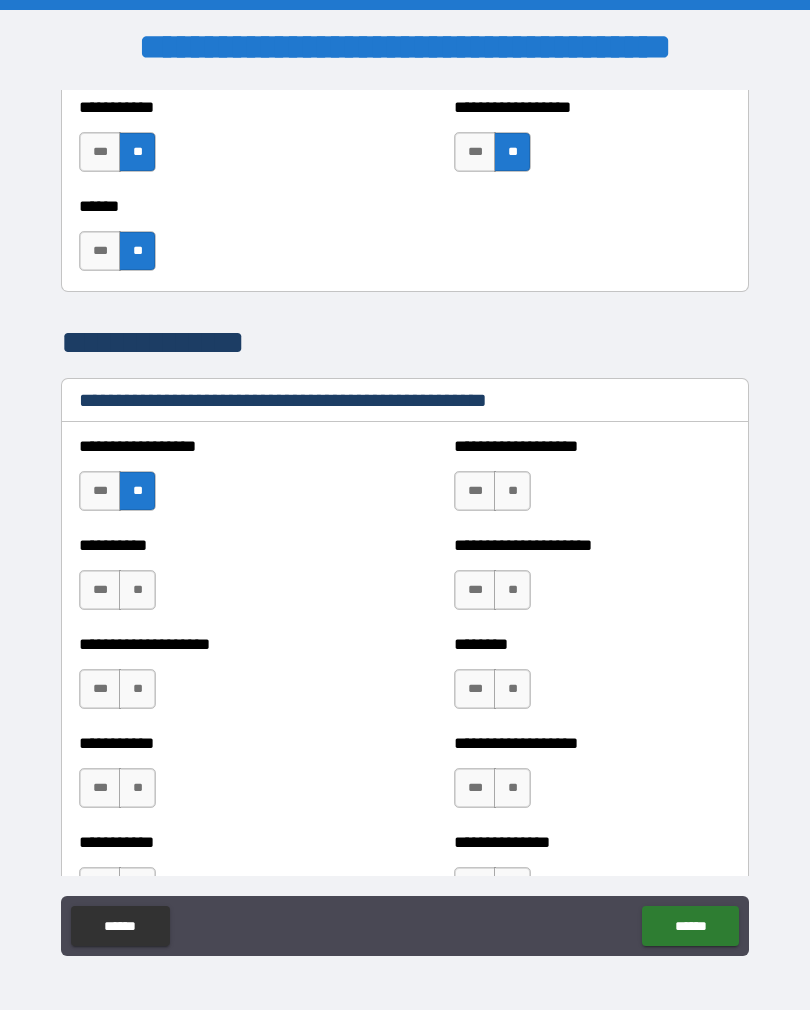 click on "**" at bounding box center (137, 590) 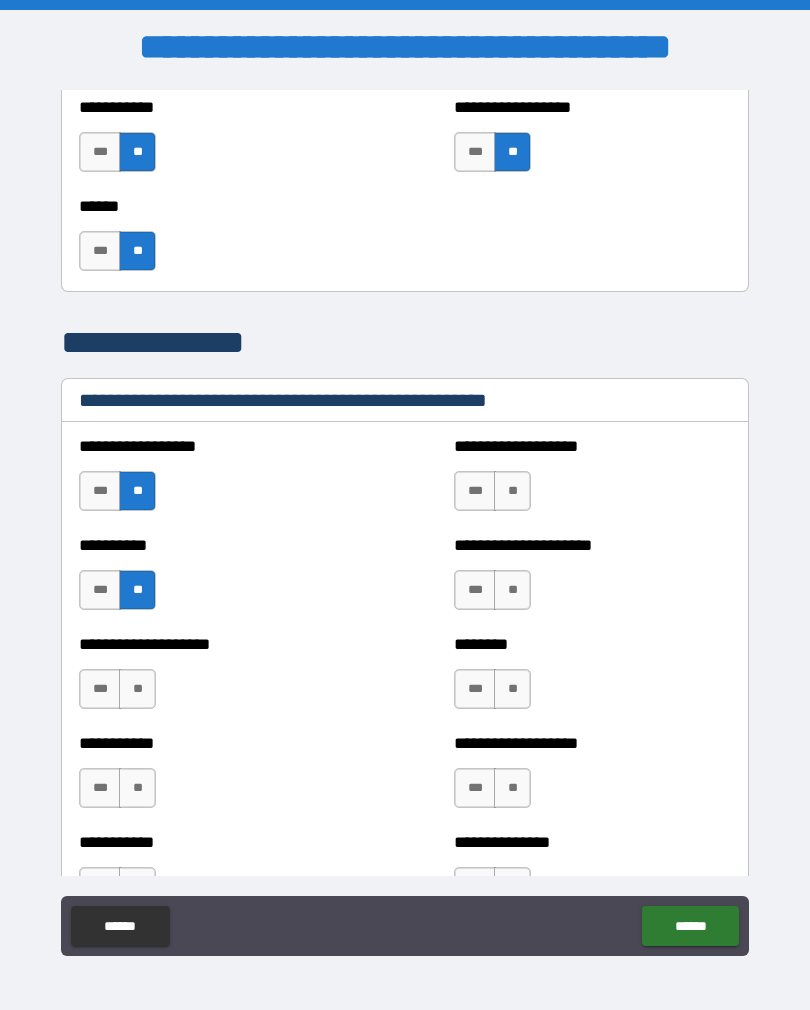 click on "**" at bounding box center [512, 491] 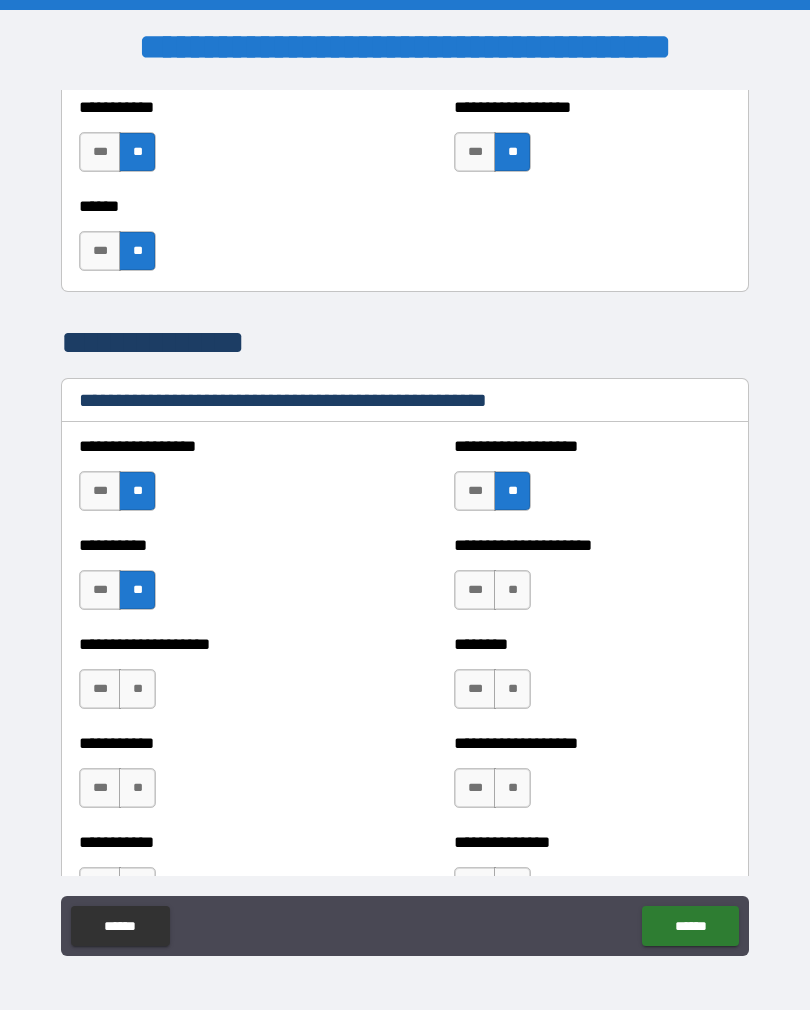 click on "**" at bounding box center (512, 590) 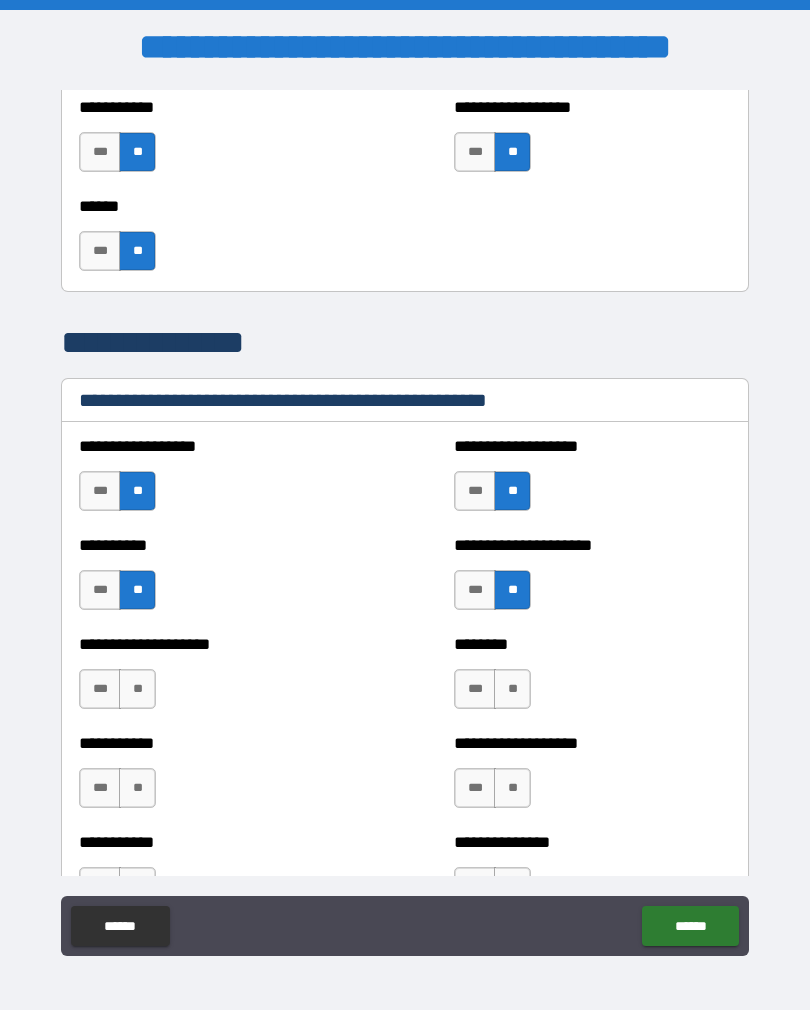 click on "**" at bounding box center [512, 689] 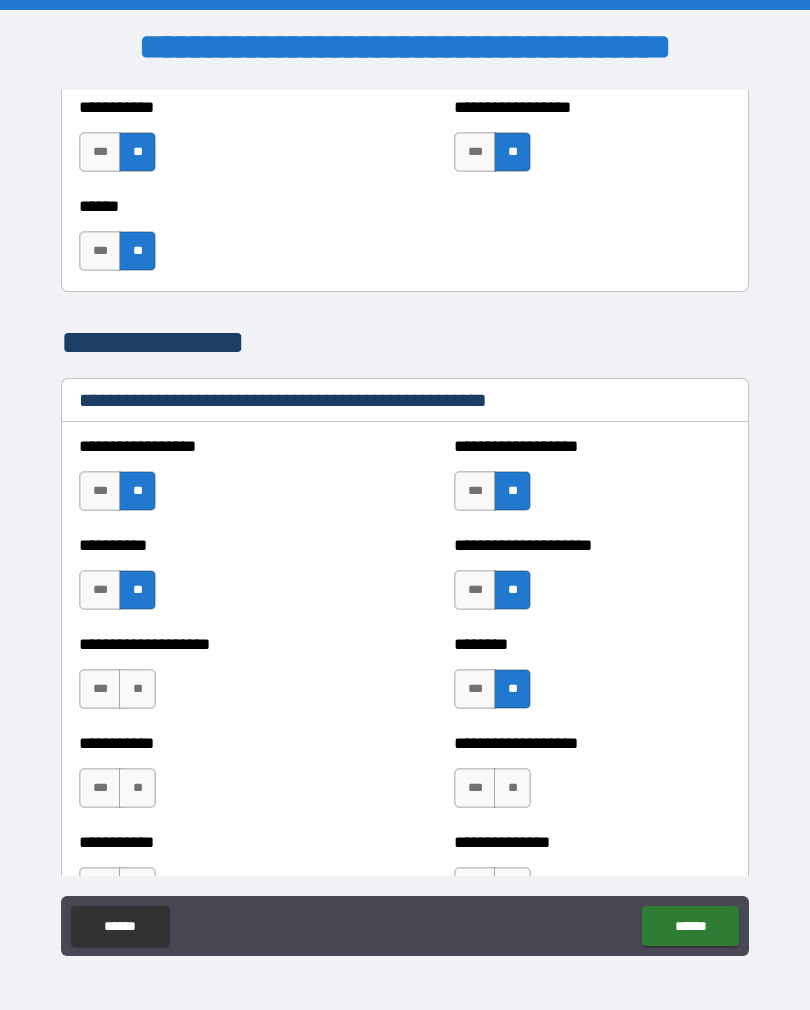 click on "**" at bounding box center [137, 689] 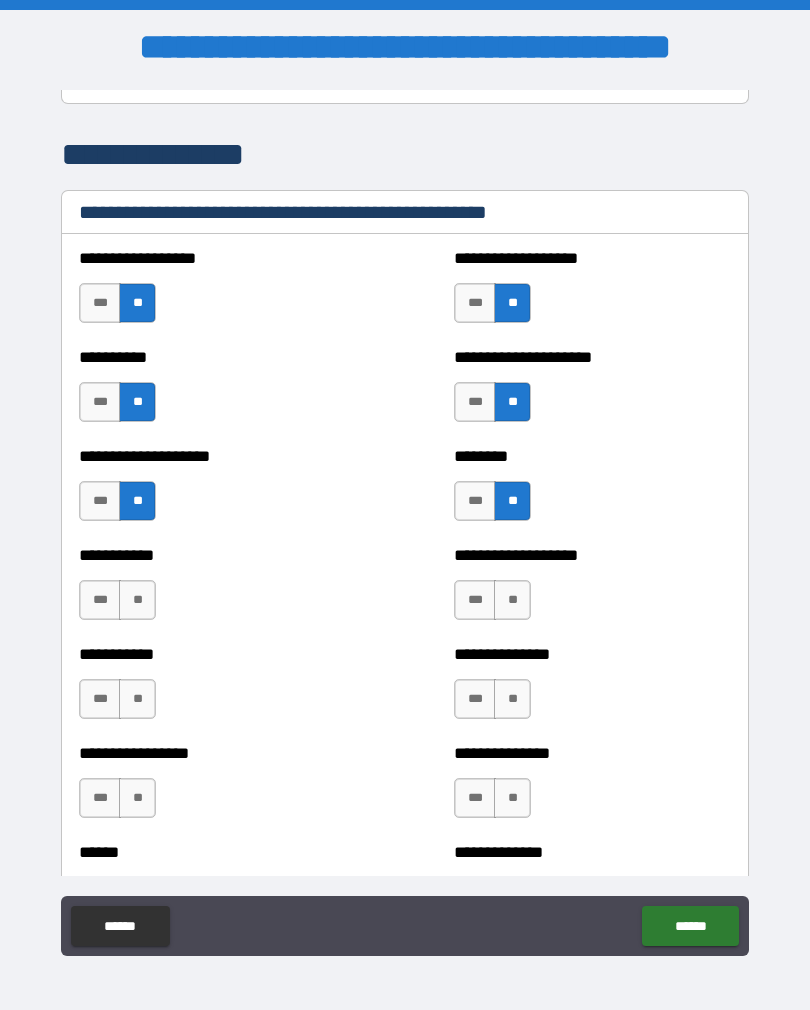 scroll, scrollTop: 2419, scrollLeft: 0, axis: vertical 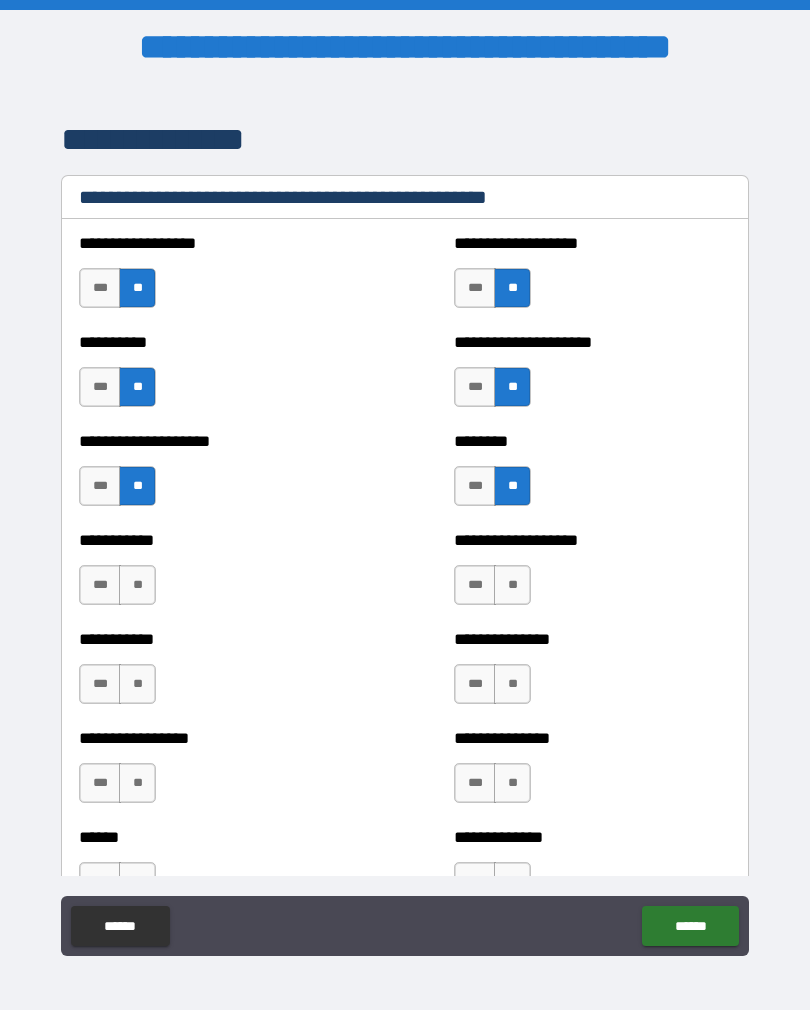 click on "**" at bounding box center [137, 585] 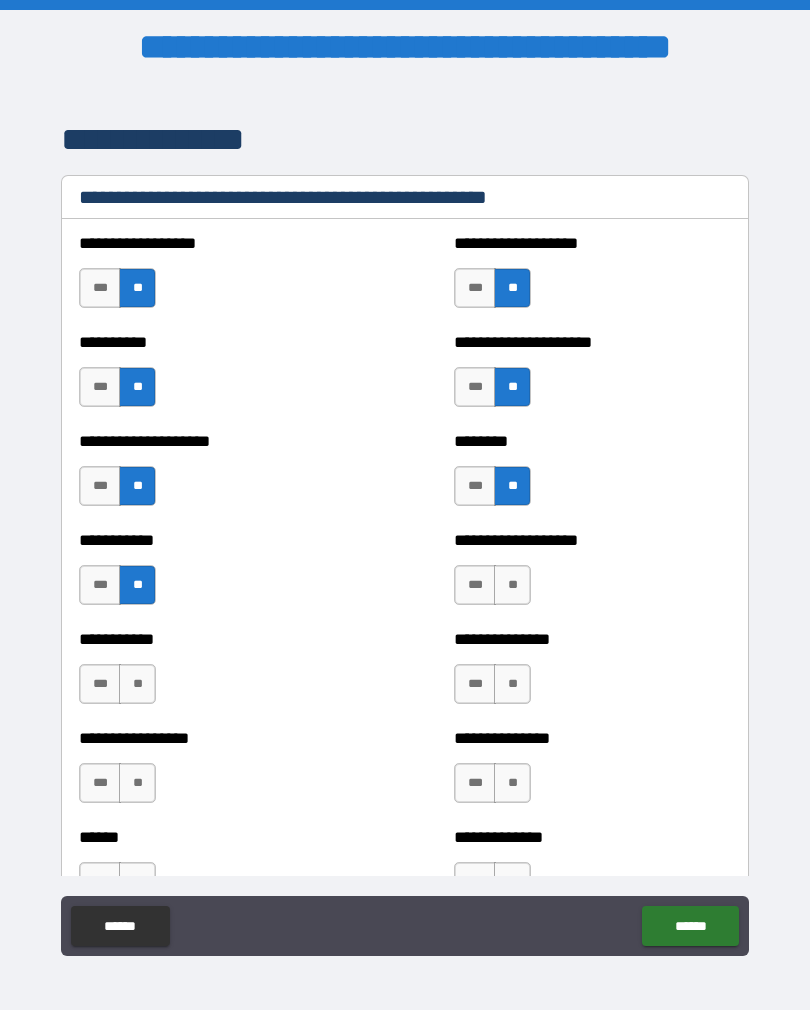 click on "**" at bounding box center (512, 585) 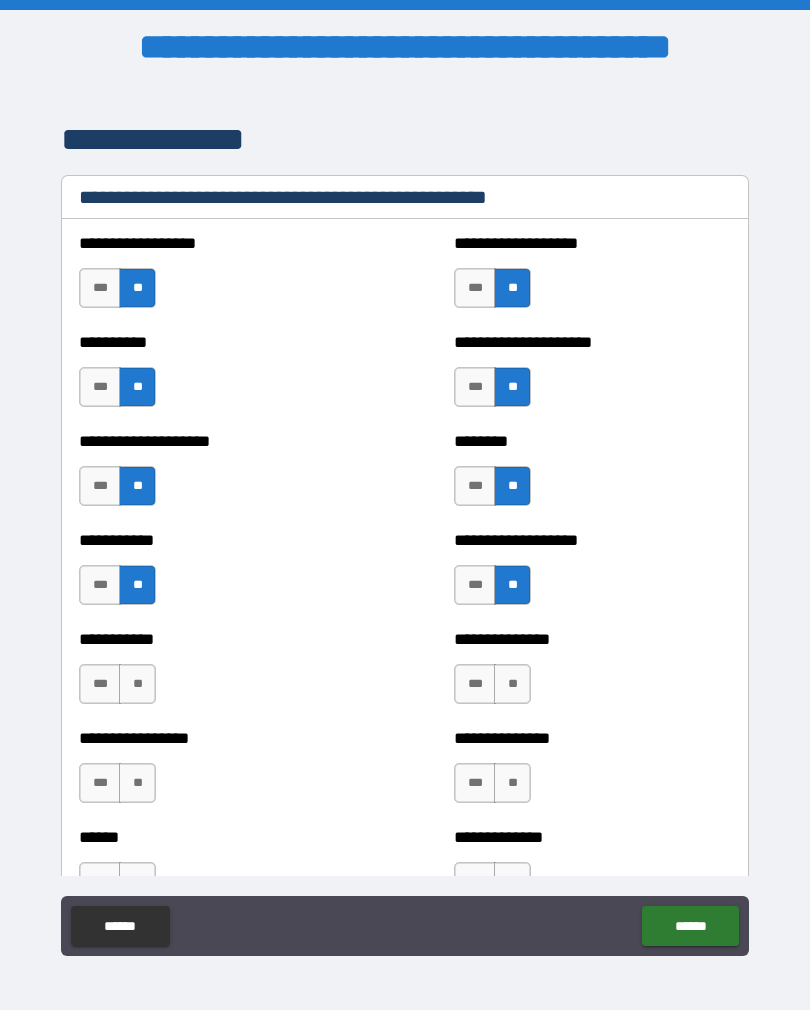click on "**" at bounding box center [137, 684] 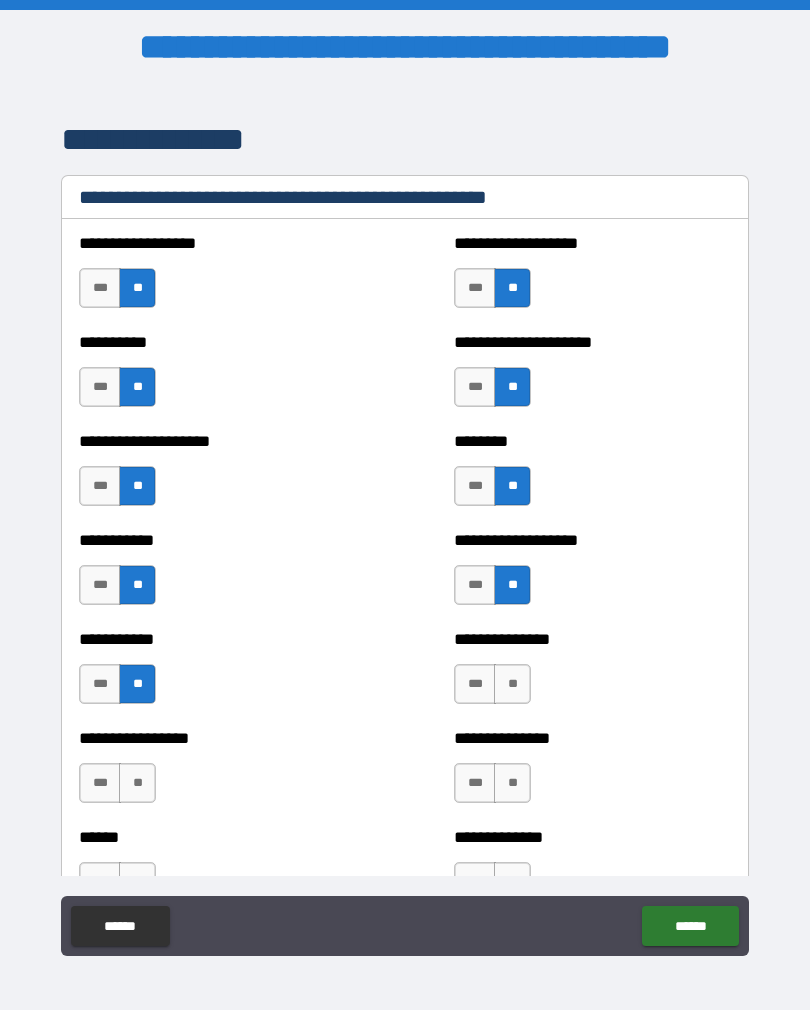 click on "**" at bounding box center (512, 684) 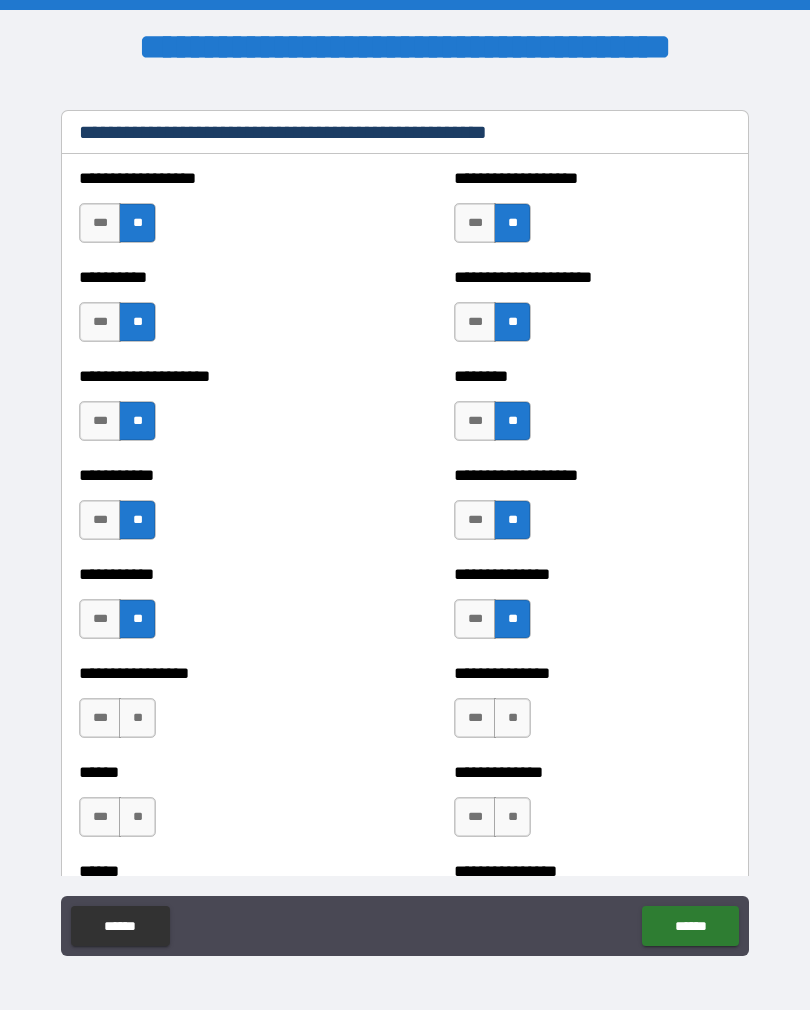 scroll, scrollTop: 2545, scrollLeft: 0, axis: vertical 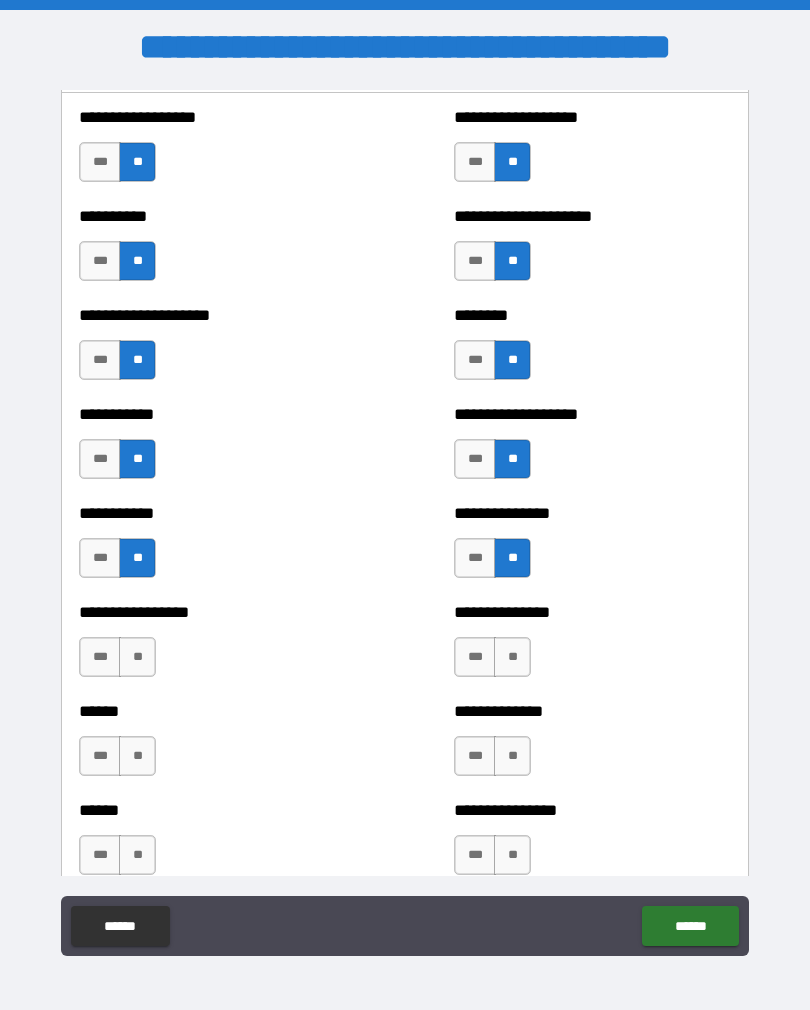 click on "**" at bounding box center (137, 657) 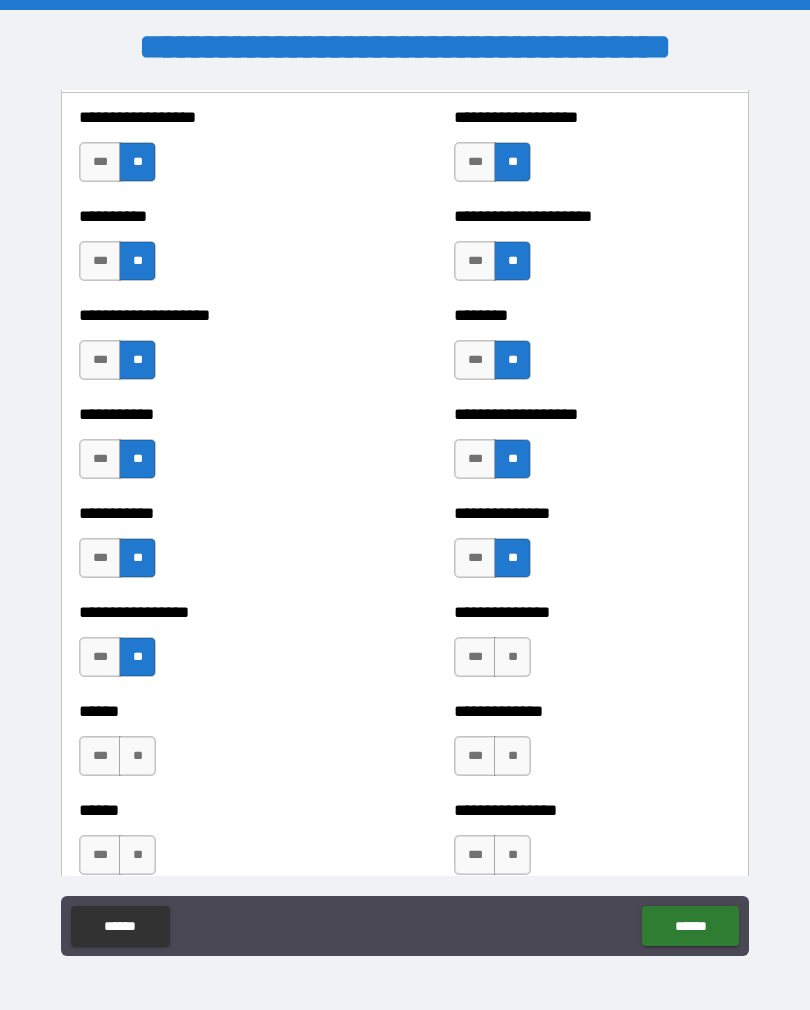 click on "**" at bounding box center (512, 657) 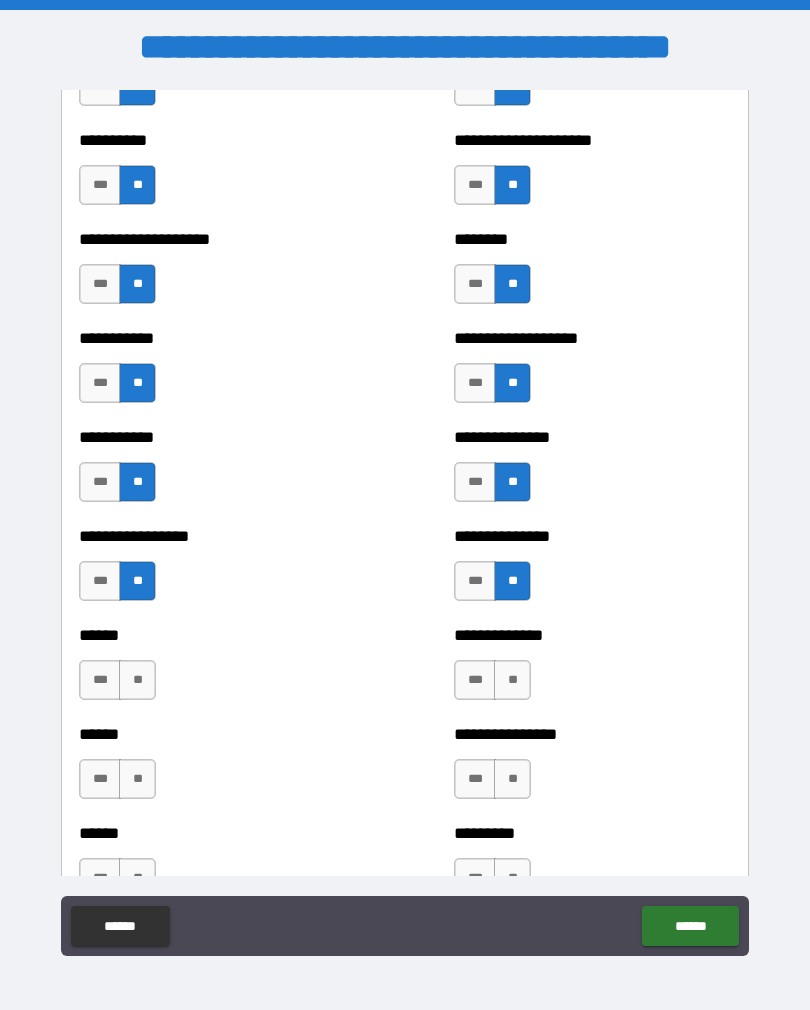 scroll, scrollTop: 2661, scrollLeft: 0, axis: vertical 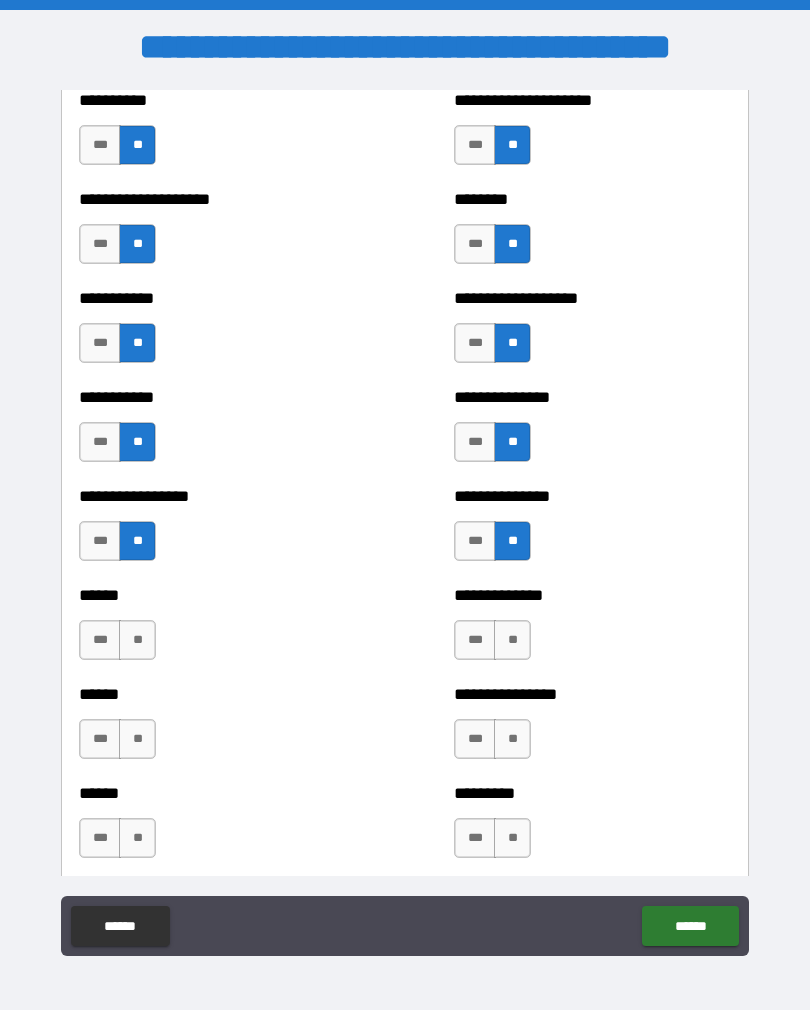 click on "**" at bounding box center [137, 640] 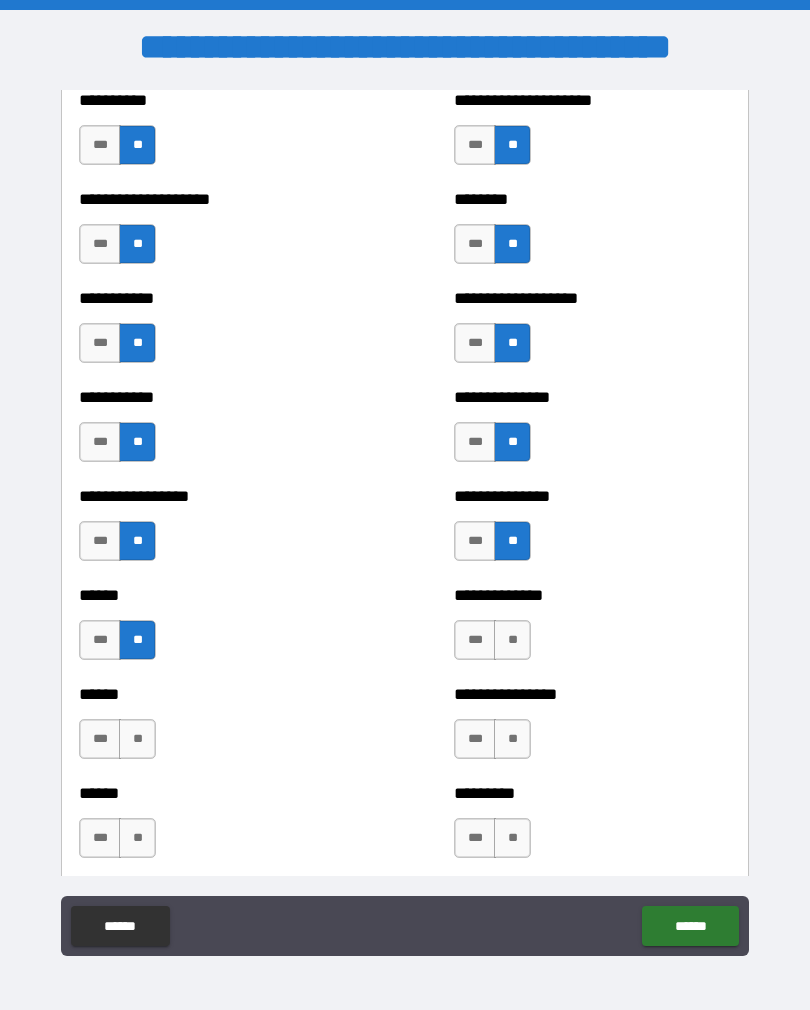 click on "**" at bounding box center [512, 640] 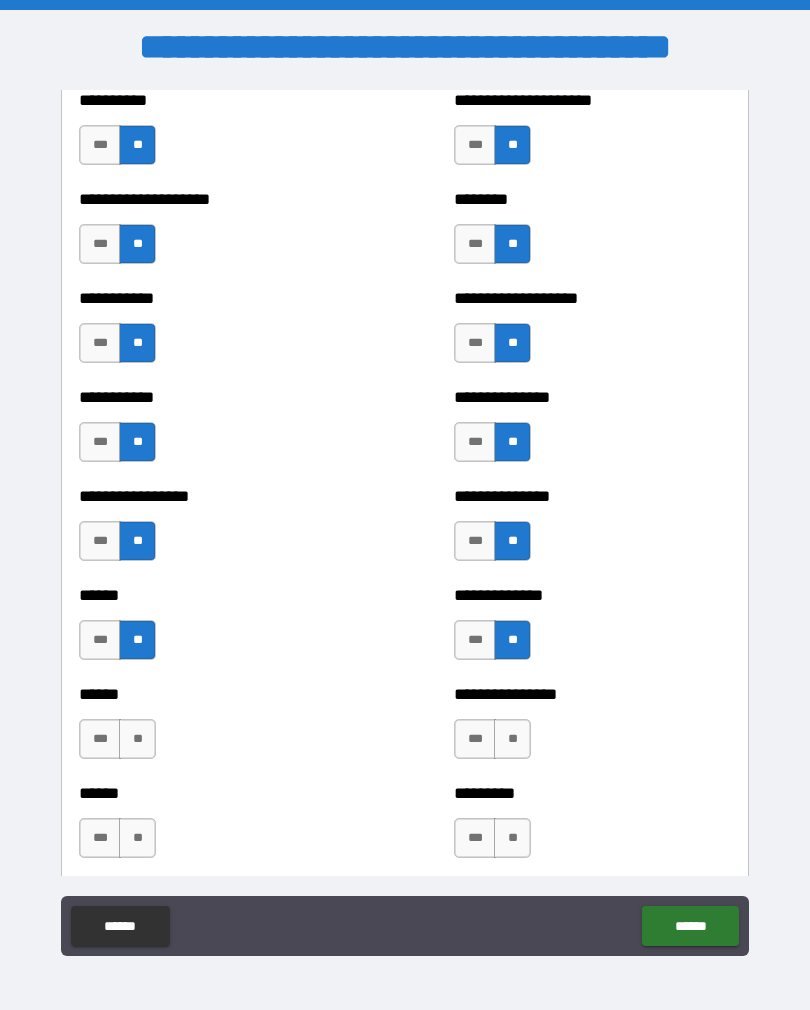 click on "**" at bounding box center (137, 739) 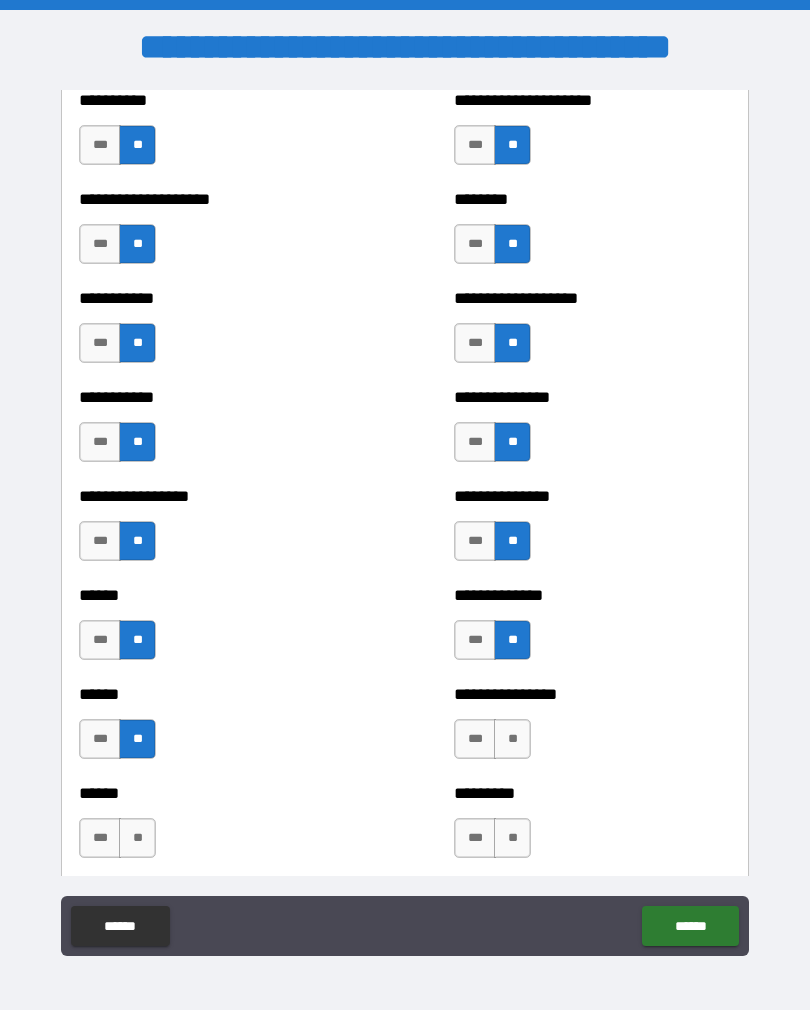 click on "**" at bounding box center (512, 739) 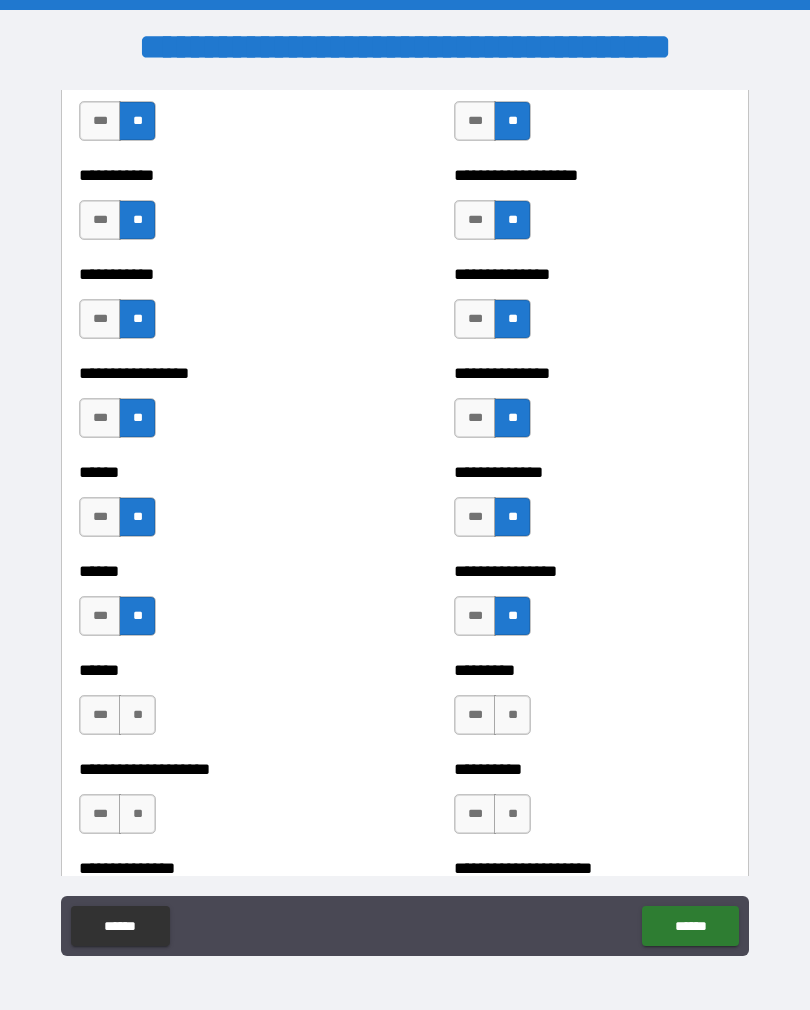 scroll, scrollTop: 2793, scrollLeft: 0, axis: vertical 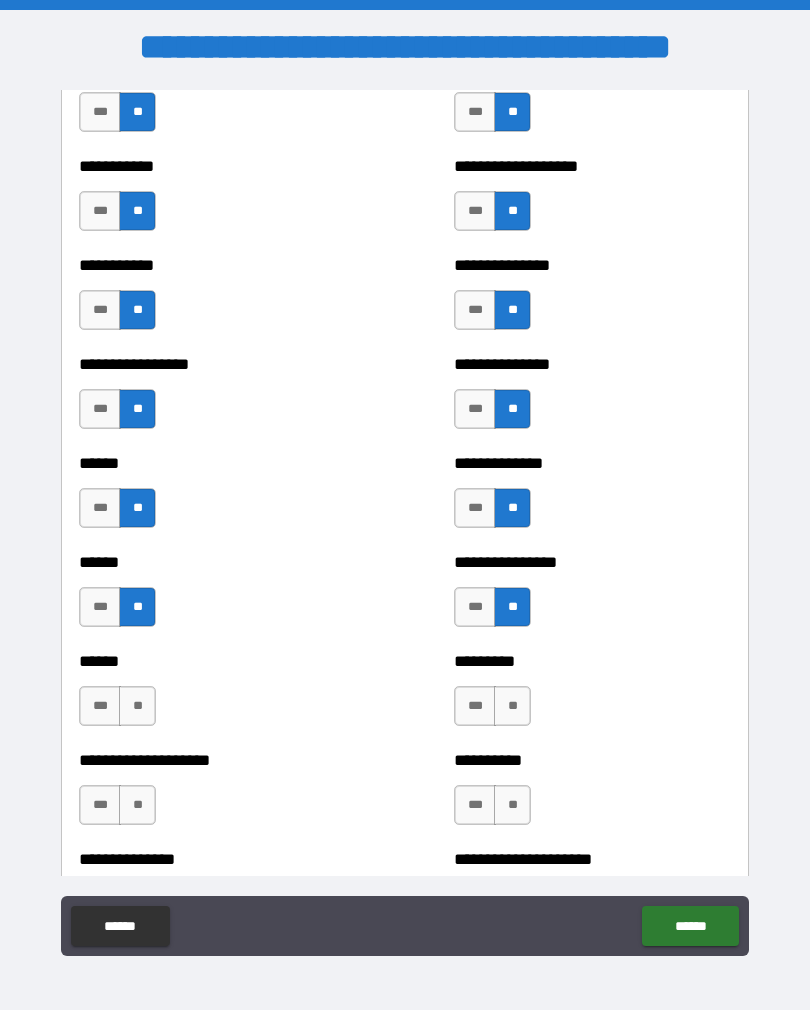 click on "**" at bounding box center [137, 706] 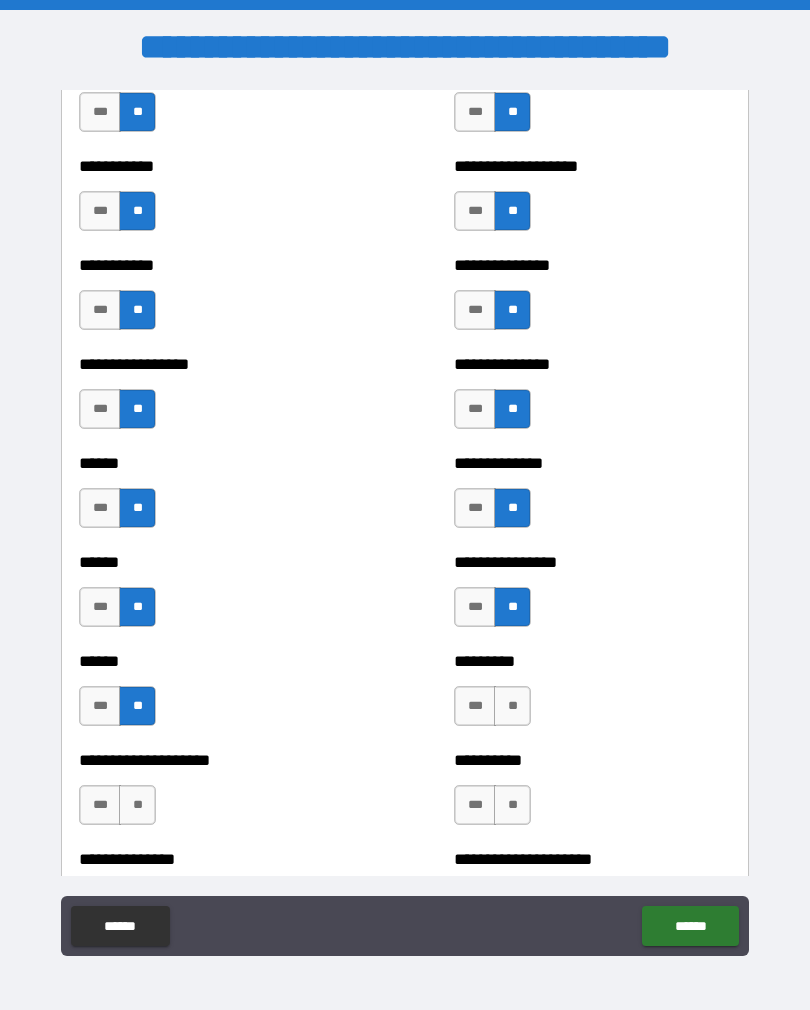 click on "**" at bounding box center (512, 706) 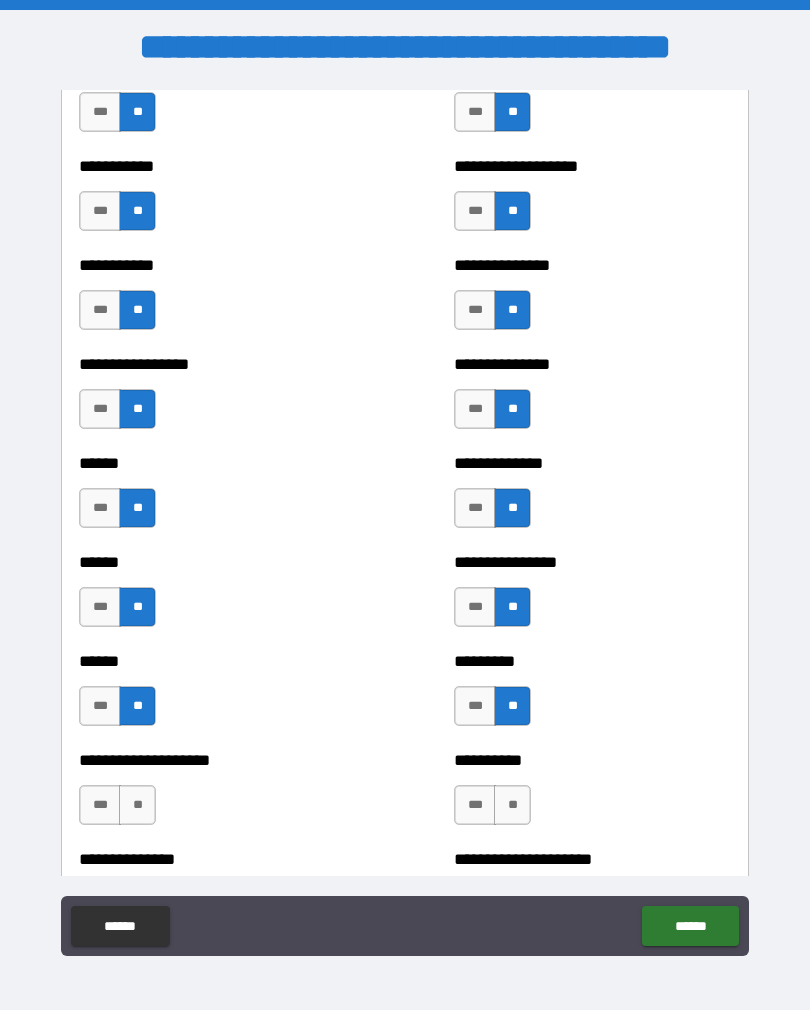 click on "**" at bounding box center (137, 805) 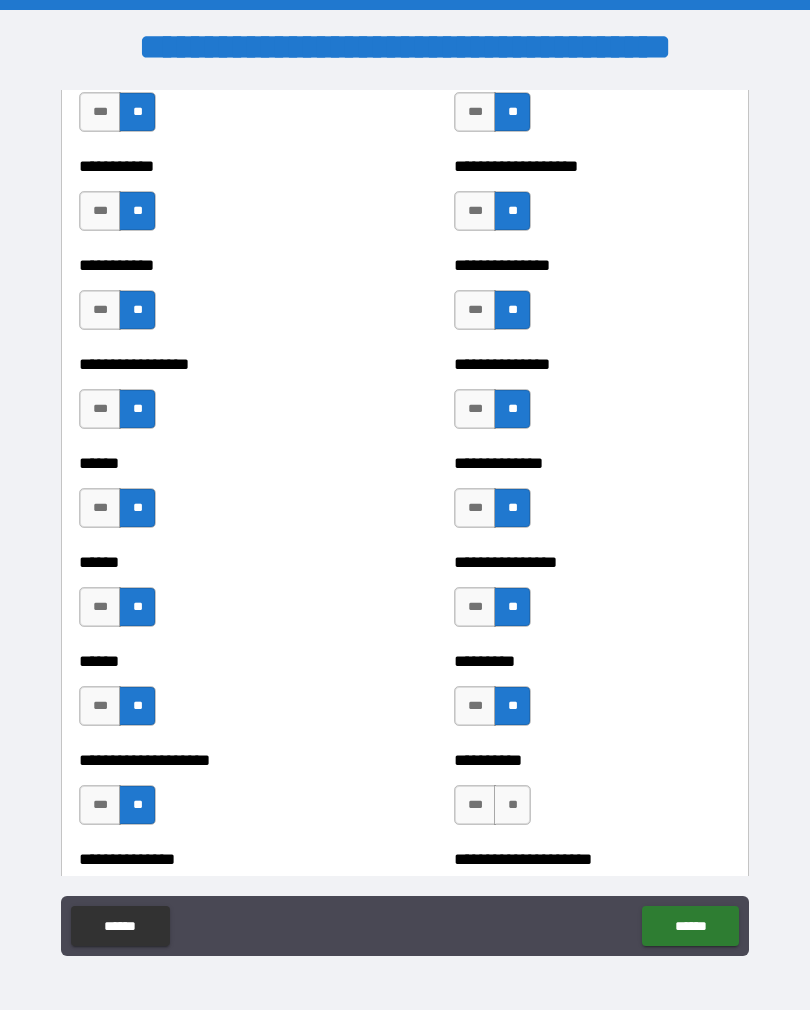 click on "**" at bounding box center (512, 805) 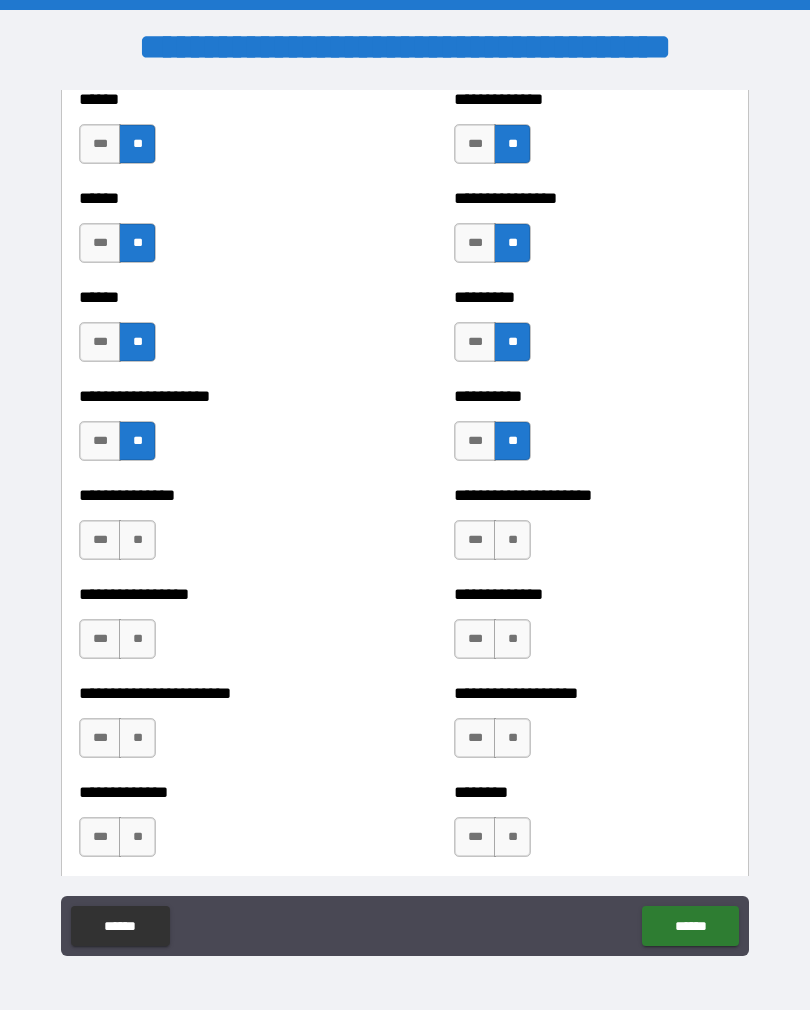 scroll, scrollTop: 3160, scrollLeft: 0, axis: vertical 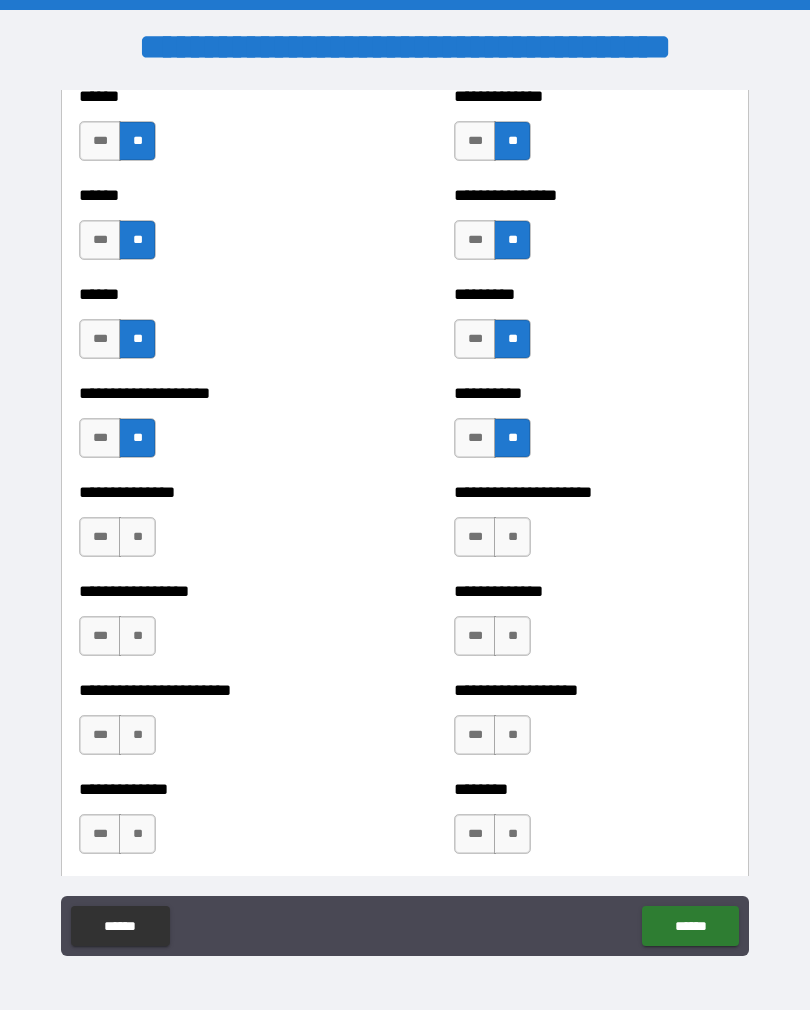 click on "**" at bounding box center [137, 537] 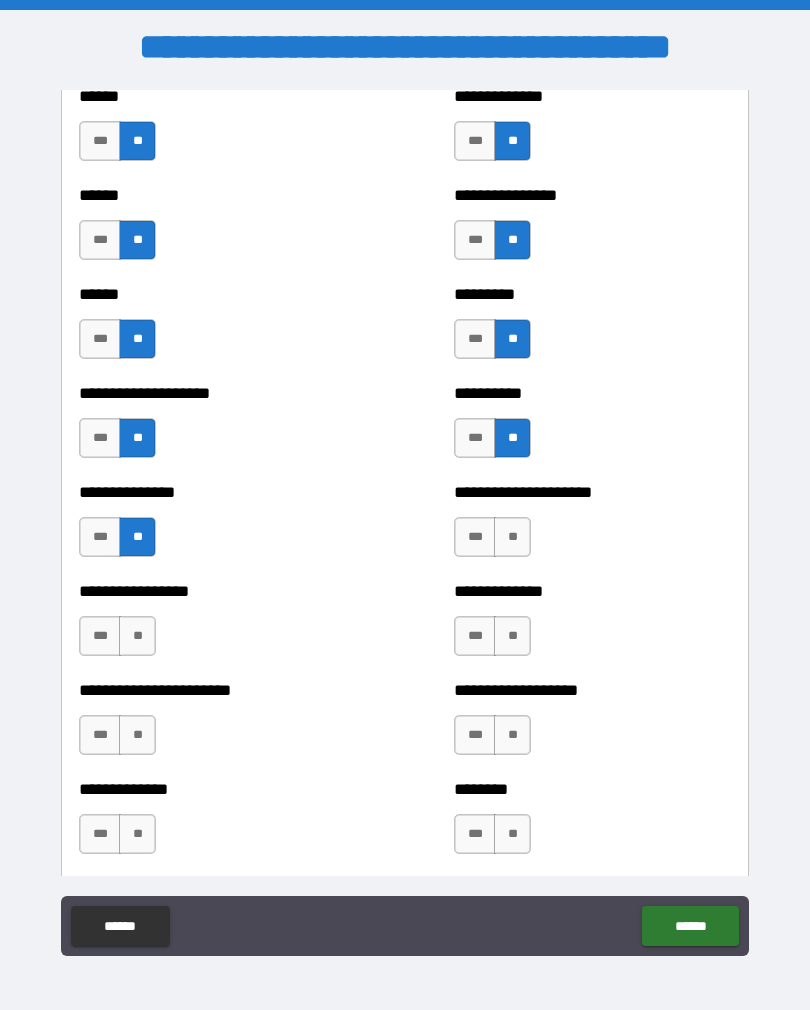 click on "**" at bounding box center [512, 537] 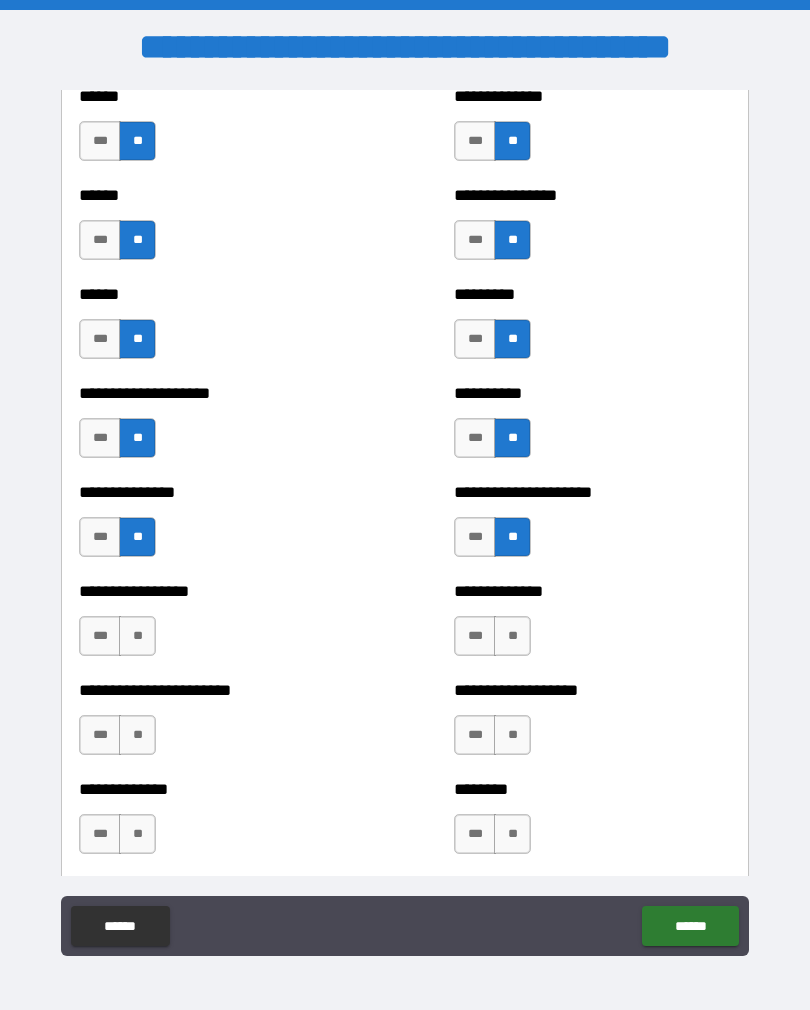 click on "**" at bounding box center [137, 636] 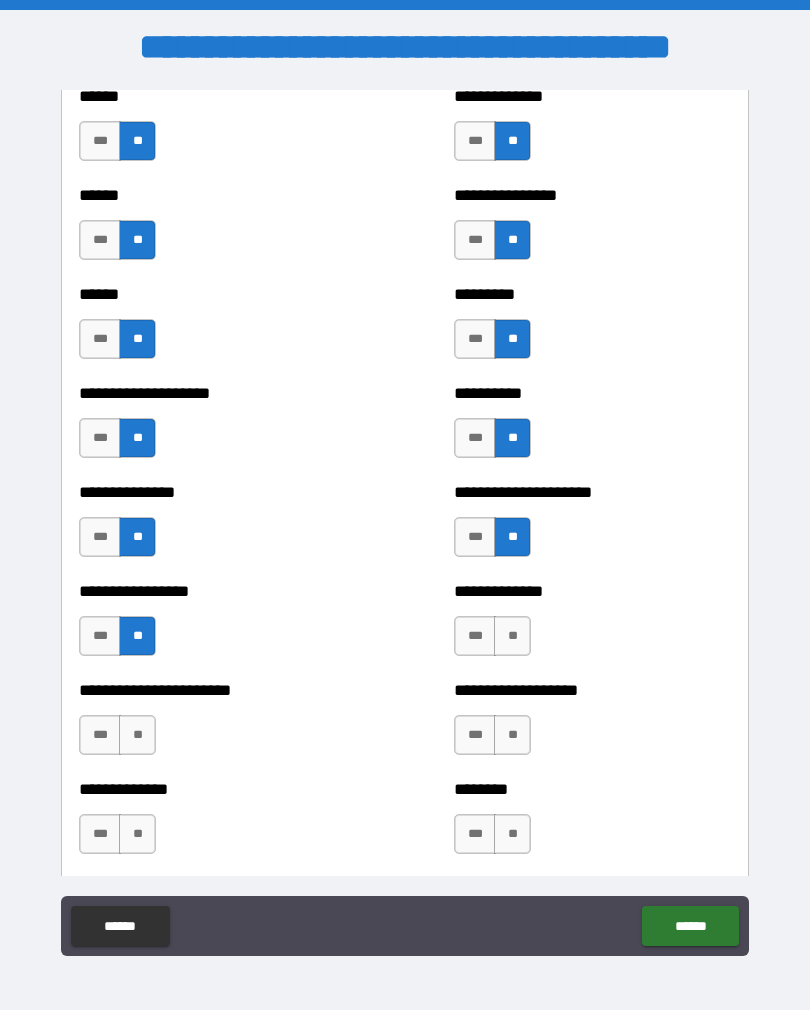 click on "**" at bounding box center [512, 636] 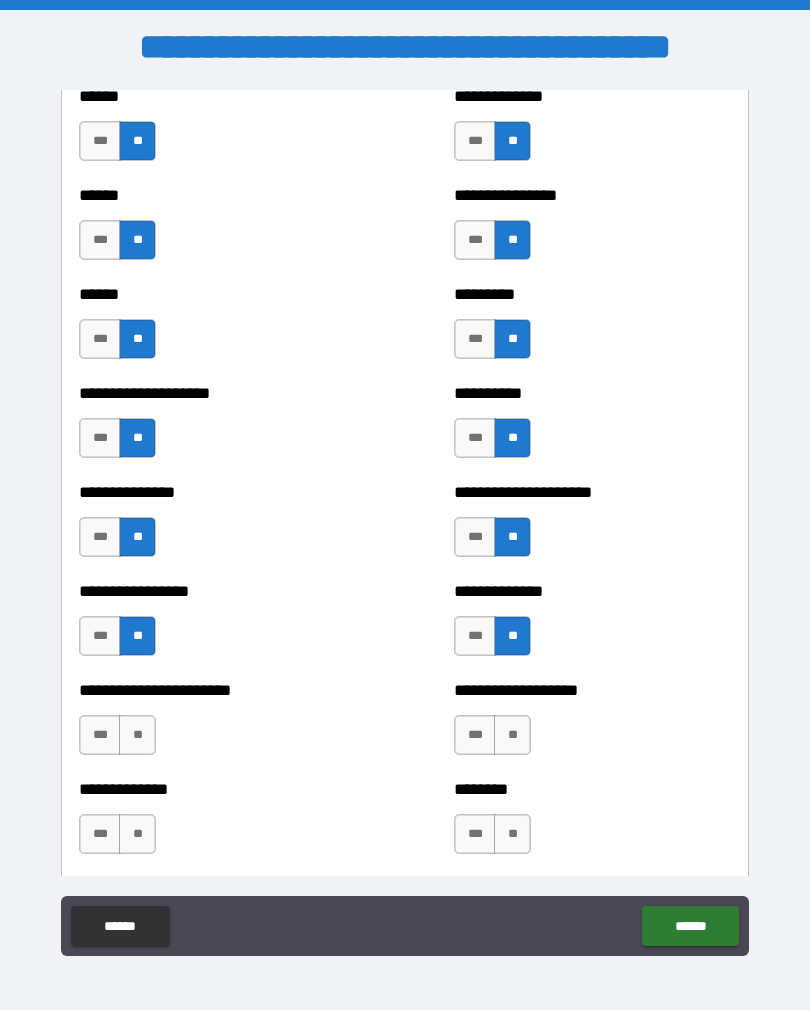 click on "**" at bounding box center (137, 735) 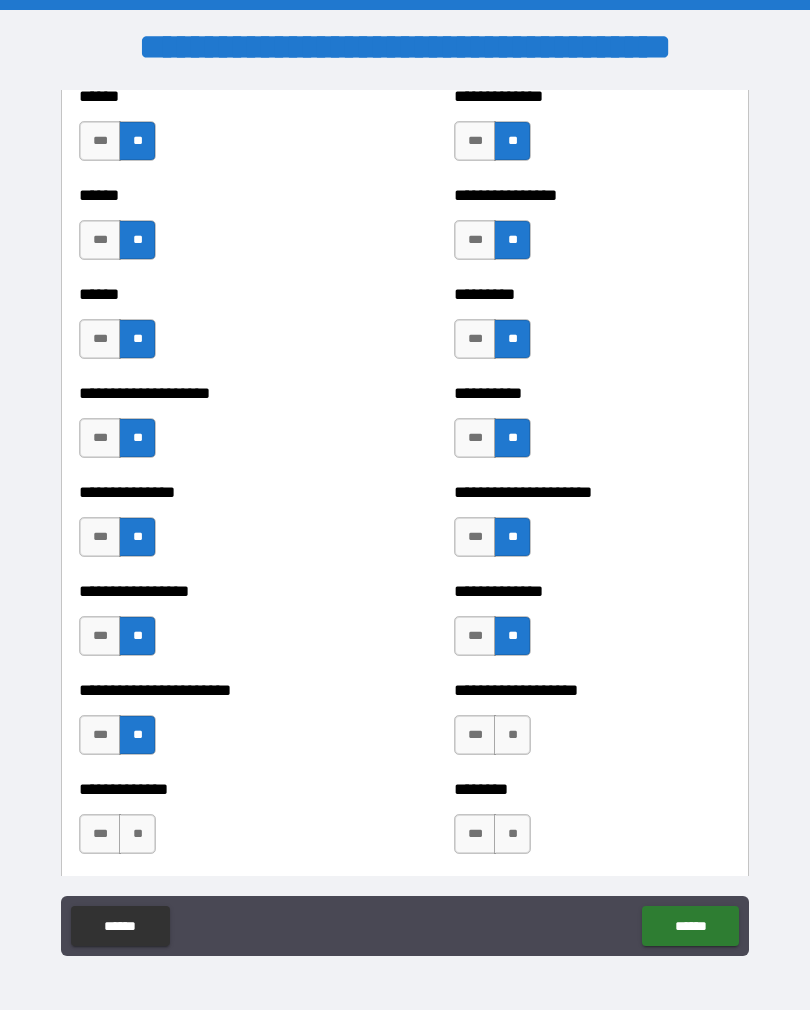 click on "**" at bounding box center (512, 735) 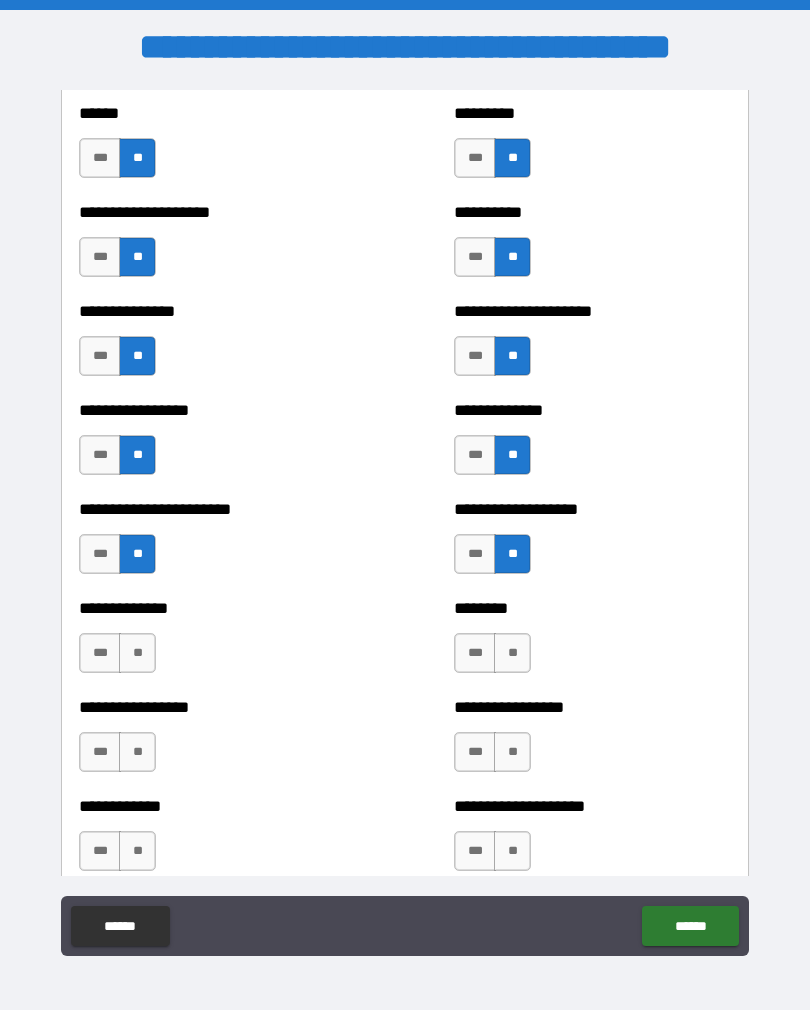 scroll, scrollTop: 3343, scrollLeft: 0, axis: vertical 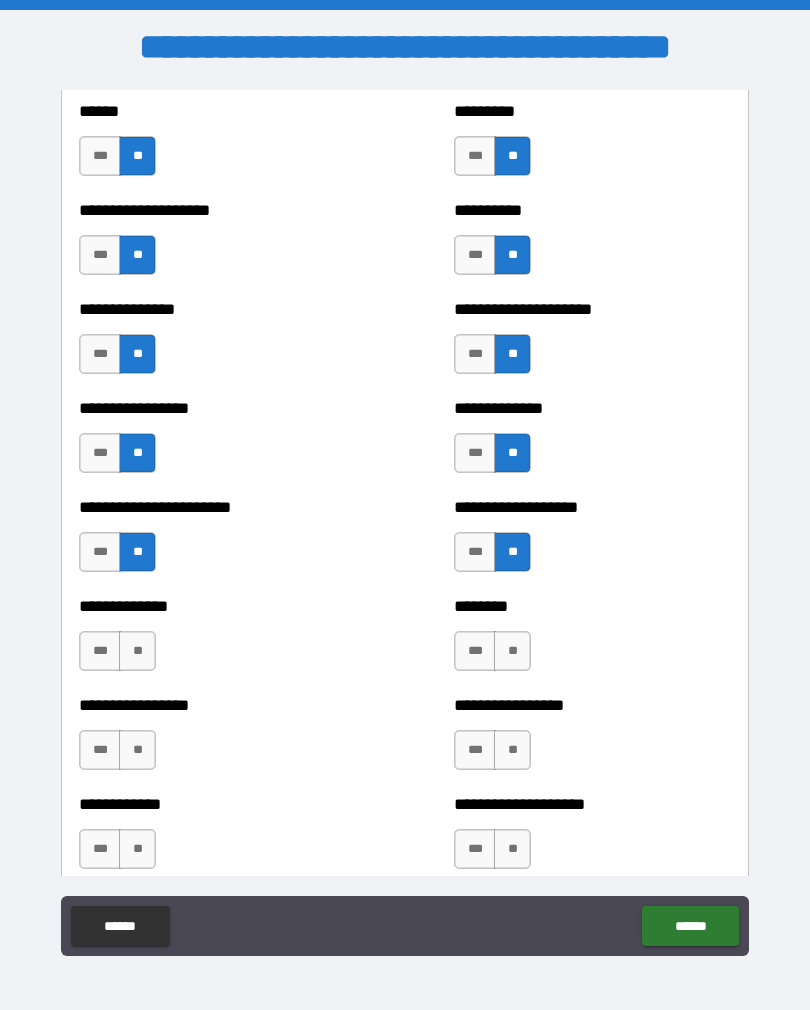 click on "**" at bounding box center [137, 651] 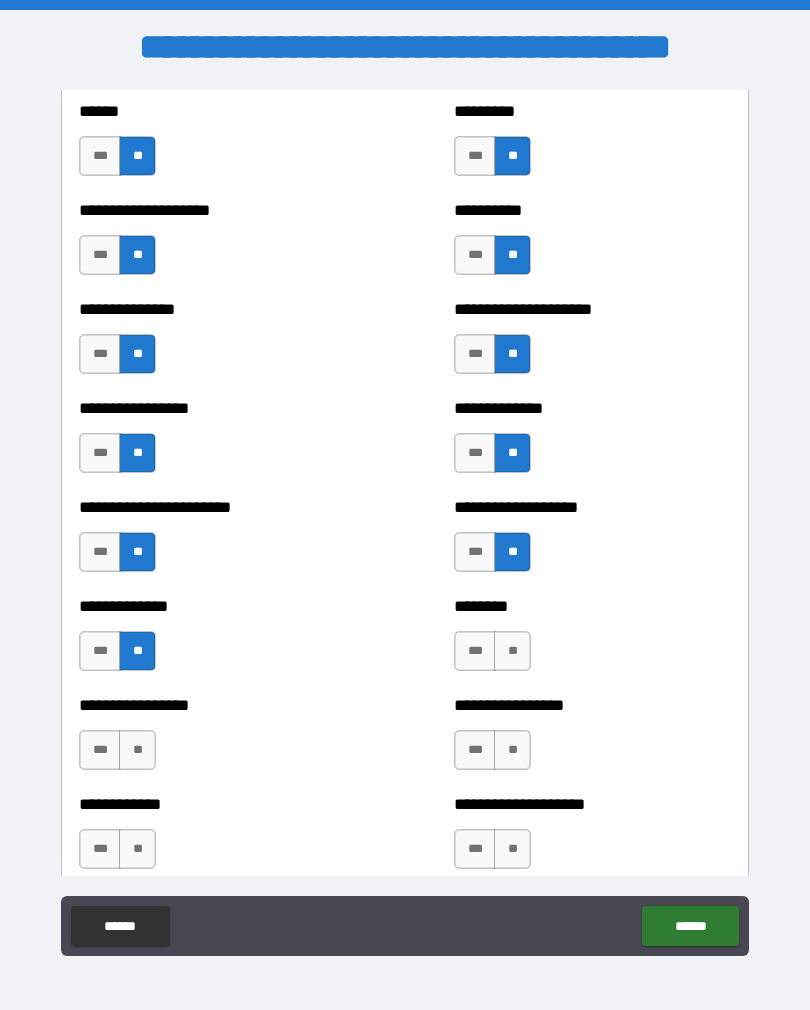 click on "**" at bounding box center [512, 651] 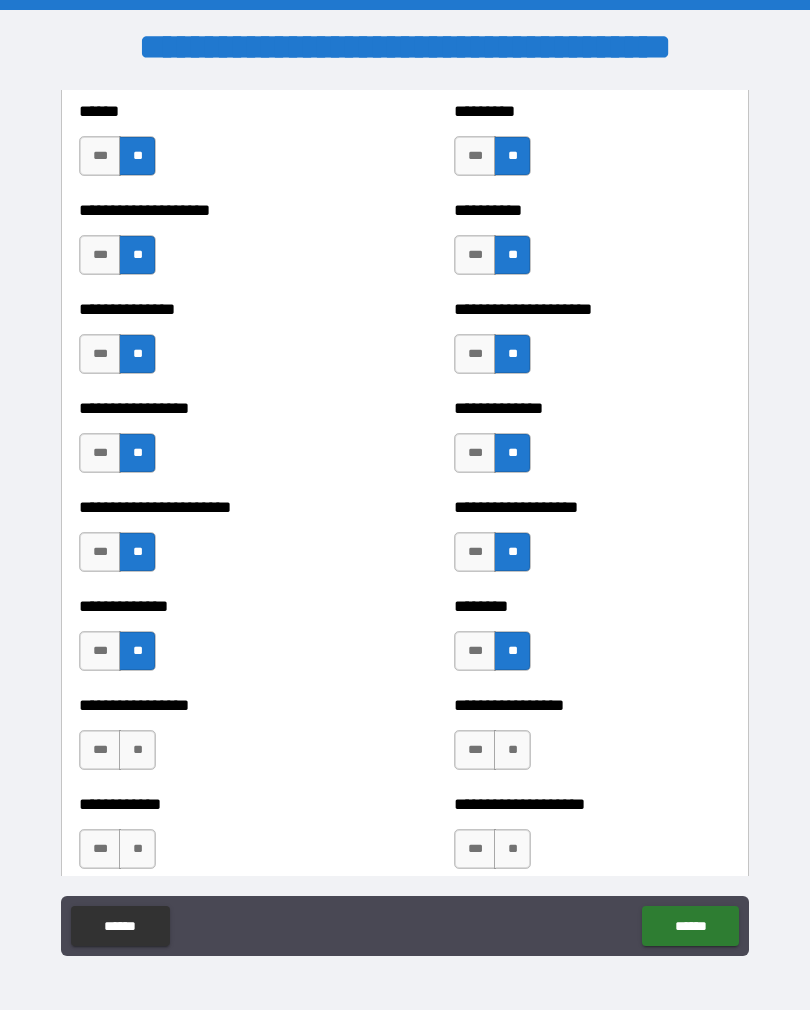 click on "**" at bounding box center (137, 750) 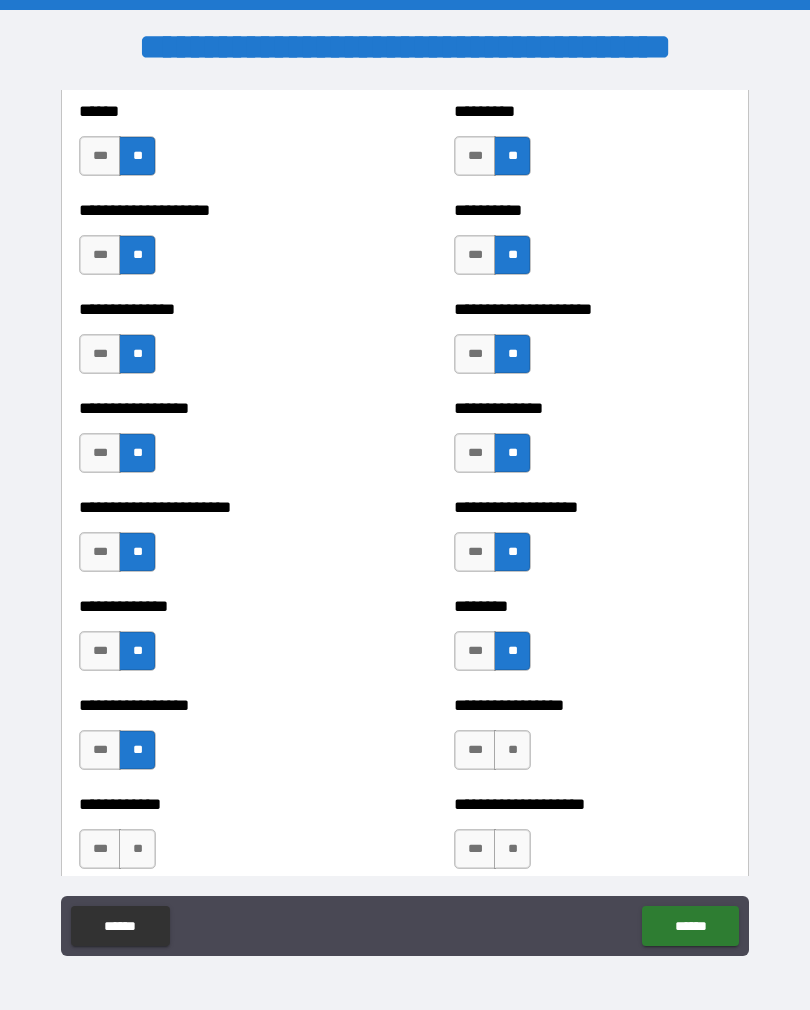 click on "**" at bounding box center [512, 750] 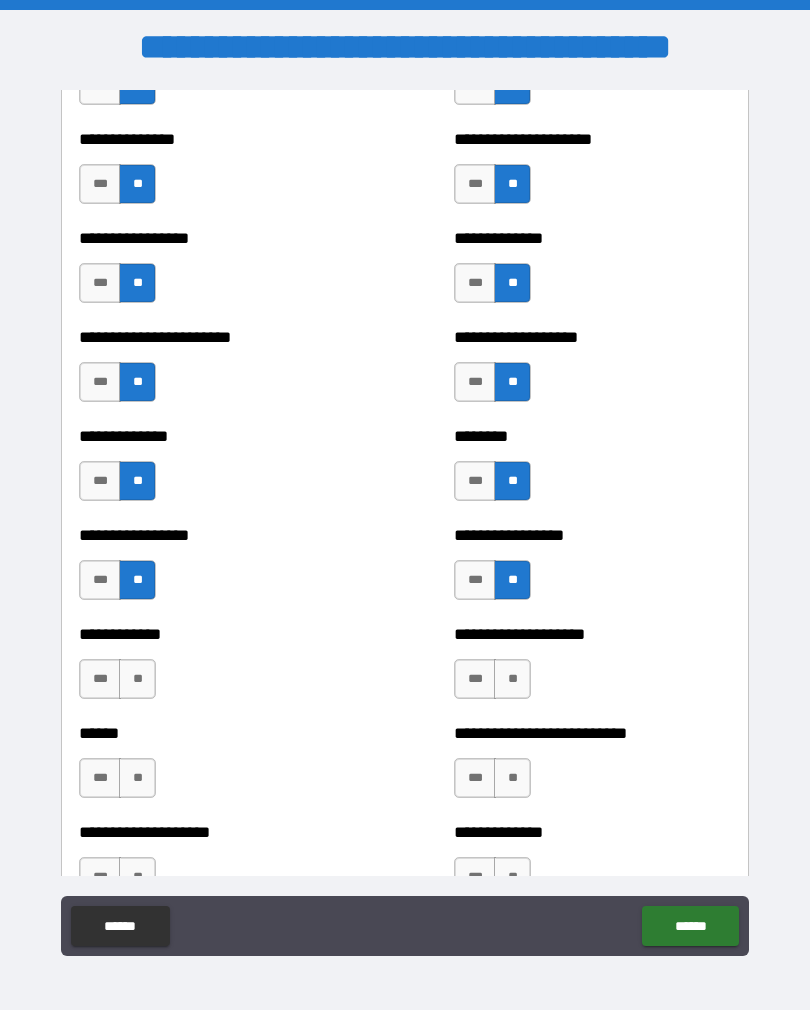 scroll, scrollTop: 3515, scrollLeft: 0, axis: vertical 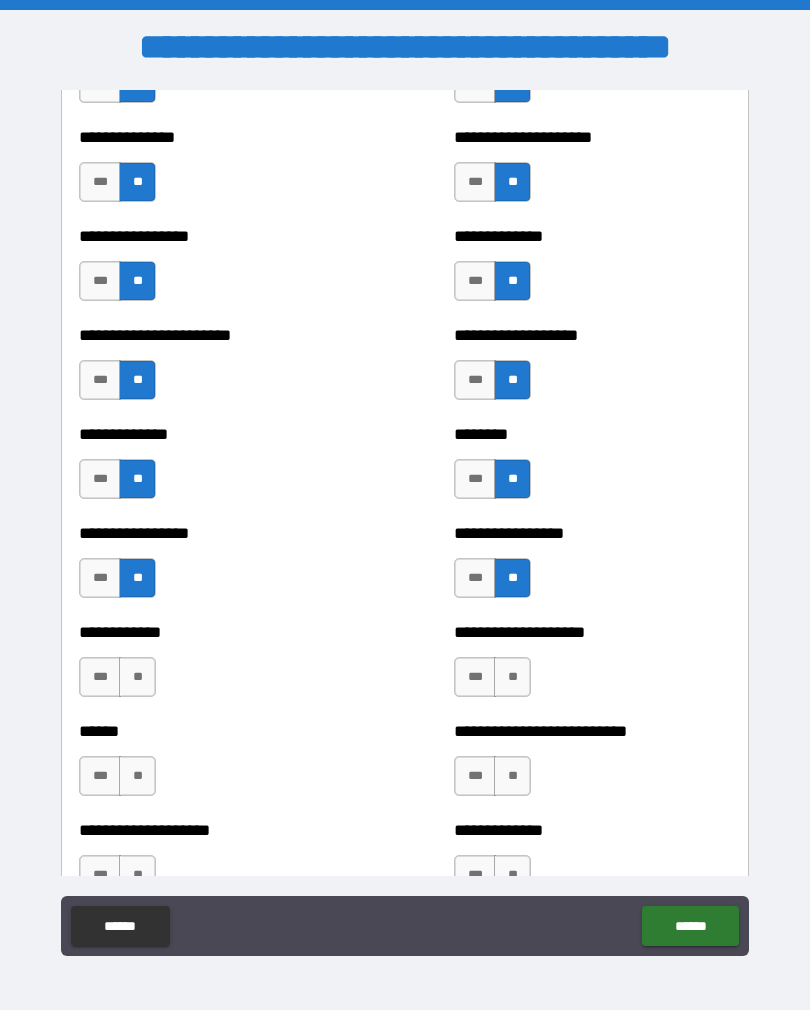 click on "**" at bounding box center [137, 677] 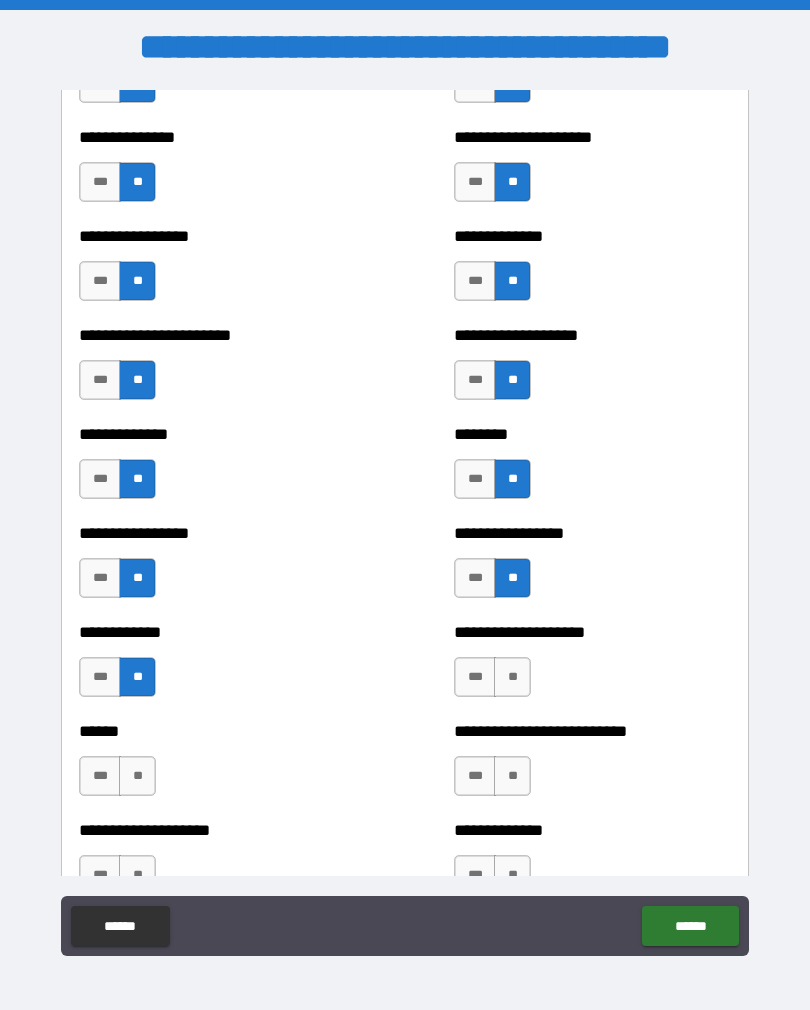 click on "**" at bounding box center [512, 677] 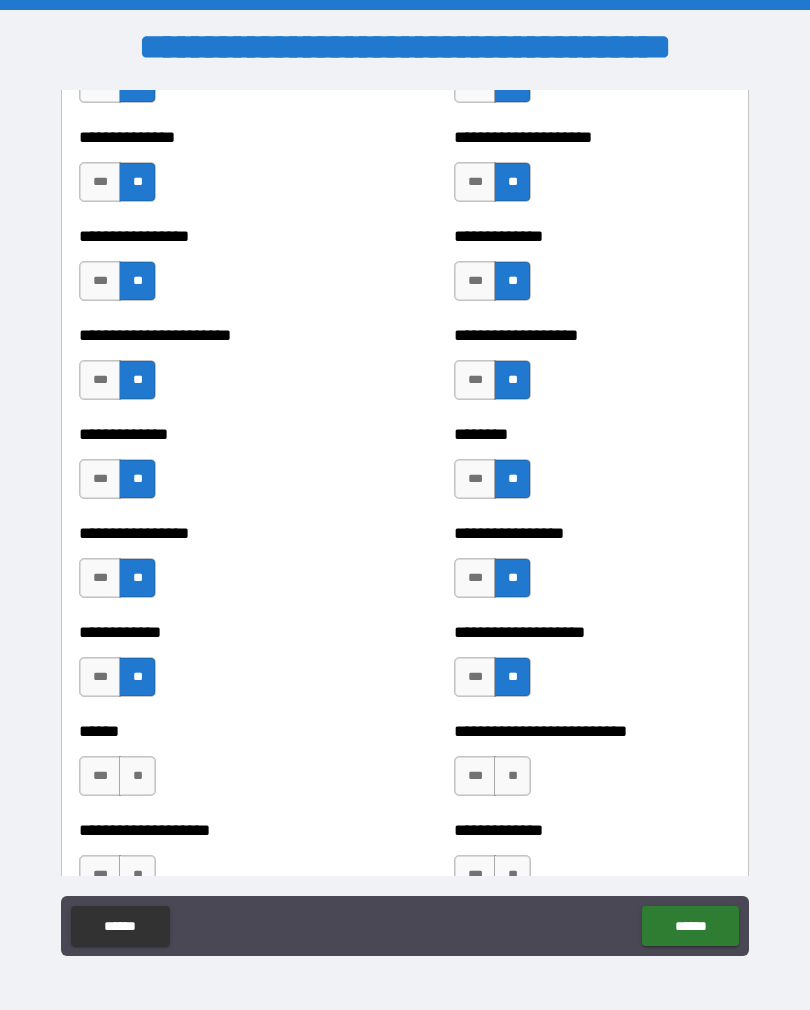 click on "**" at bounding box center (137, 776) 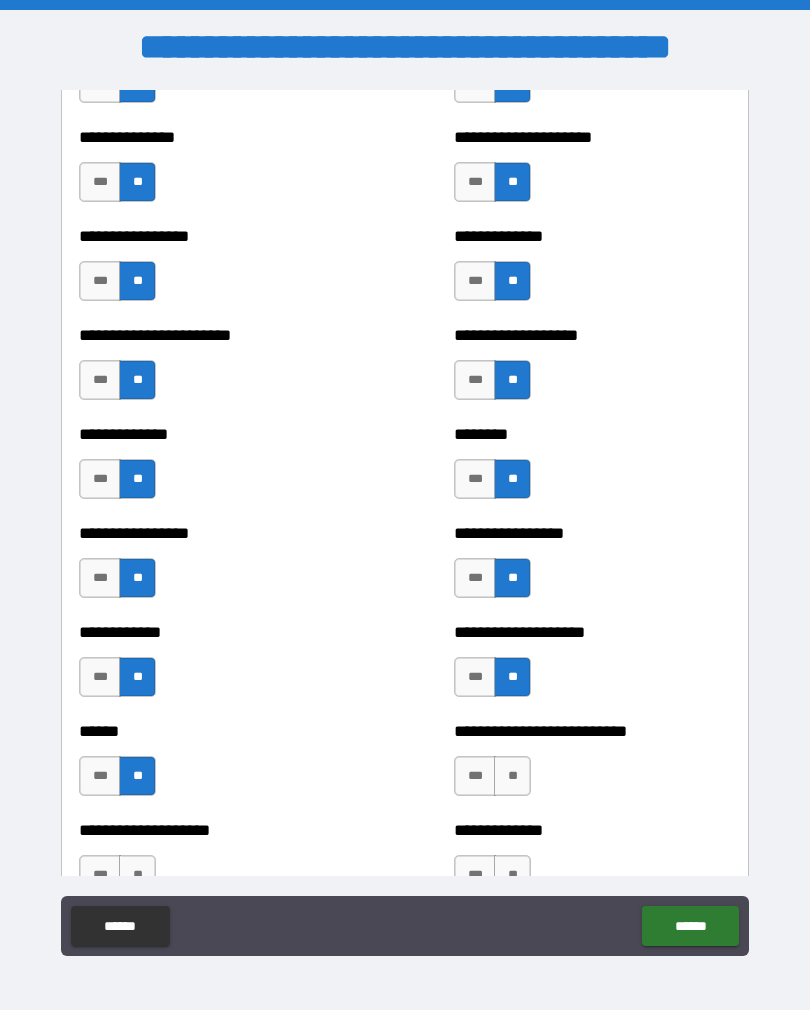 click on "**" at bounding box center [512, 776] 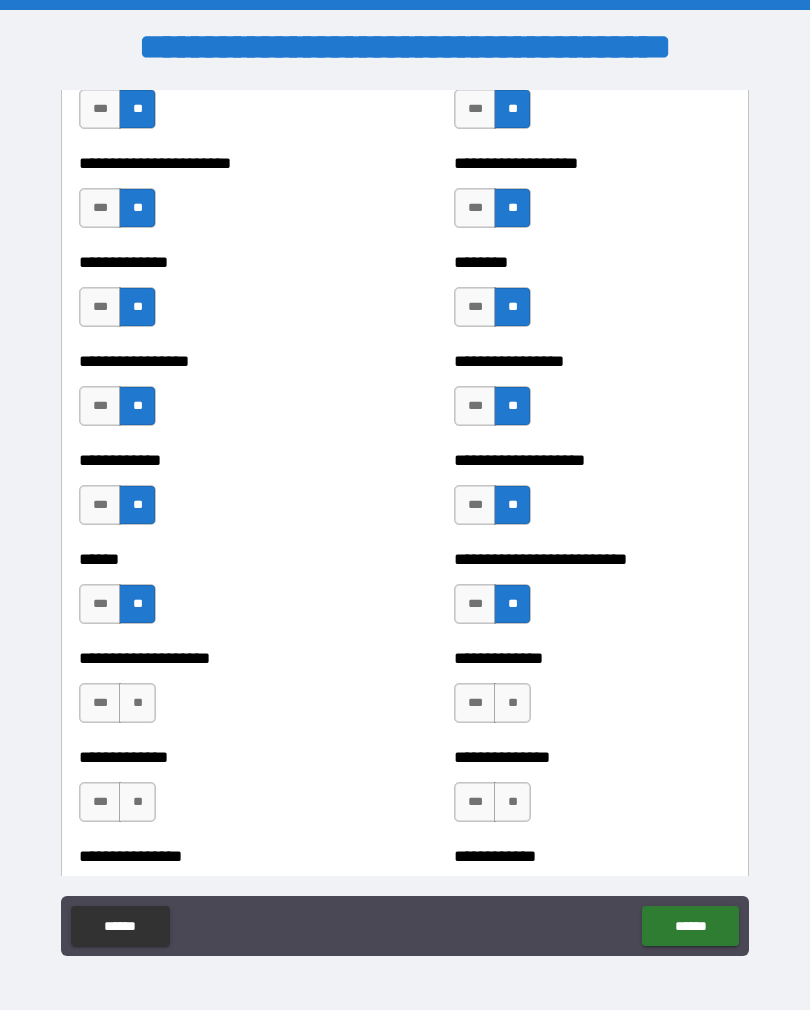 scroll, scrollTop: 3748, scrollLeft: 0, axis: vertical 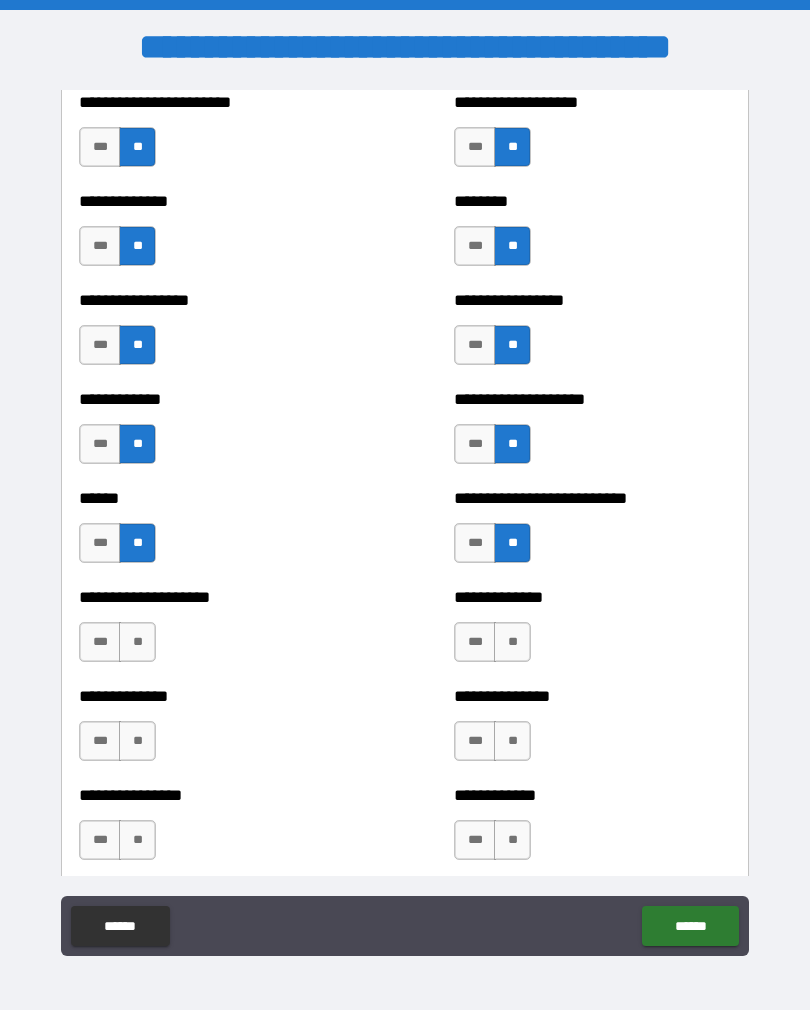 click on "**" at bounding box center [137, 642] 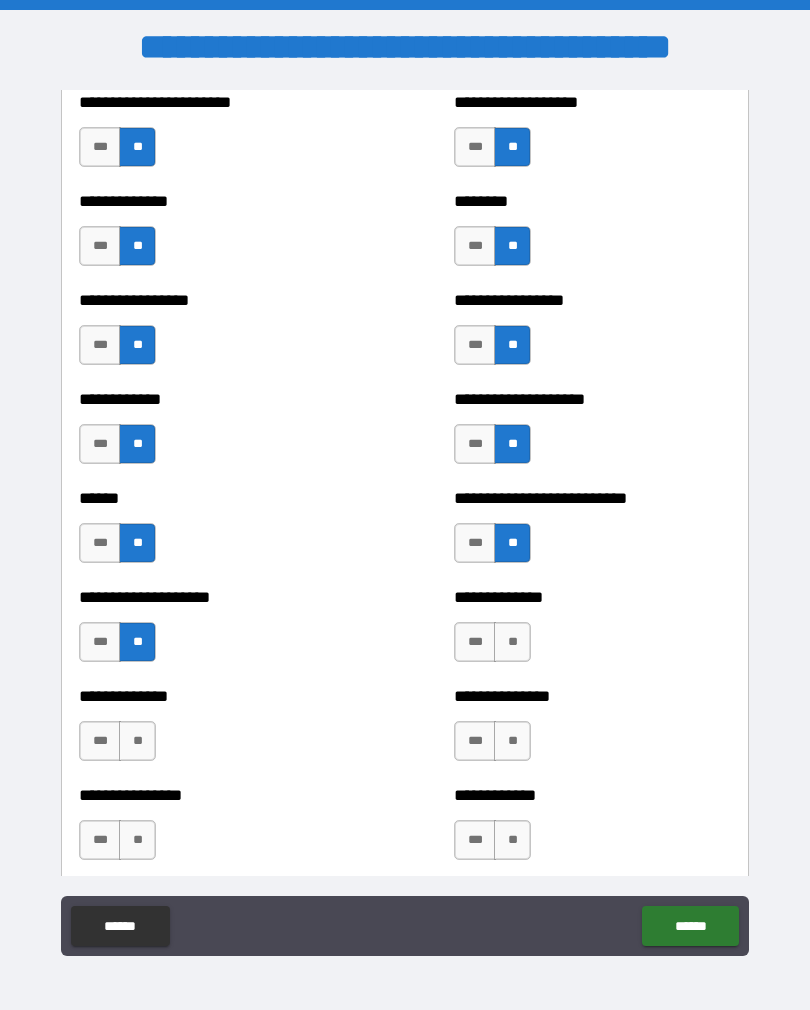 click on "**" at bounding box center (512, 642) 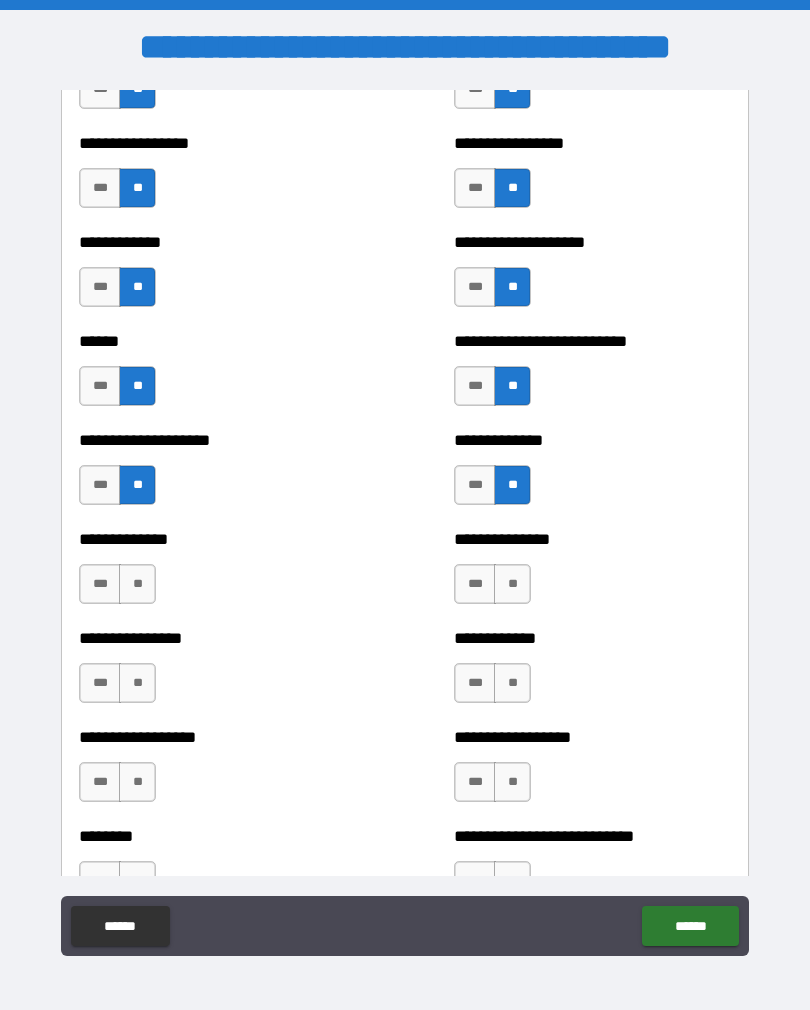 scroll, scrollTop: 3906, scrollLeft: 0, axis: vertical 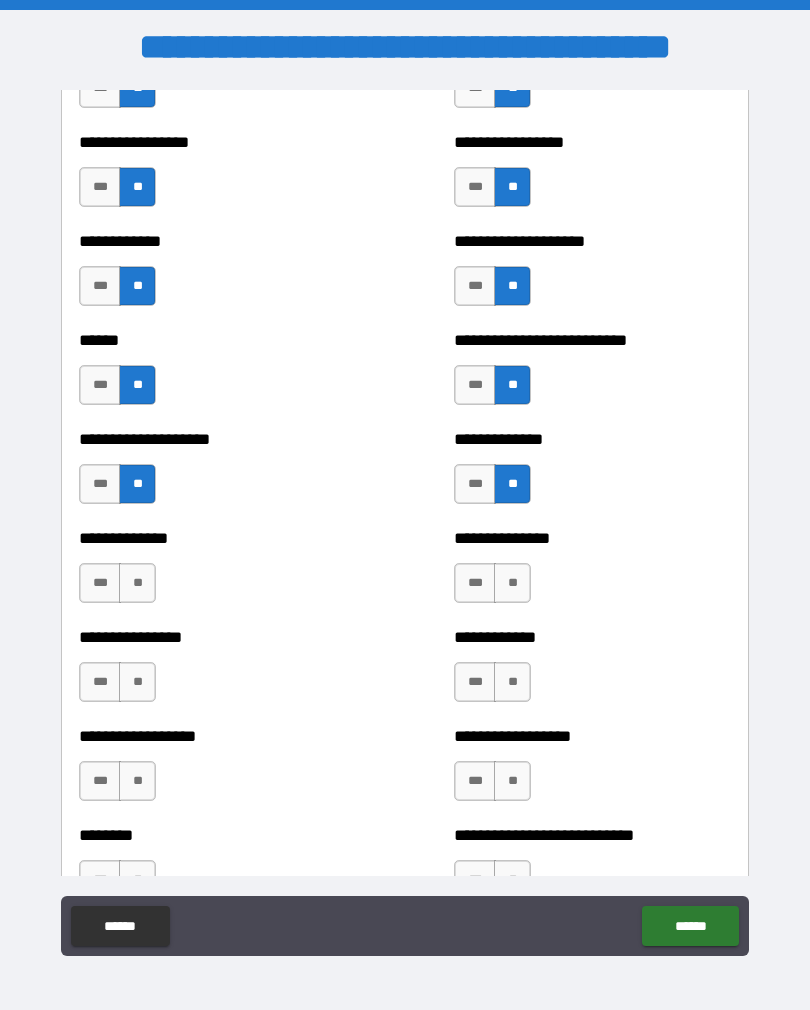 click on "**" at bounding box center [137, 583] 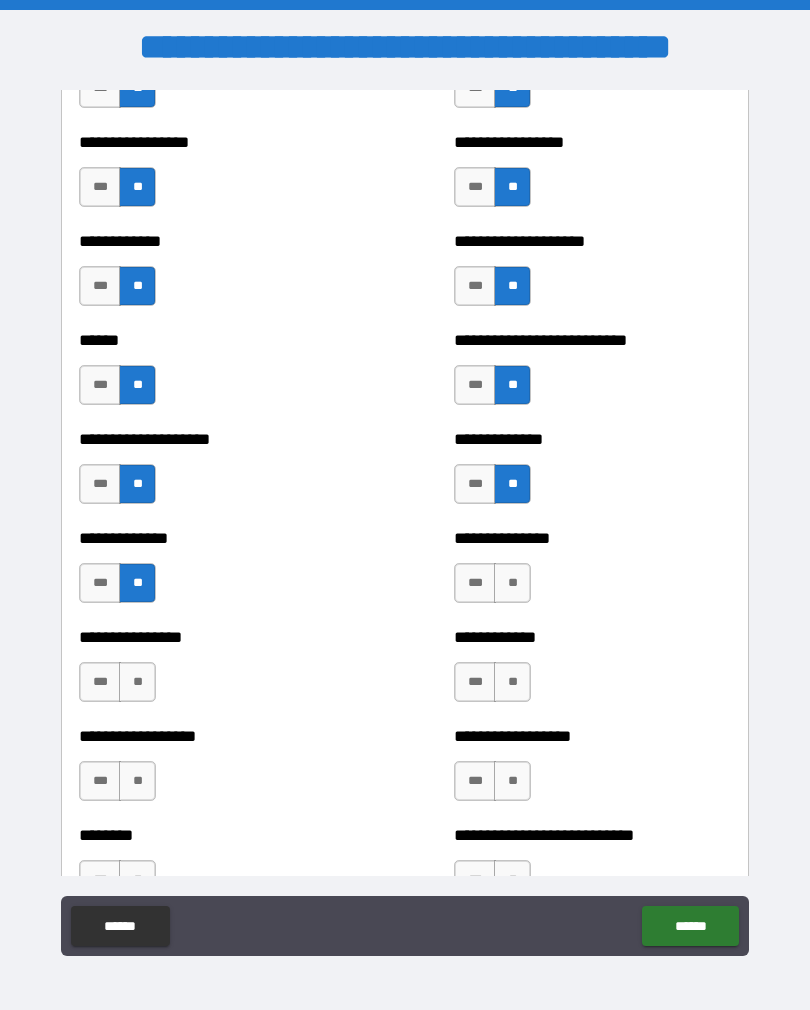 click on "**" at bounding box center (512, 583) 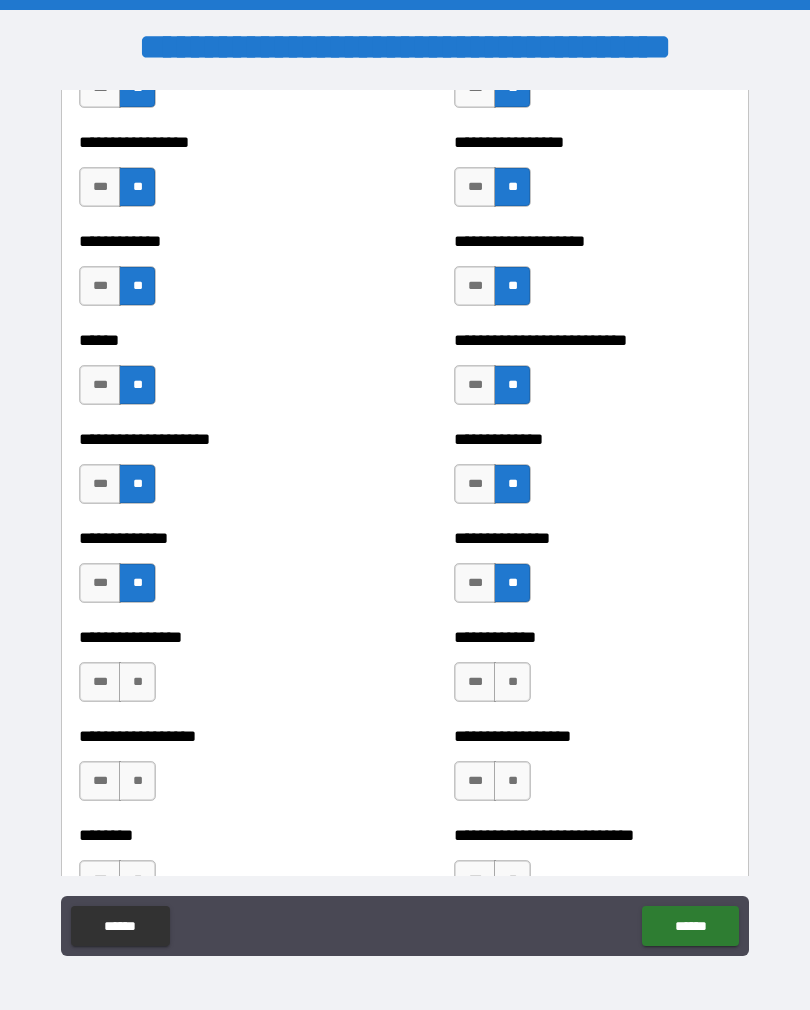 click on "**" at bounding box center (137, 682) 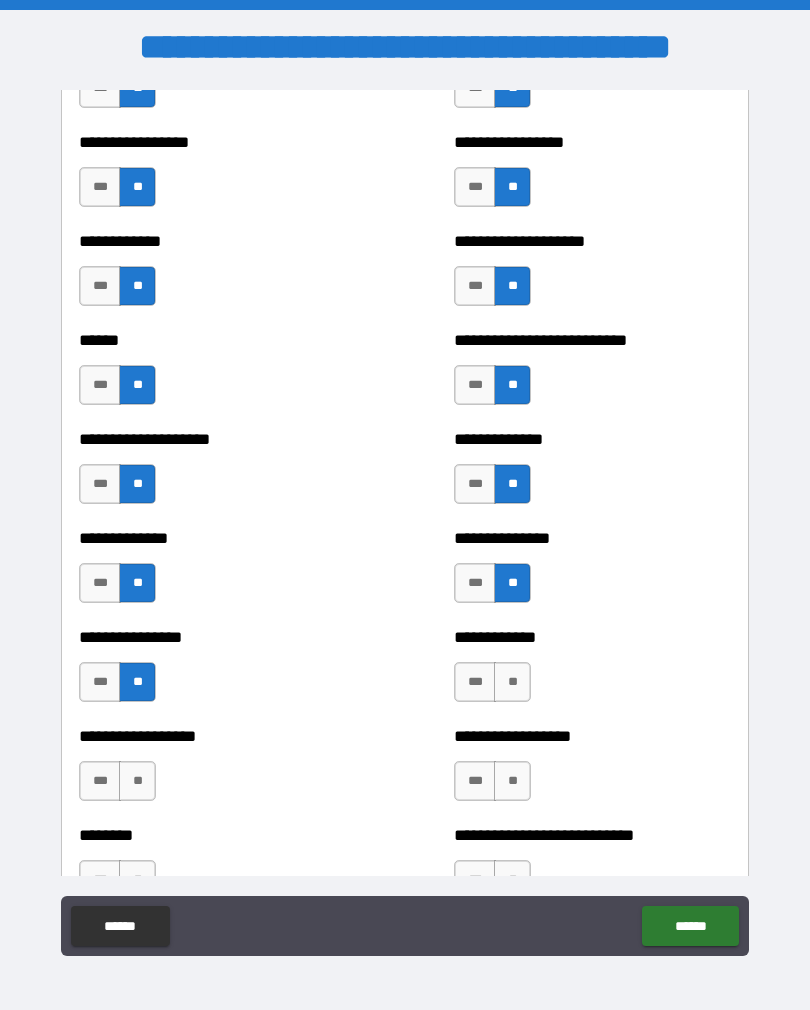 click on "**" at bounding box center [512, 682] 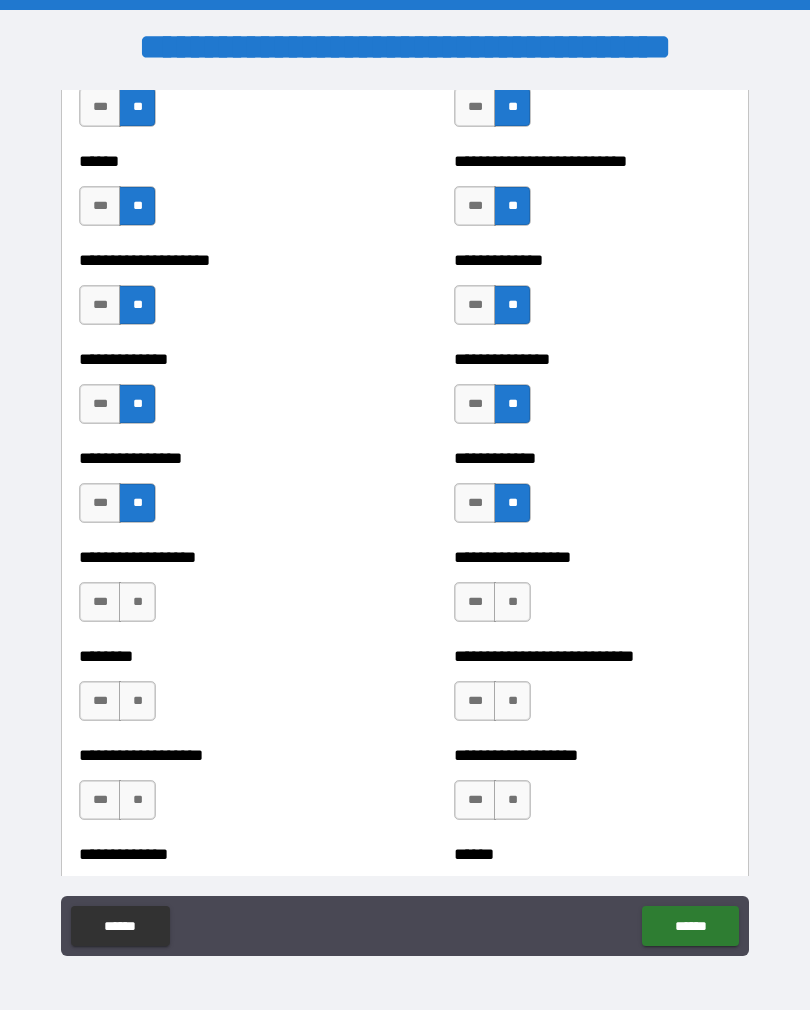 scroll, scrollTop: 4087, scrollLeft: 0, axis: vertical 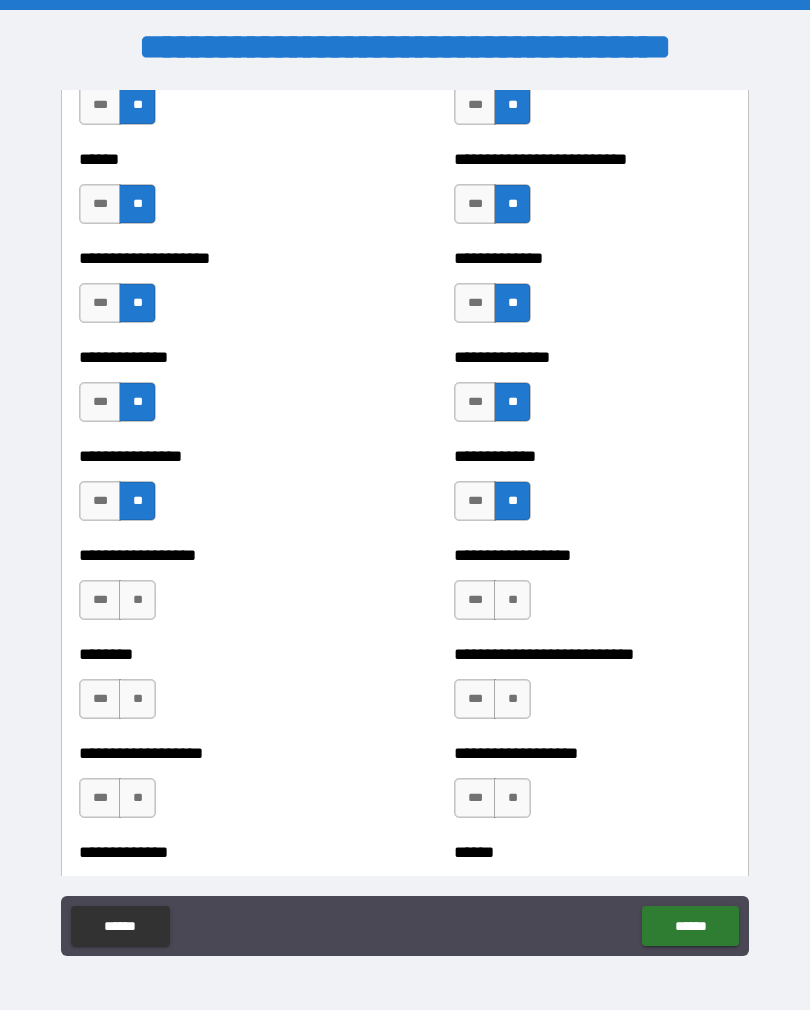 click on "**" at bounding box center [137, 600] 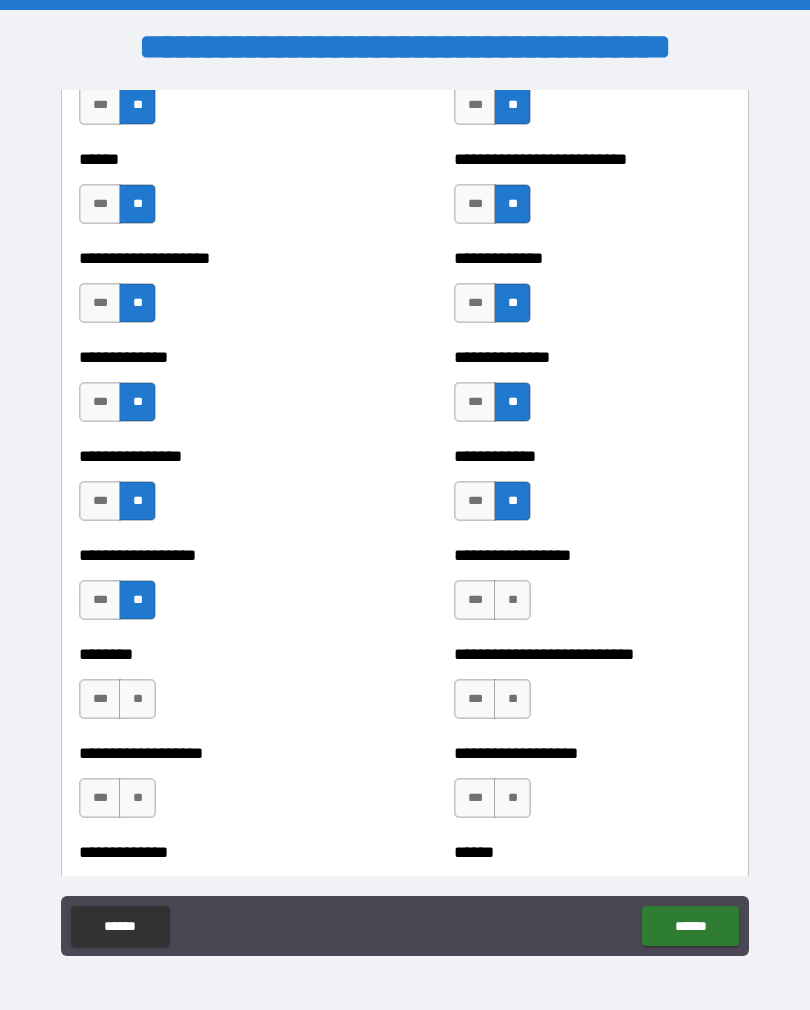 click on "**" at bounding box center (512, 600) 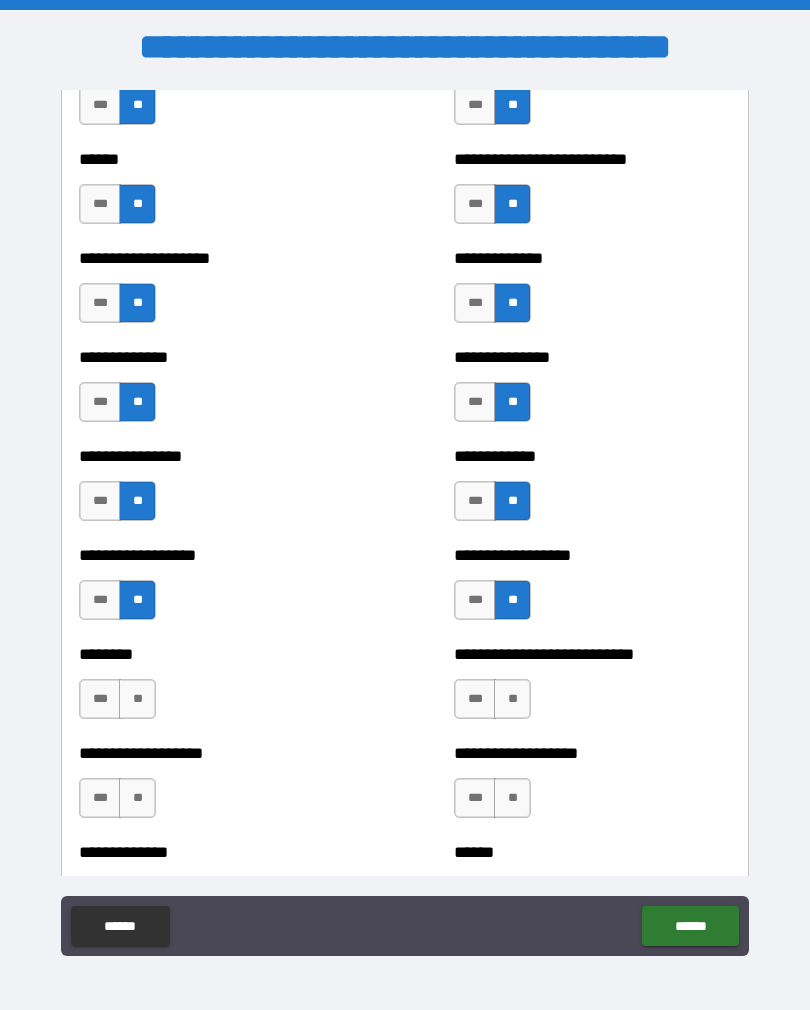 click on "**" at bounding box center [137, 699] 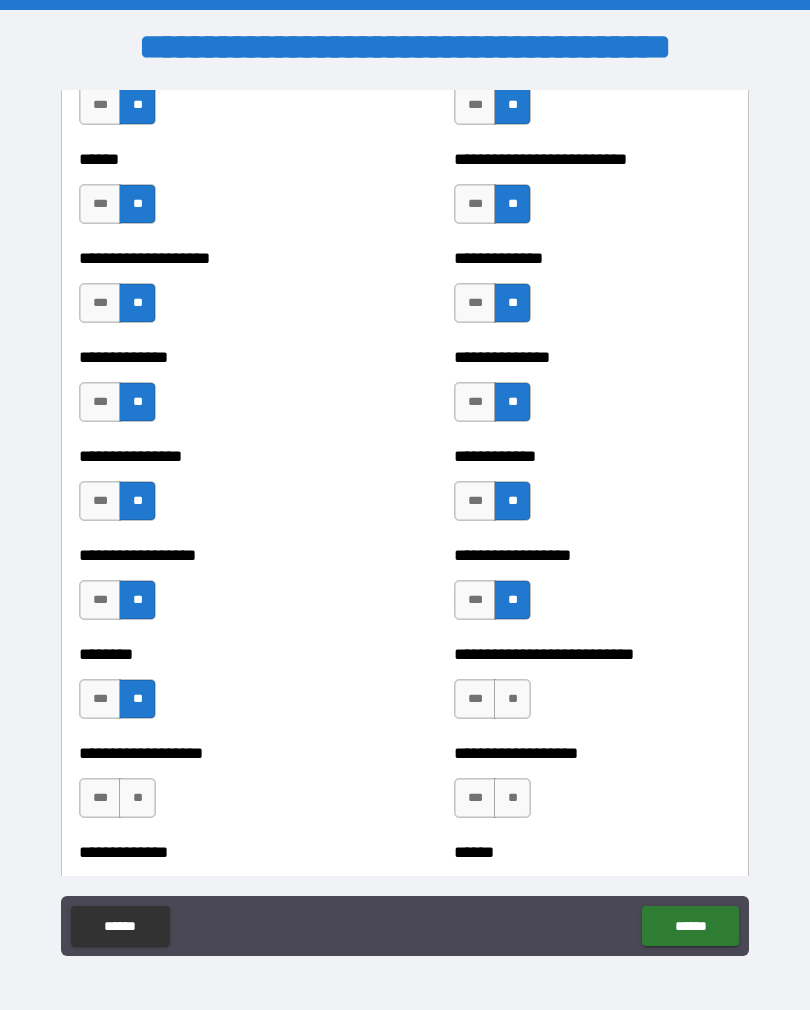 click on "**" at bounding box center (512, 699) 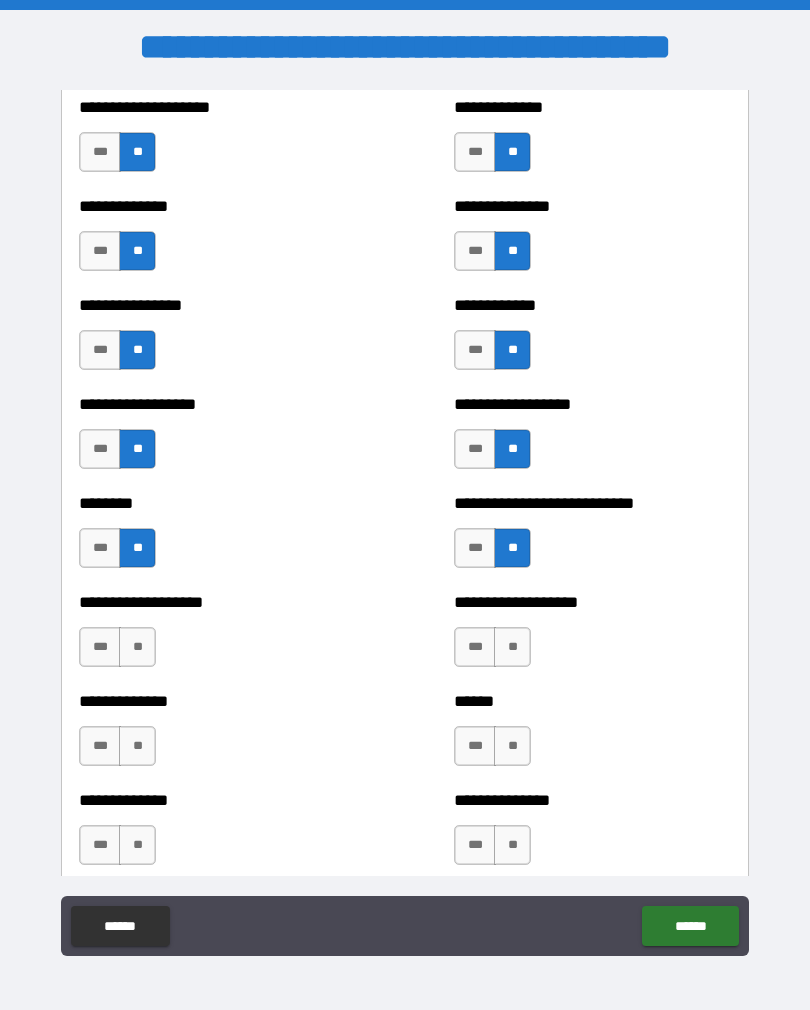 scroll, scrollTop: 4259, scrollLeft: 0, axis: vertical 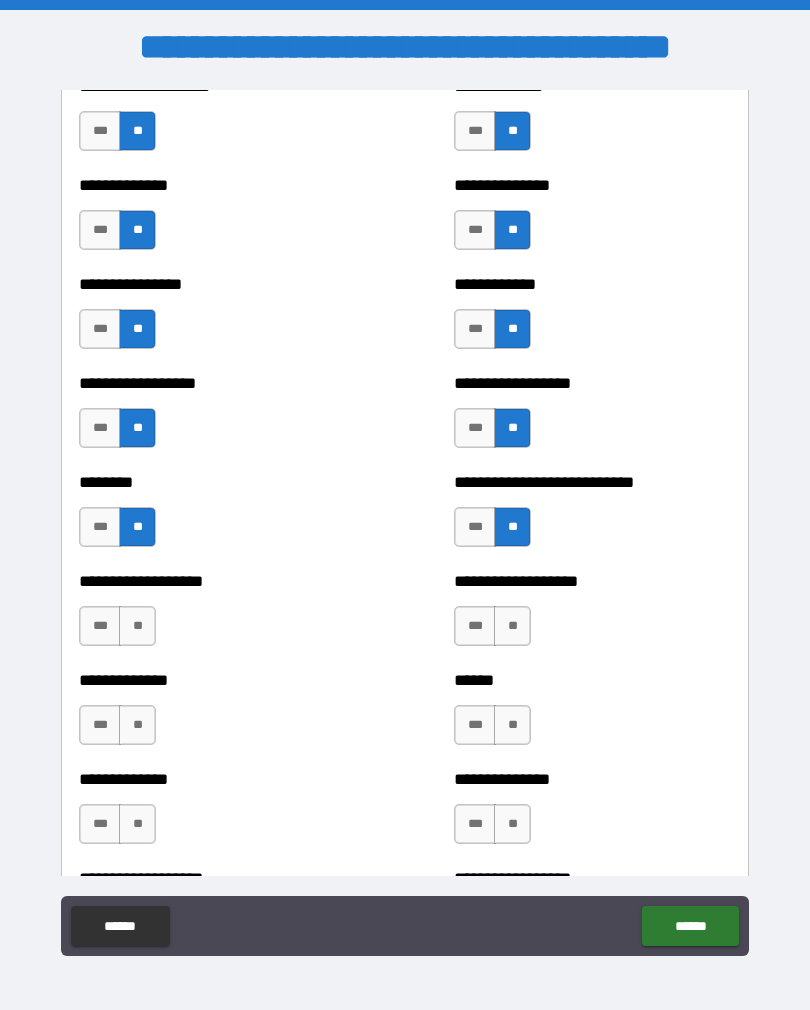 click on "**" at bounding box center [137, 626] 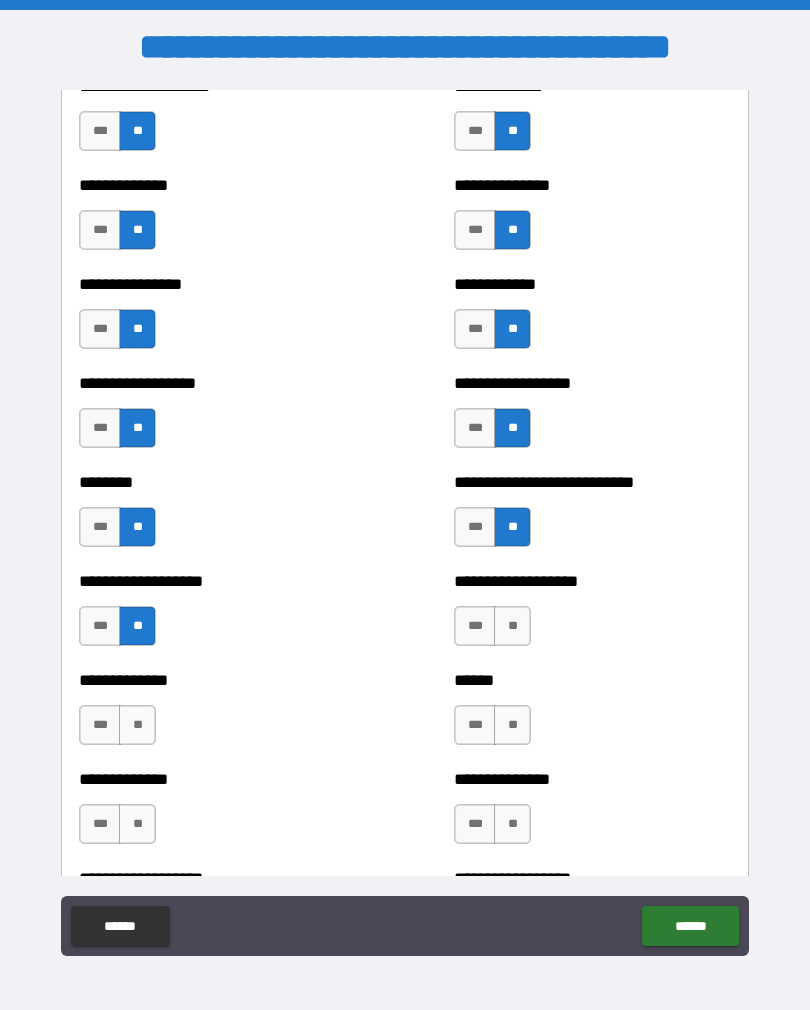 click on "**" at bounding box center (512, 626) 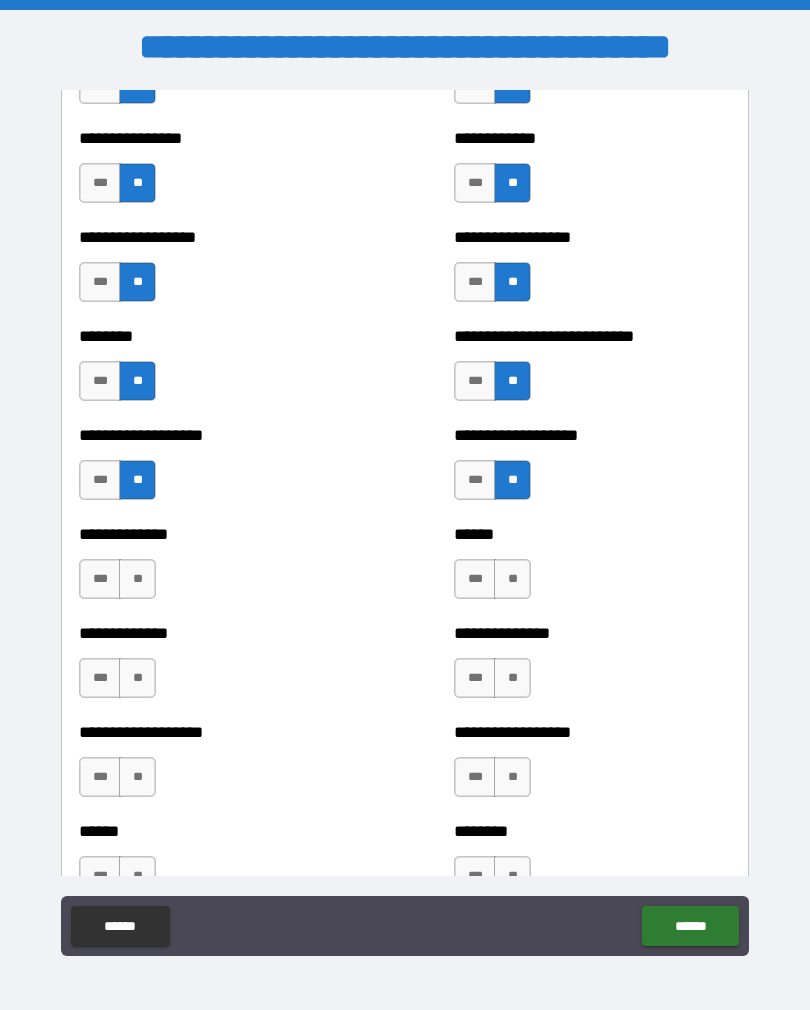 scroll, scrollTop: 4409, scrollLeft: 0, axis: vertical 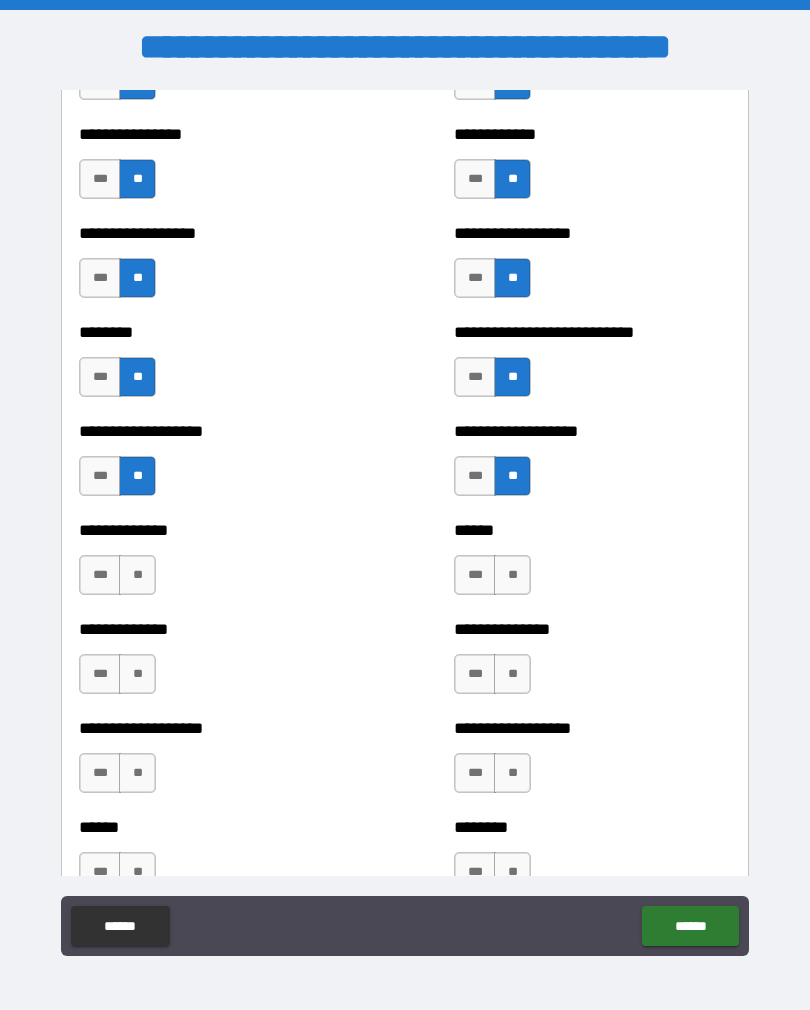 click on "**********" at bounding box center (217, 565) 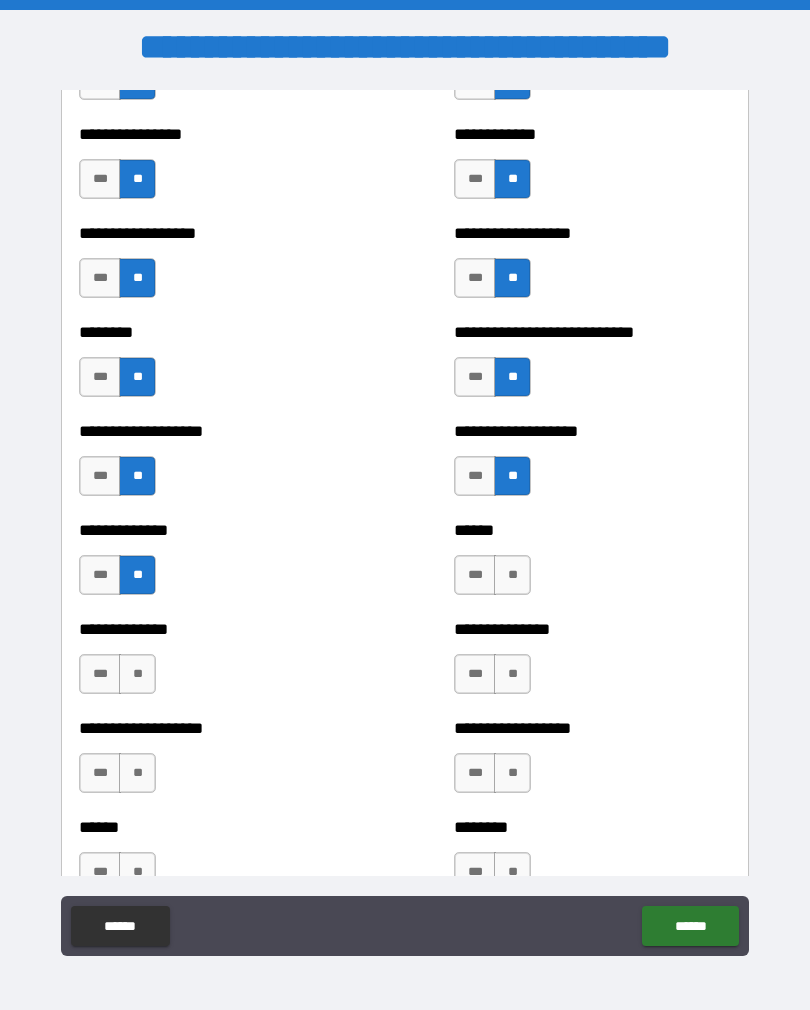 click on "**" at bounding box center [512, 575] 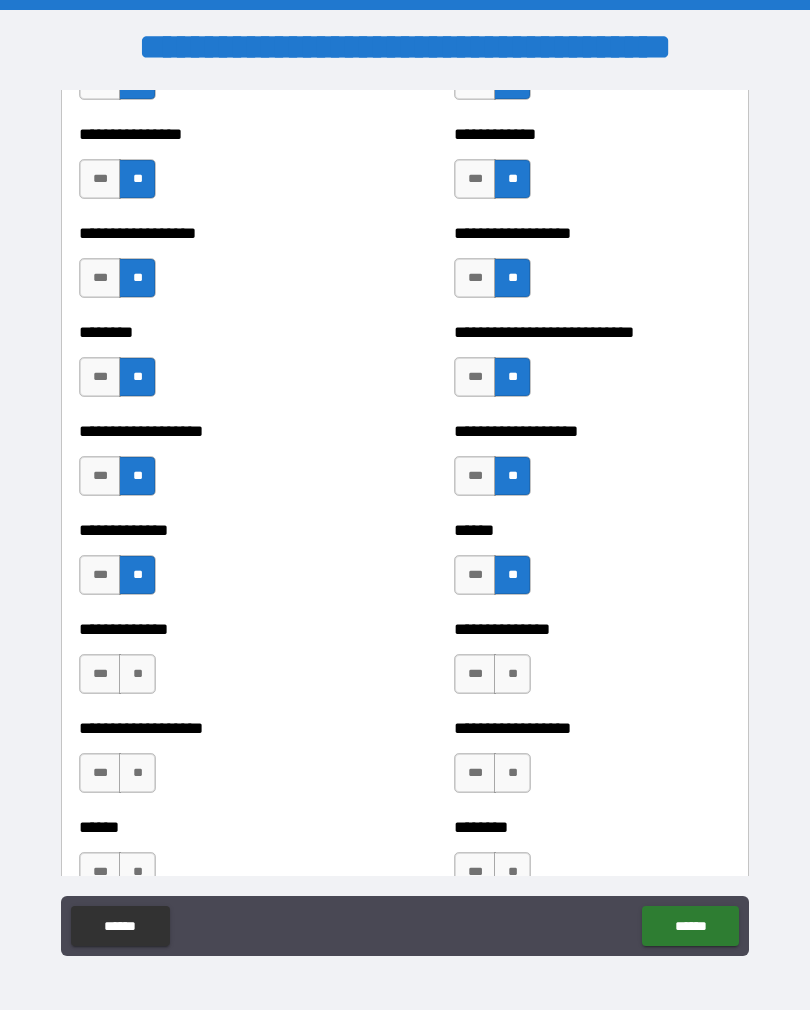 click on "**" at bounding box center [137, 674] 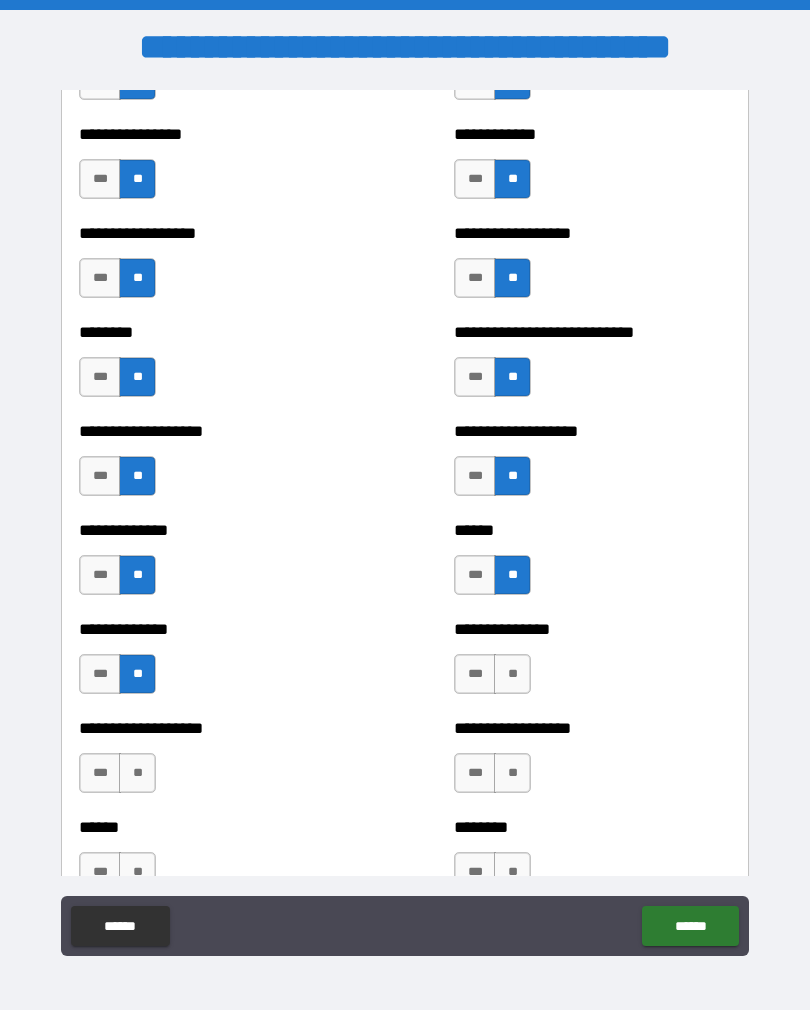 click on "**" at bounding box center [512, 674] 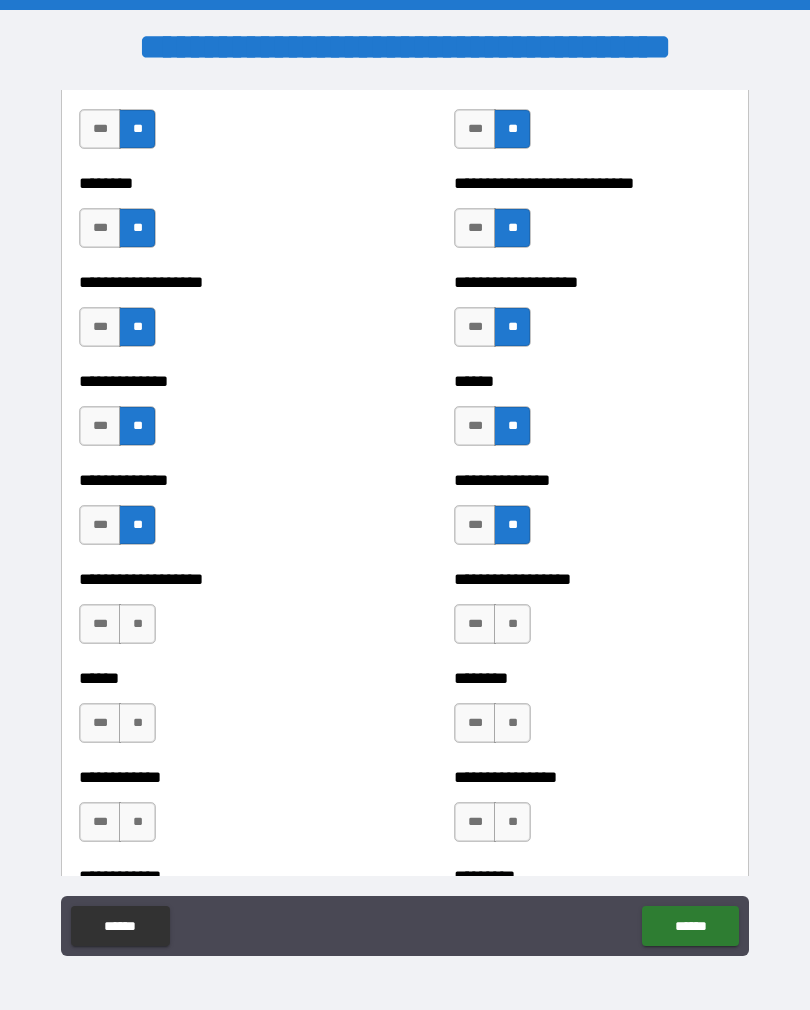 scroll, scrollTop: 4577, scrollLeft: 0, axis: vertical 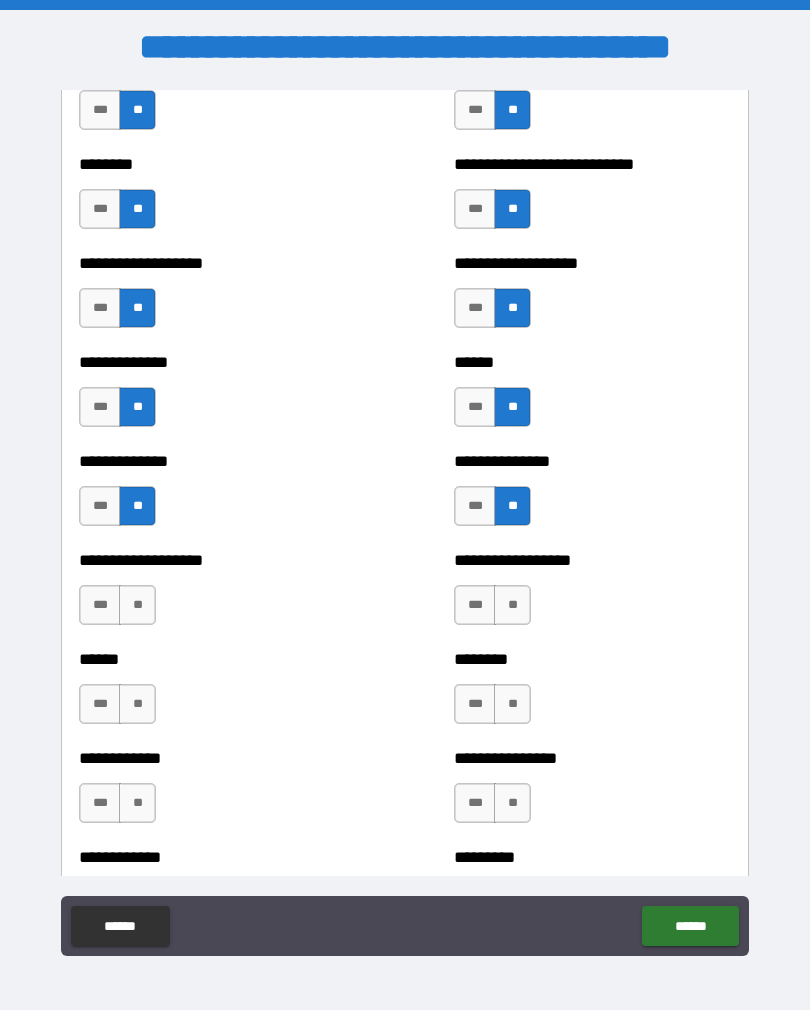 click on "**" at bounding box center [137, 605] 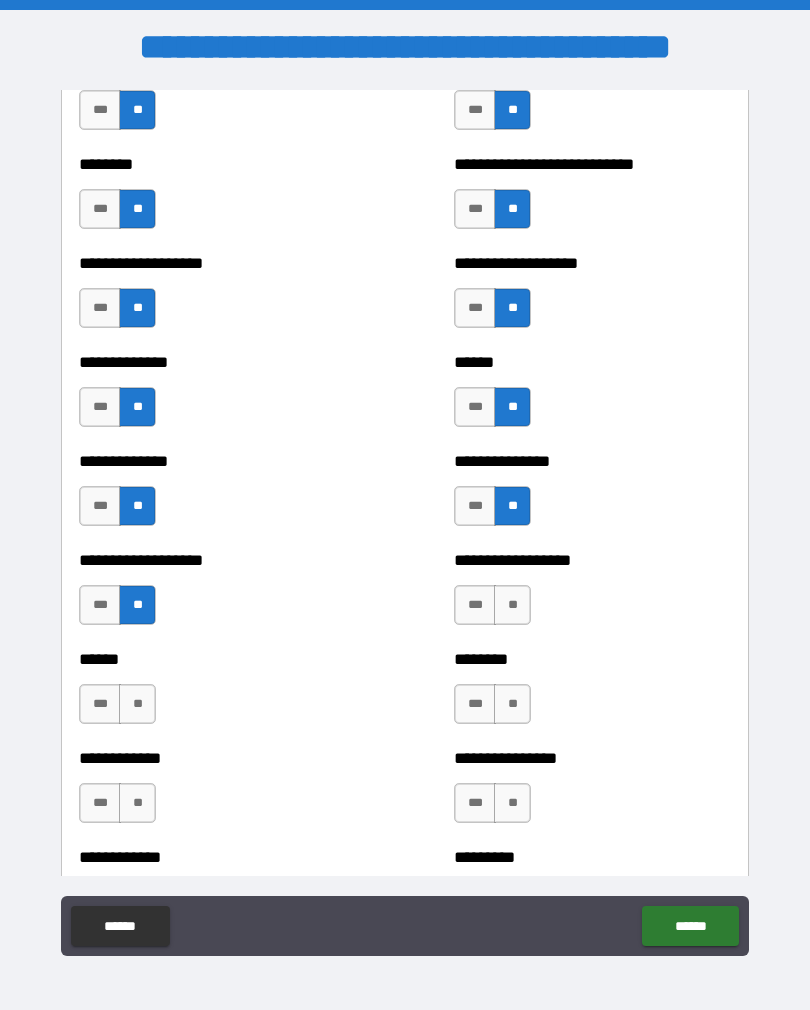 click on "**" at bounding box center [512, 605] 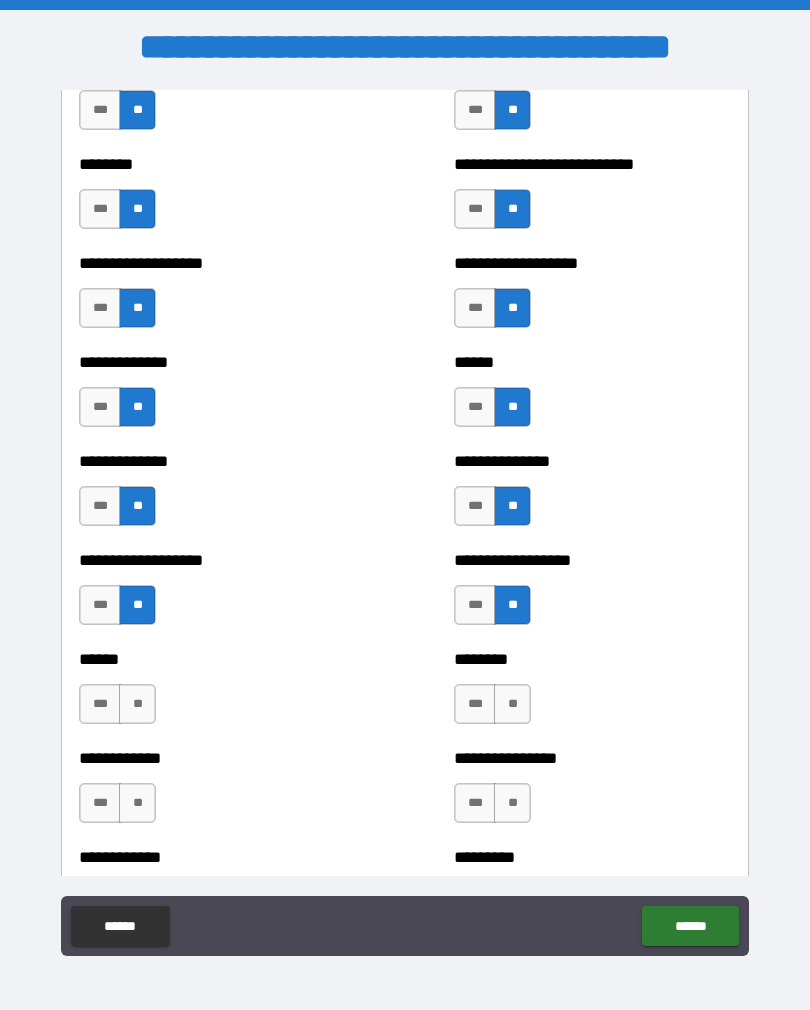 click on "**" at bounding box center (137, 704) 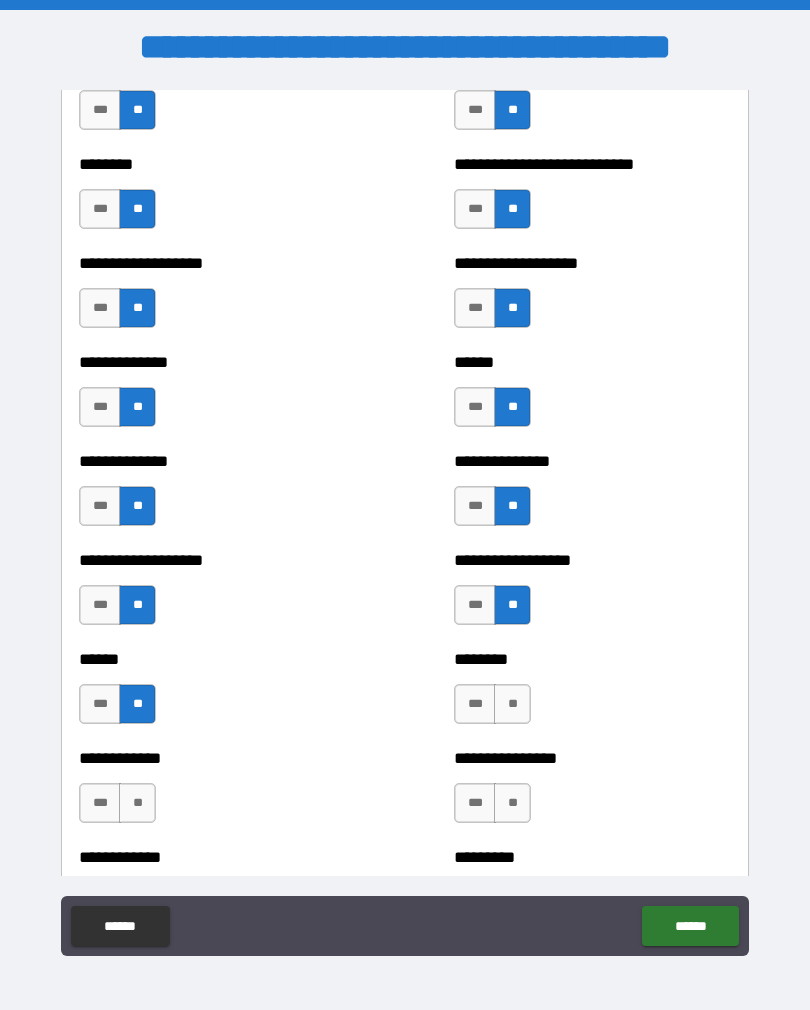 click on "**" at bounding box center [512, 704] 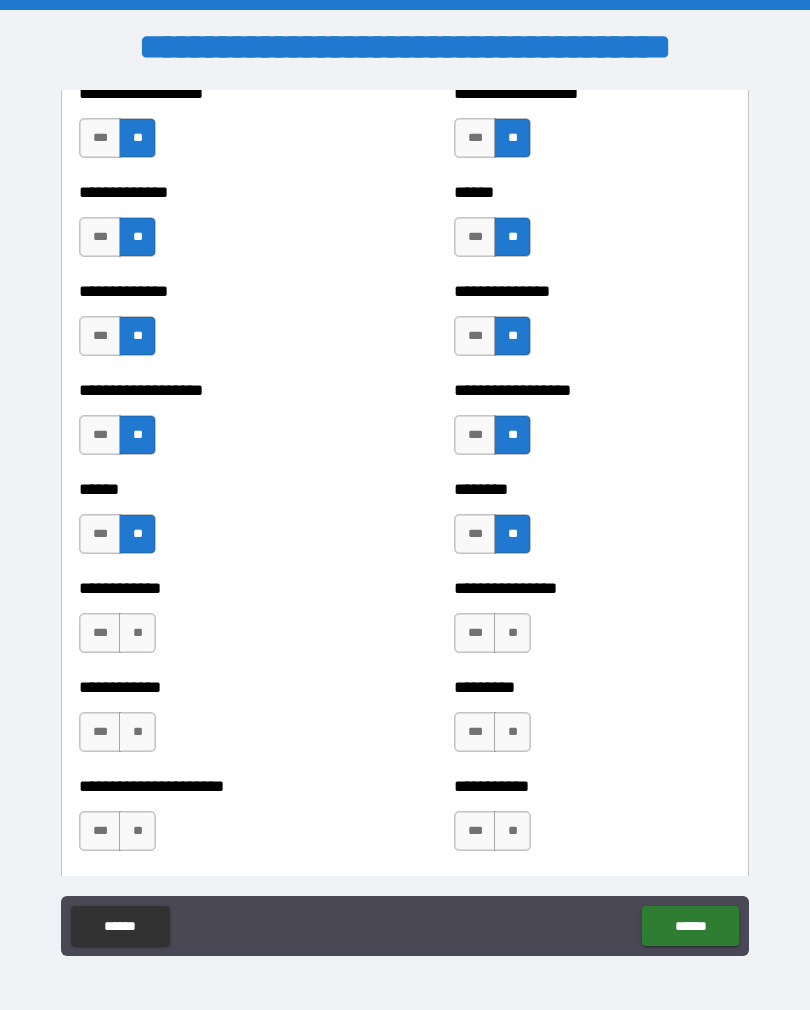 scroll, scrollTop: 4748, scrollLeft: 0, axis: vertical 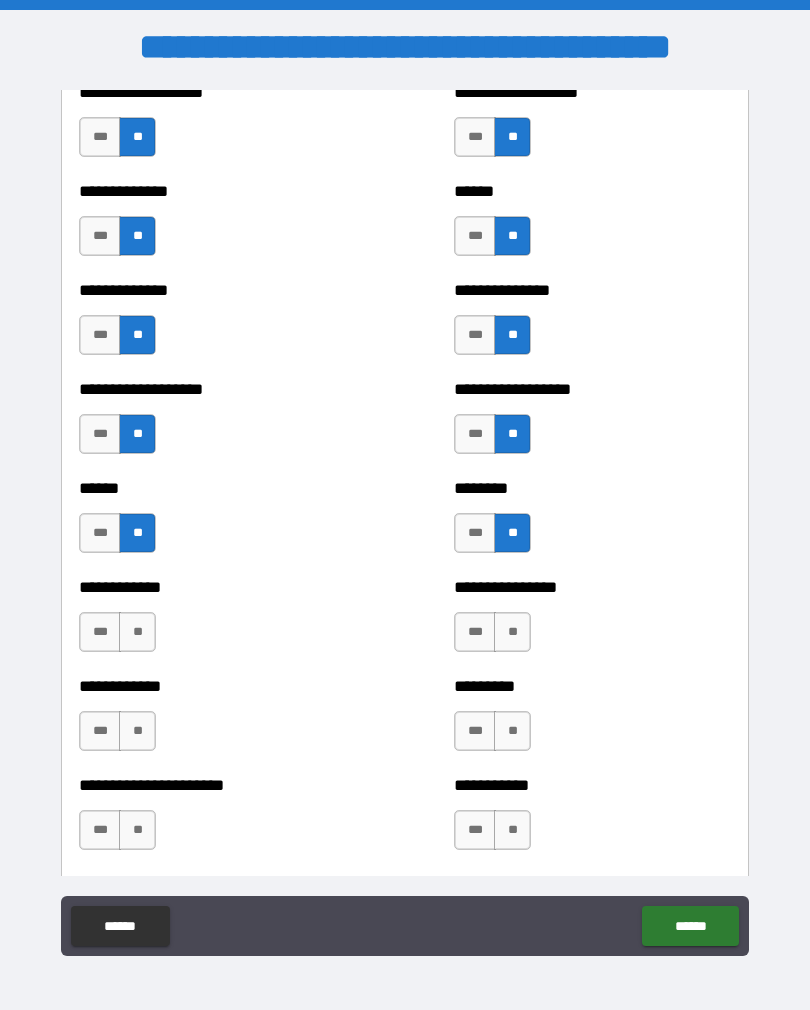 click on "**" at bounding box center [137, 632] 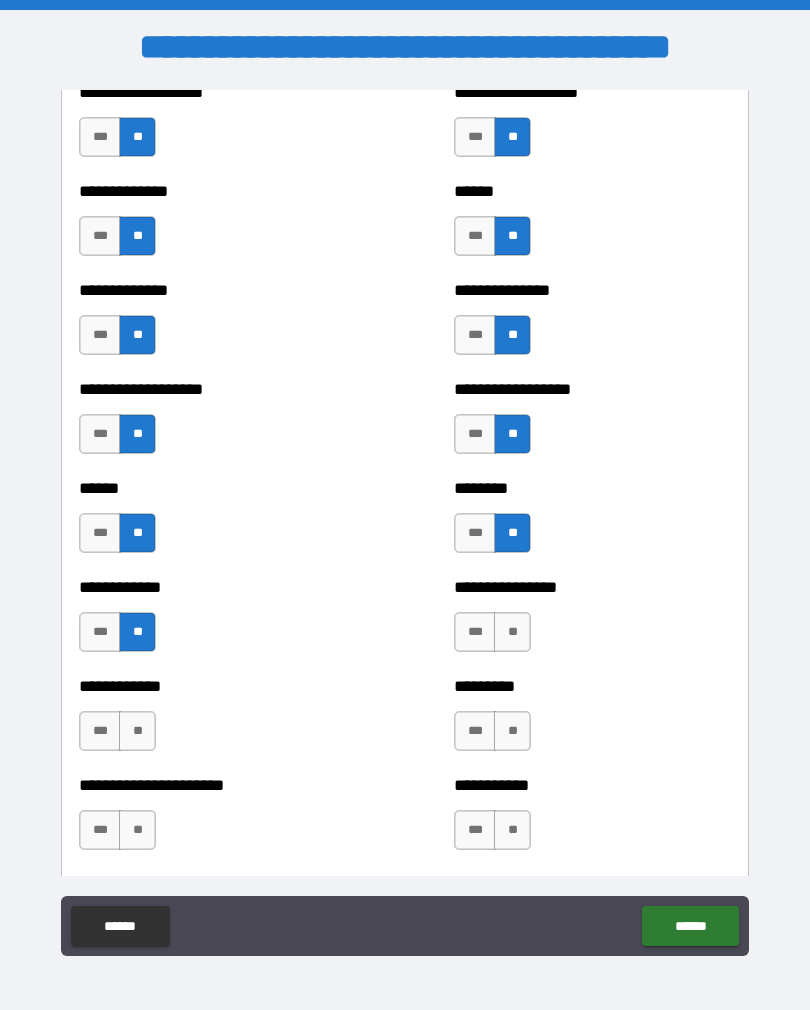 click on "**" at bounding box center [512, 632] 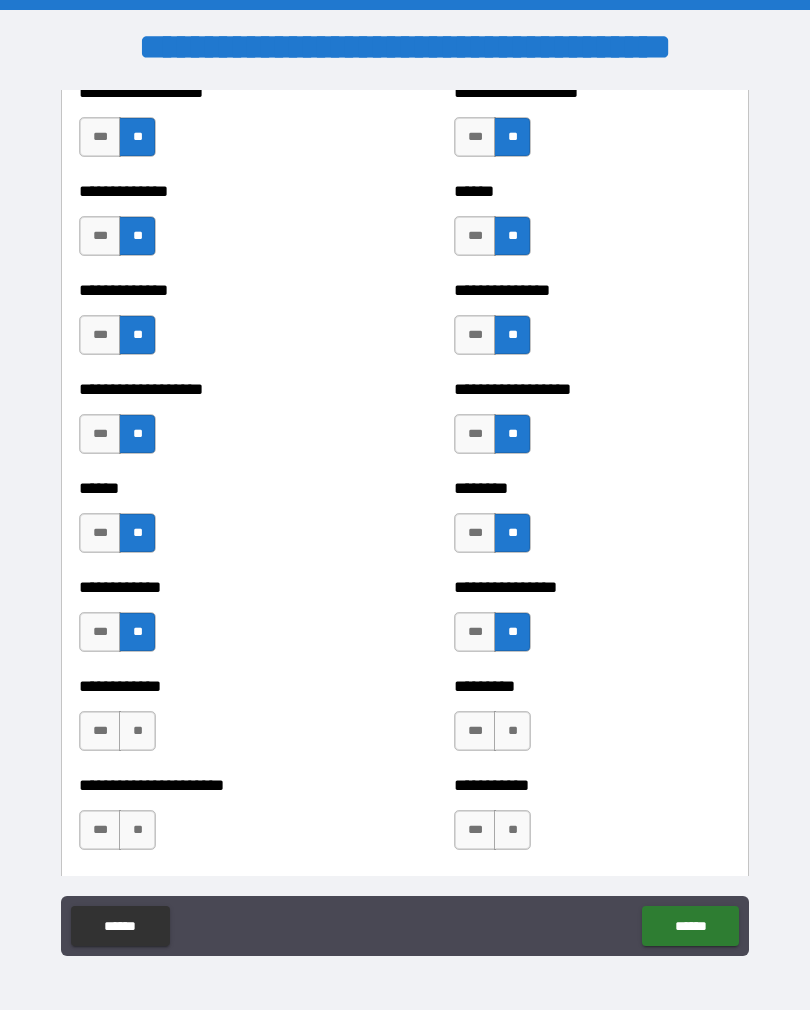 click on "**" at bounding box center [137, 731] 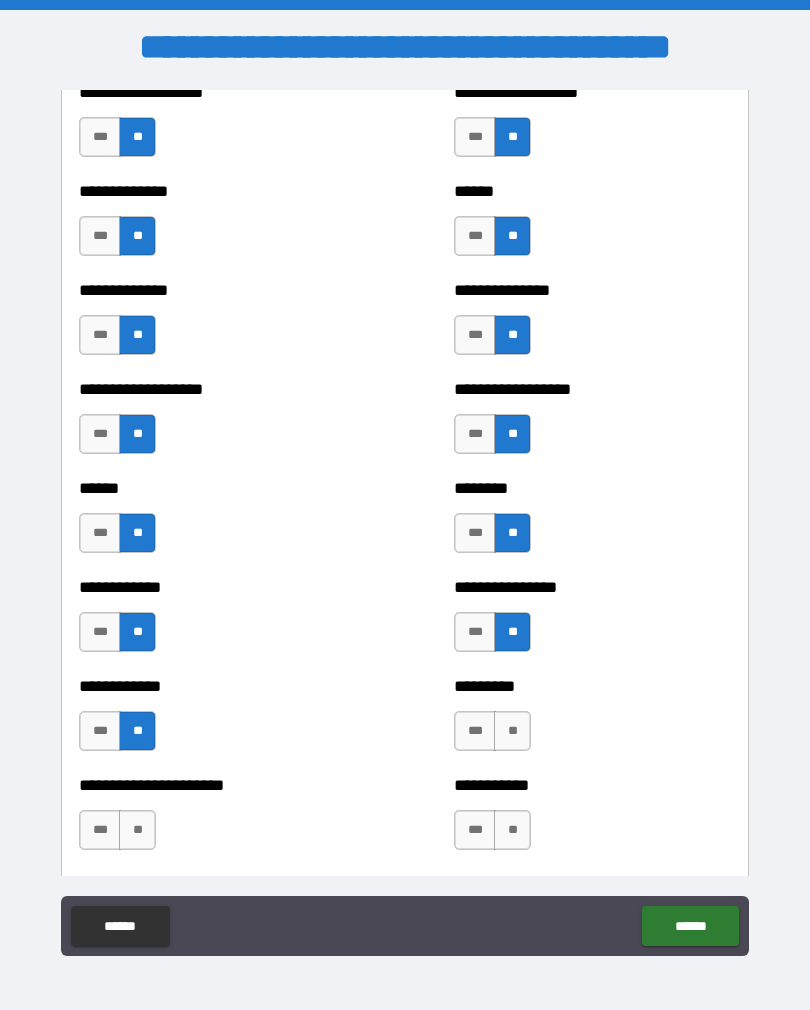 click on "**" at bounding box center [512, 731] 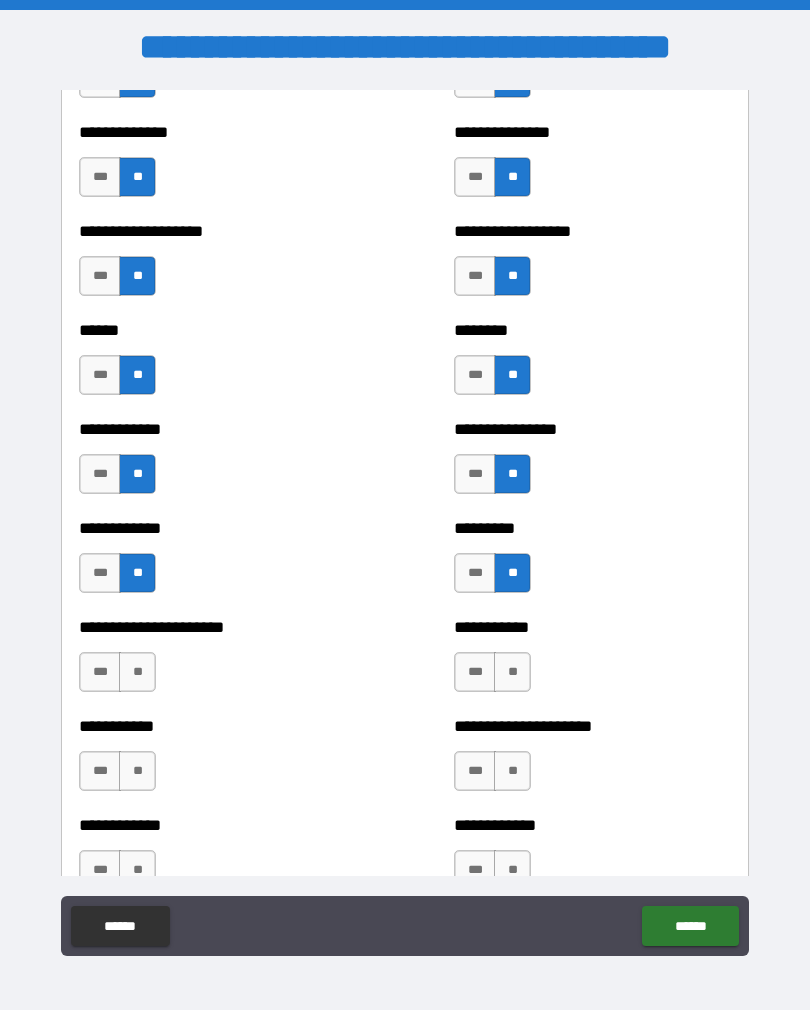 scroll, scrollTop: 4925, scrollLeft: 0, axis: vertical 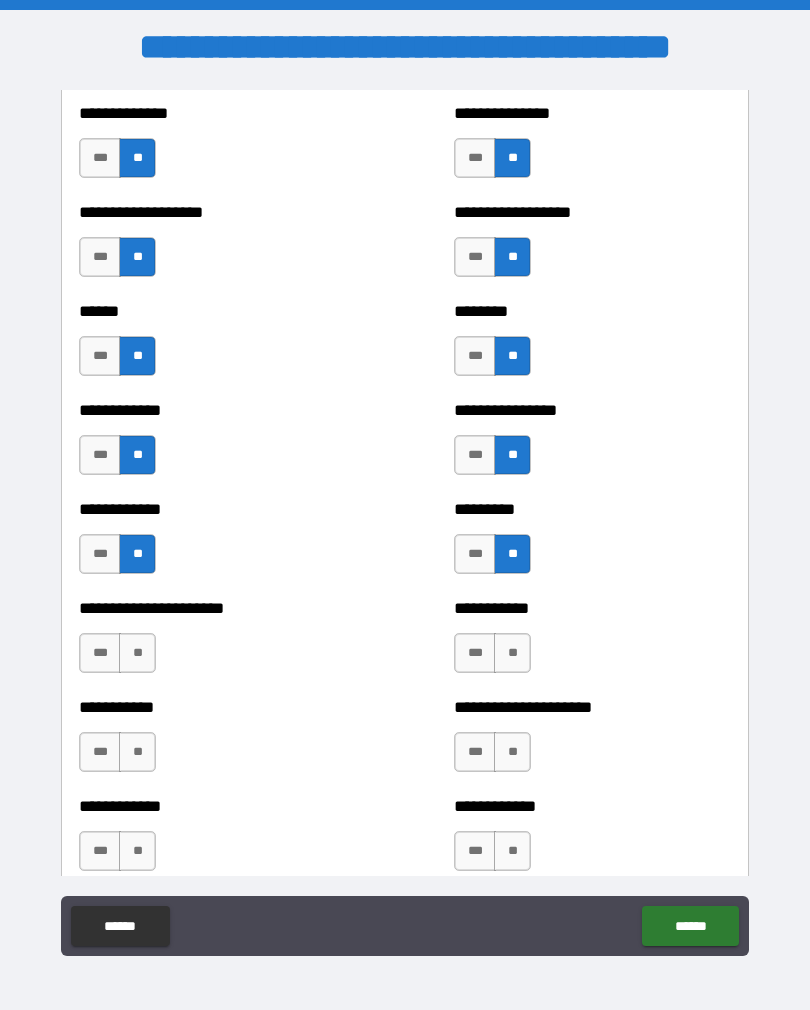 click on "**" at bounding box center [137, 653] 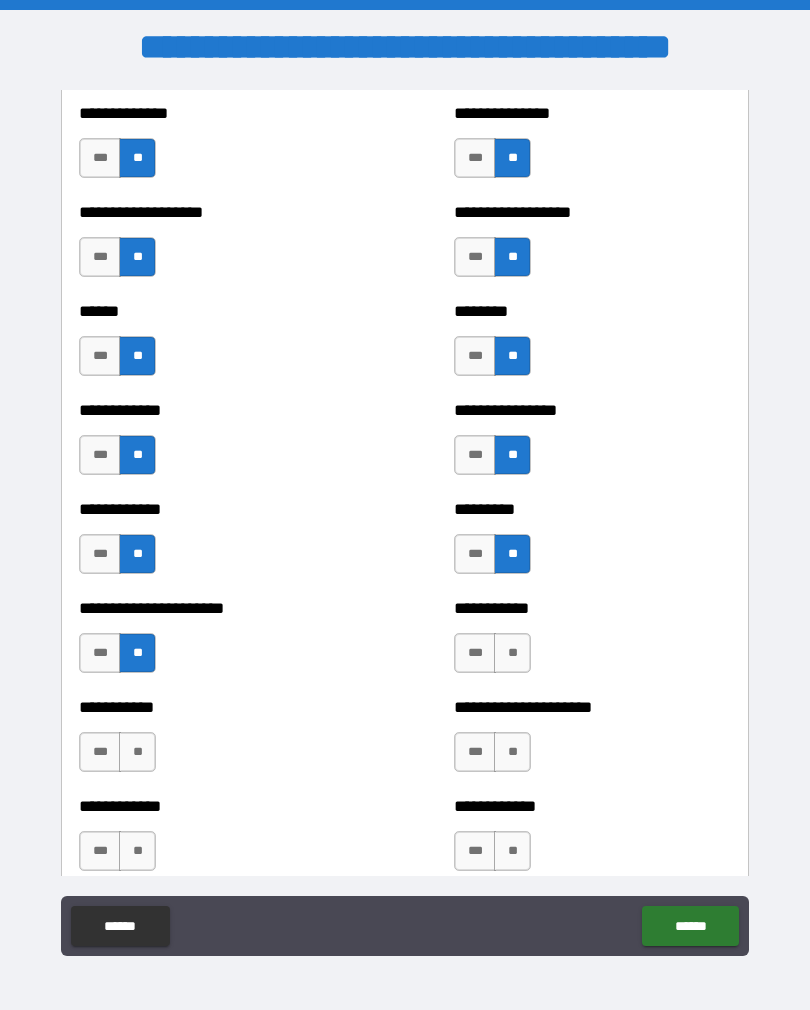 click on "**" at bounding box center [512, 653] 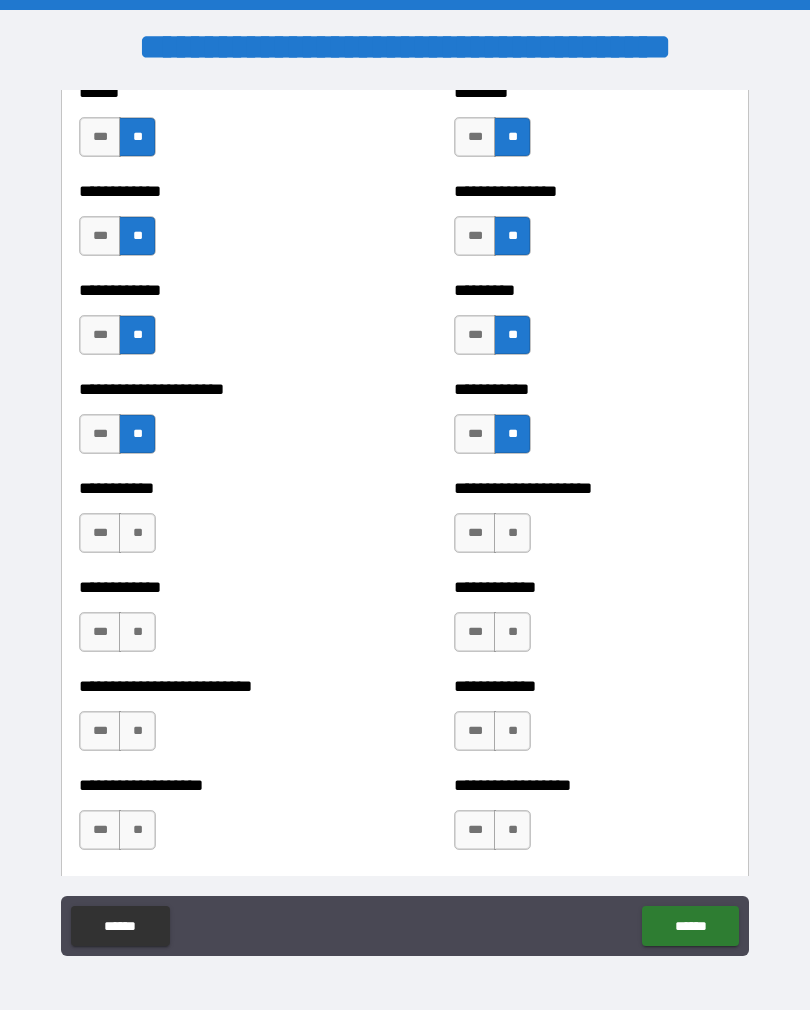 scroll, scrollTop: 5145, scrollLeft: 0, axis: vertical 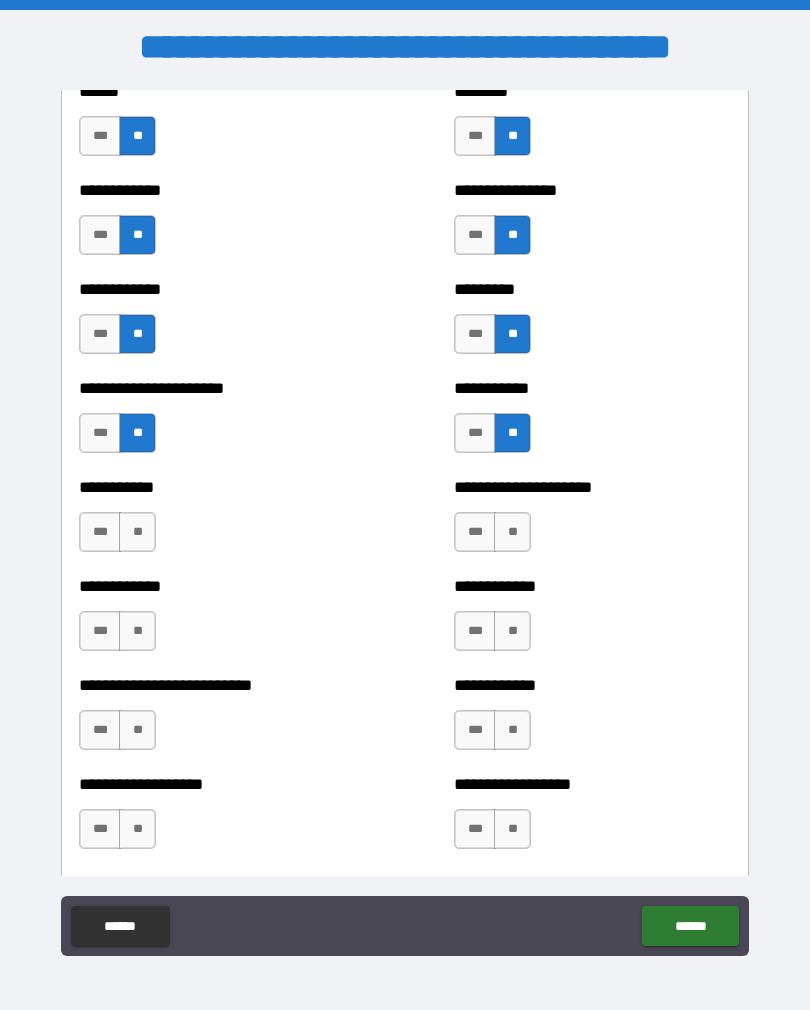 click on "**" at bounding box center [137, 532] 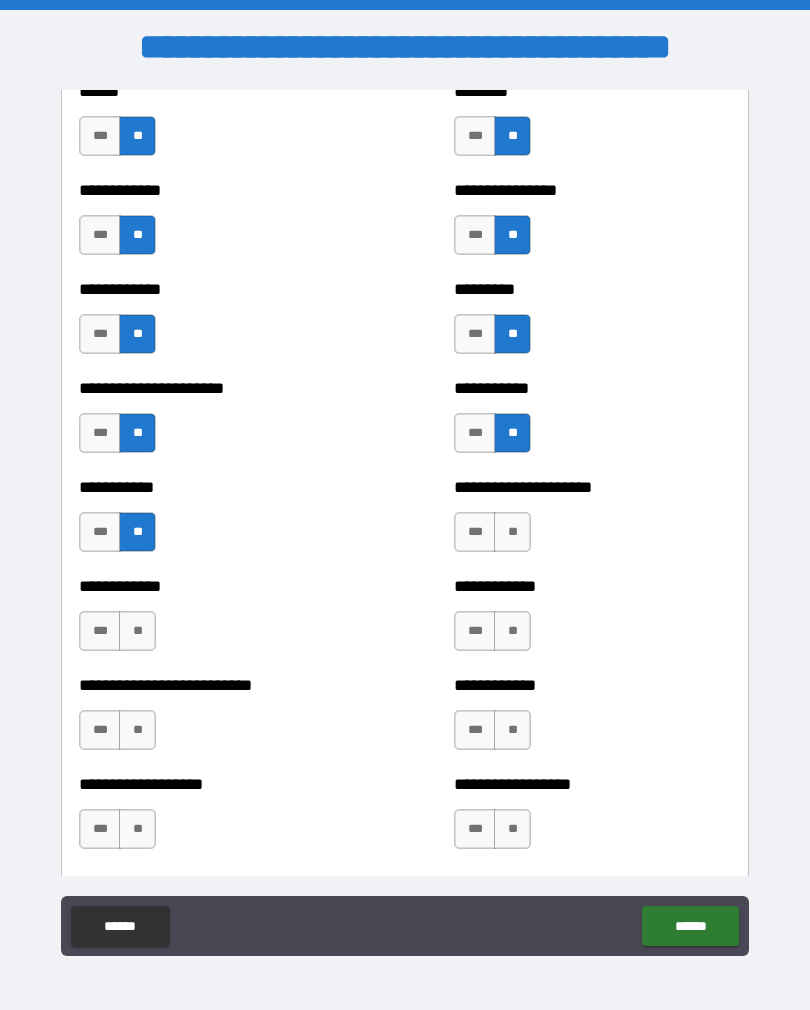 click on "**" at bounding box center (512, 532) 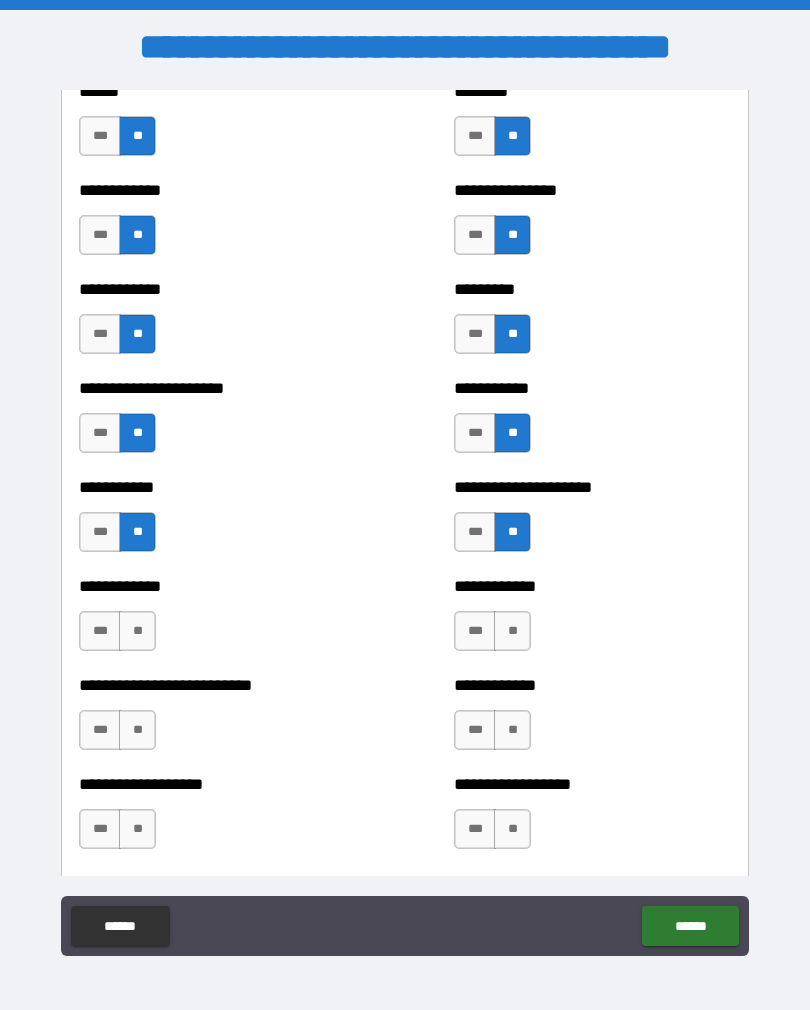 click on "**" at bounding box center [512, 631] 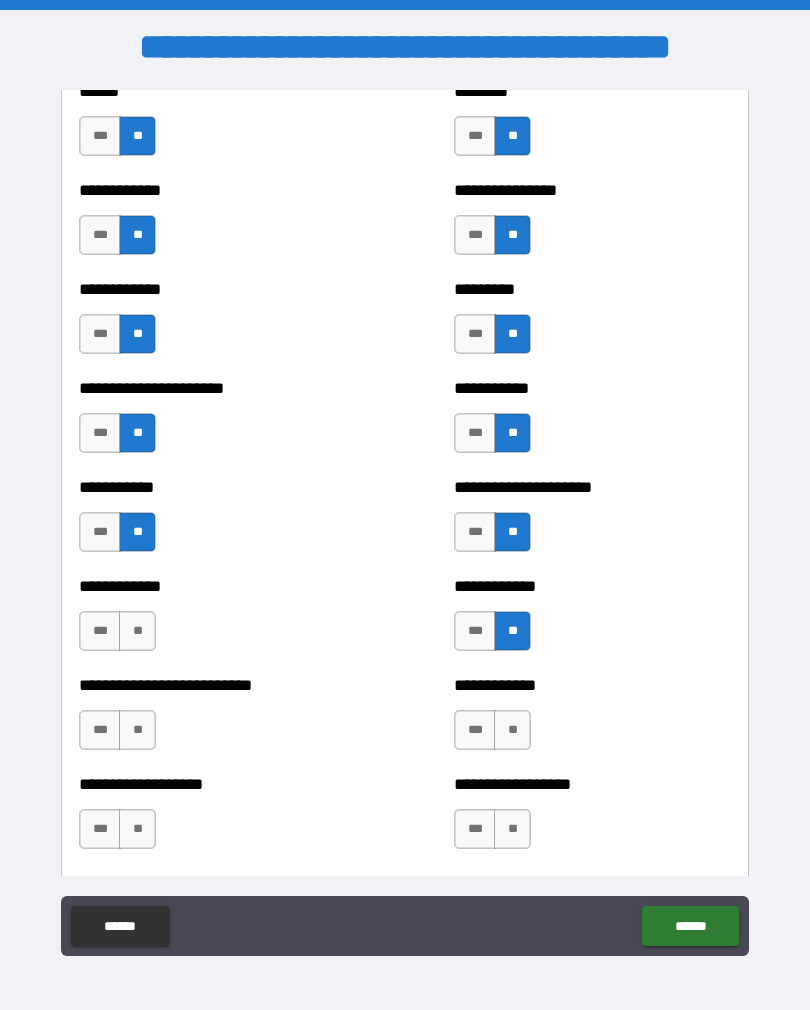 click on "**" at bounding box center (137, 631) 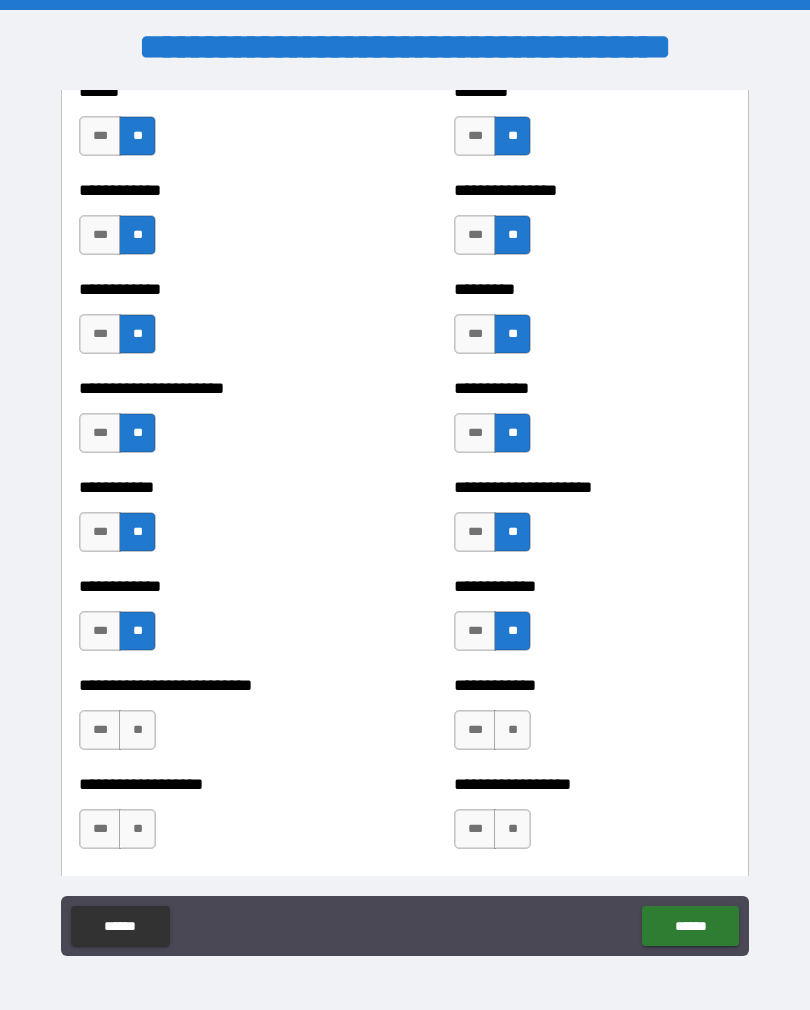 click on "**" at bounding box center (137, 730) 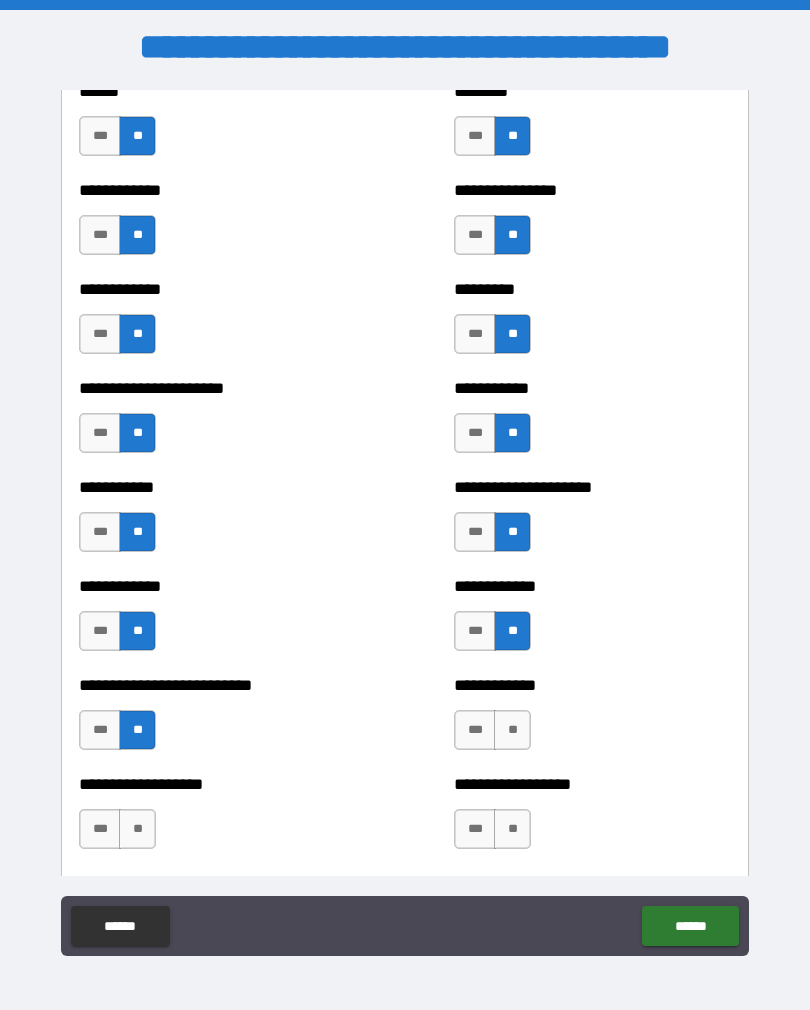 click on "**" at bounding box center [512, 730] 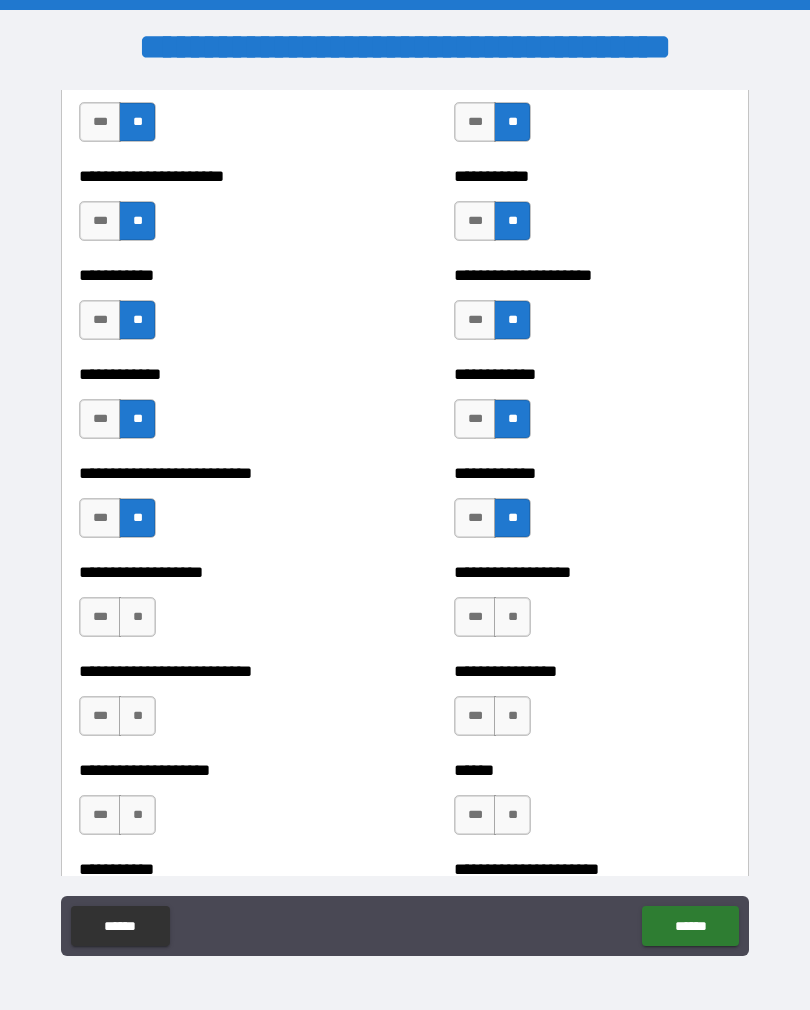 scroll, scrollTop: 5362, scrollLeft: 0, axis: vertical 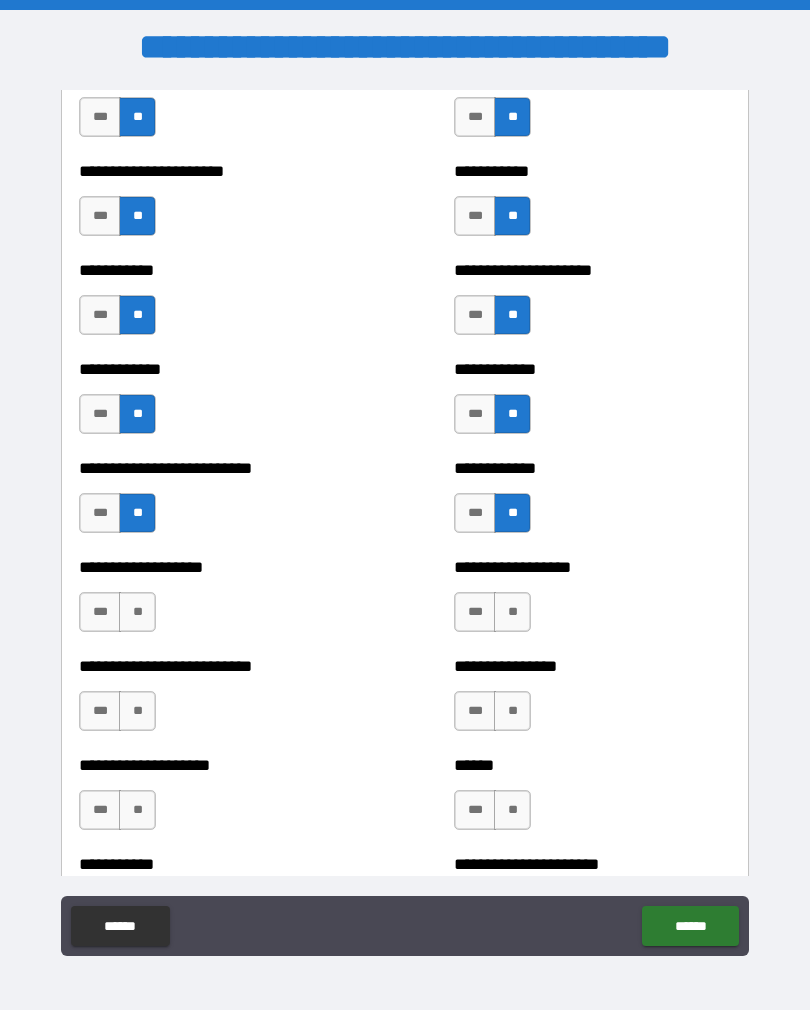click on "**" at bounding box center (137, 612) 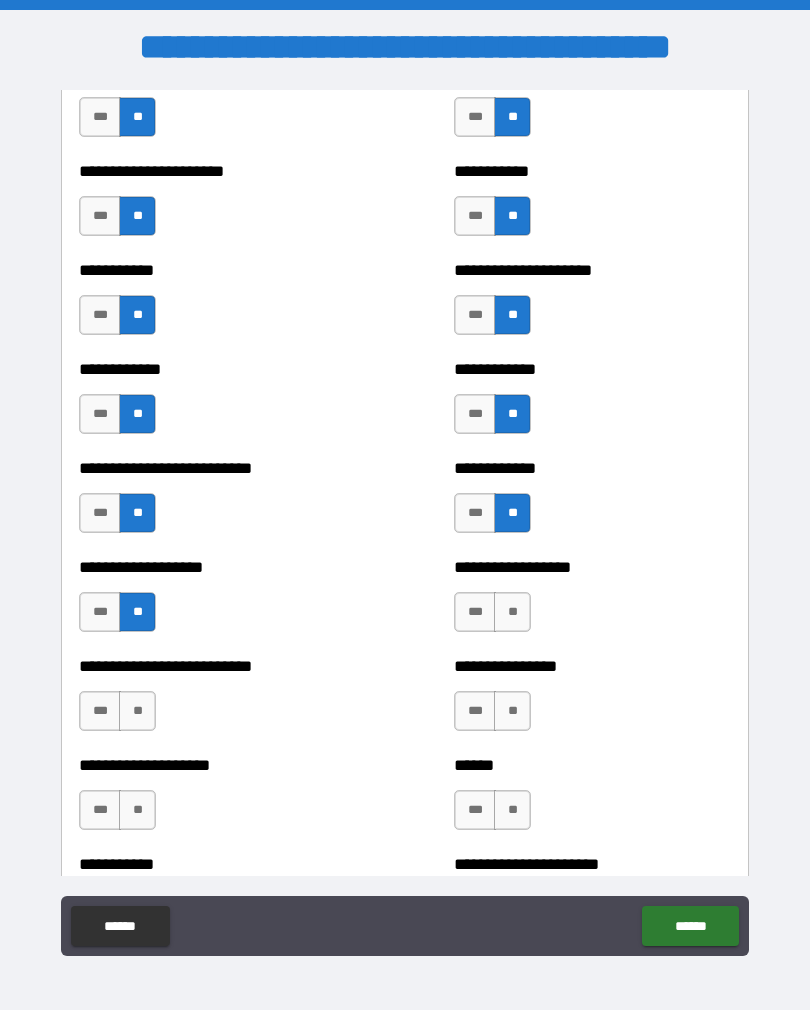 click on "**" at bounding box center (512, 612) 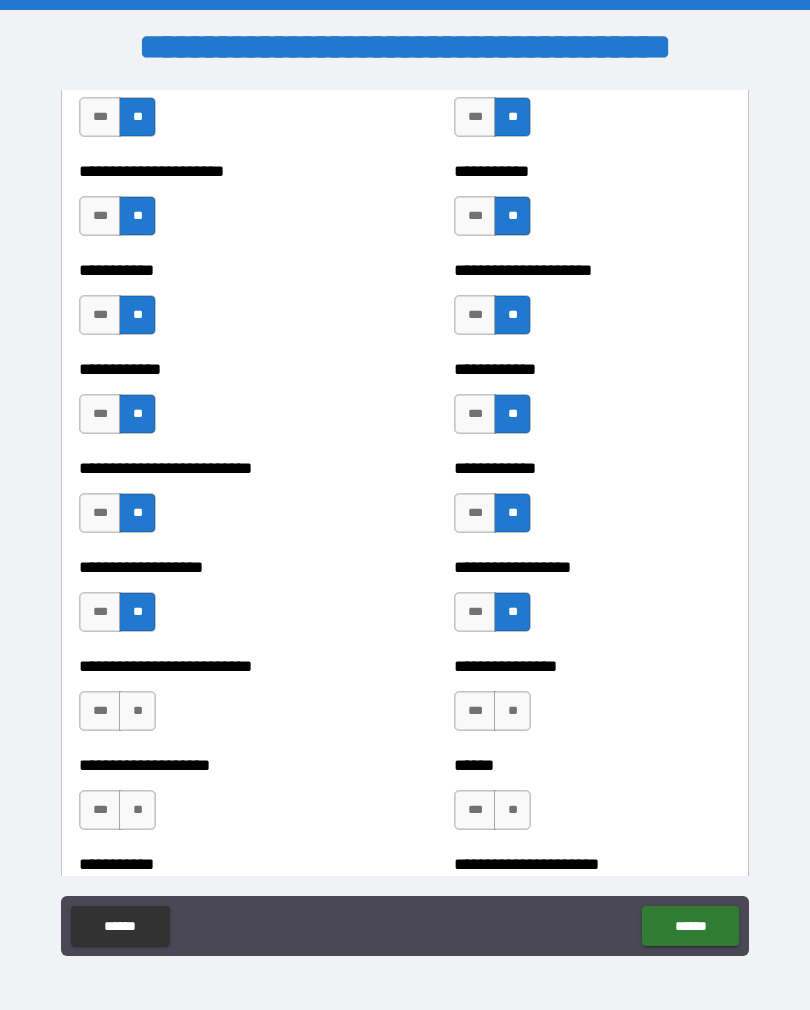 click on "**" at bounding box center (137, 711) 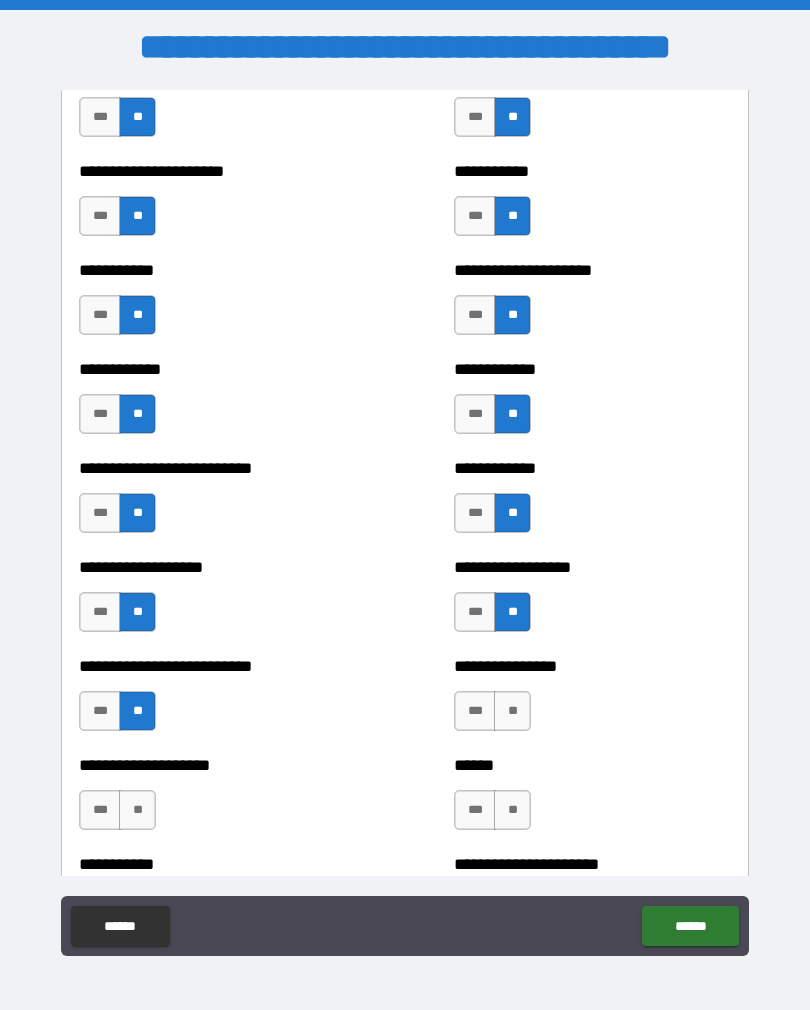 click on "**" at bounding box center (512, 711) 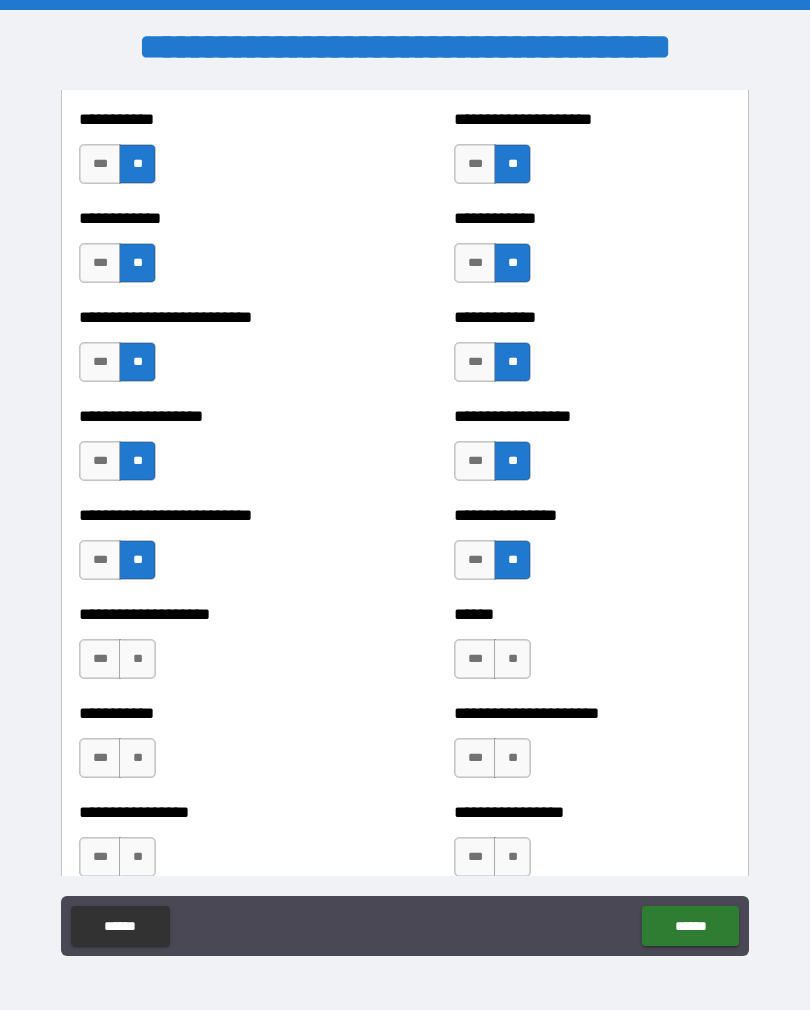 scroll, scrollTop: 5545, scrollLeft: 0, axis: vertical 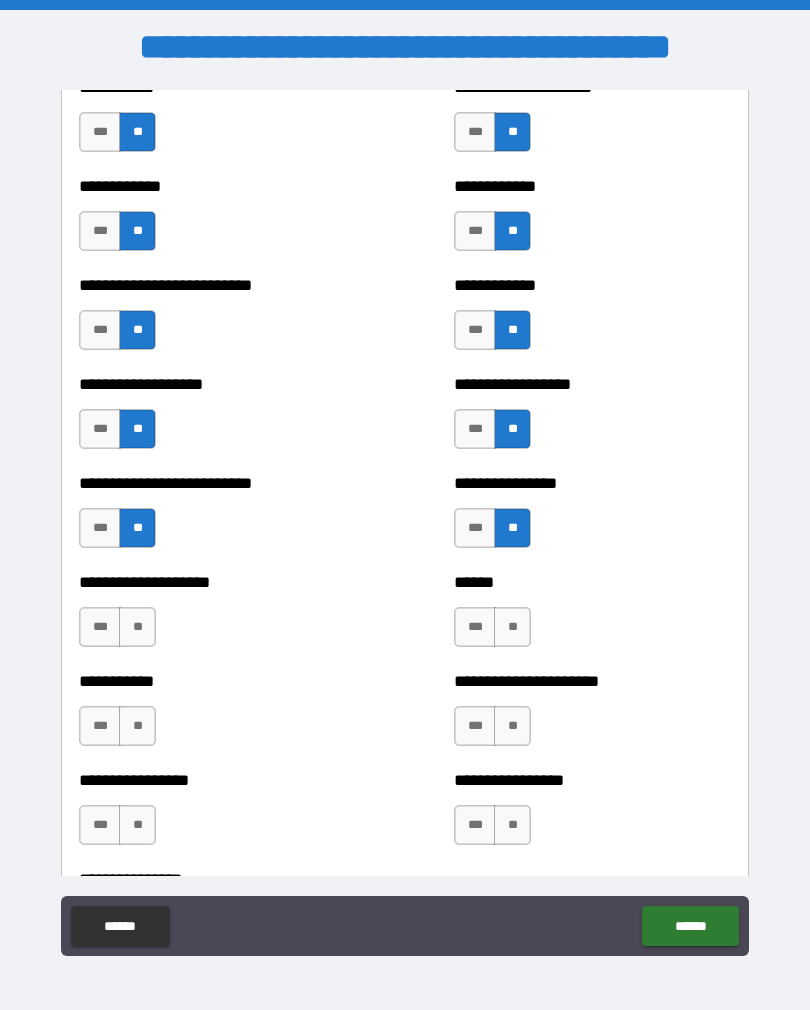 click on "**" at bounding box center [137, 627] 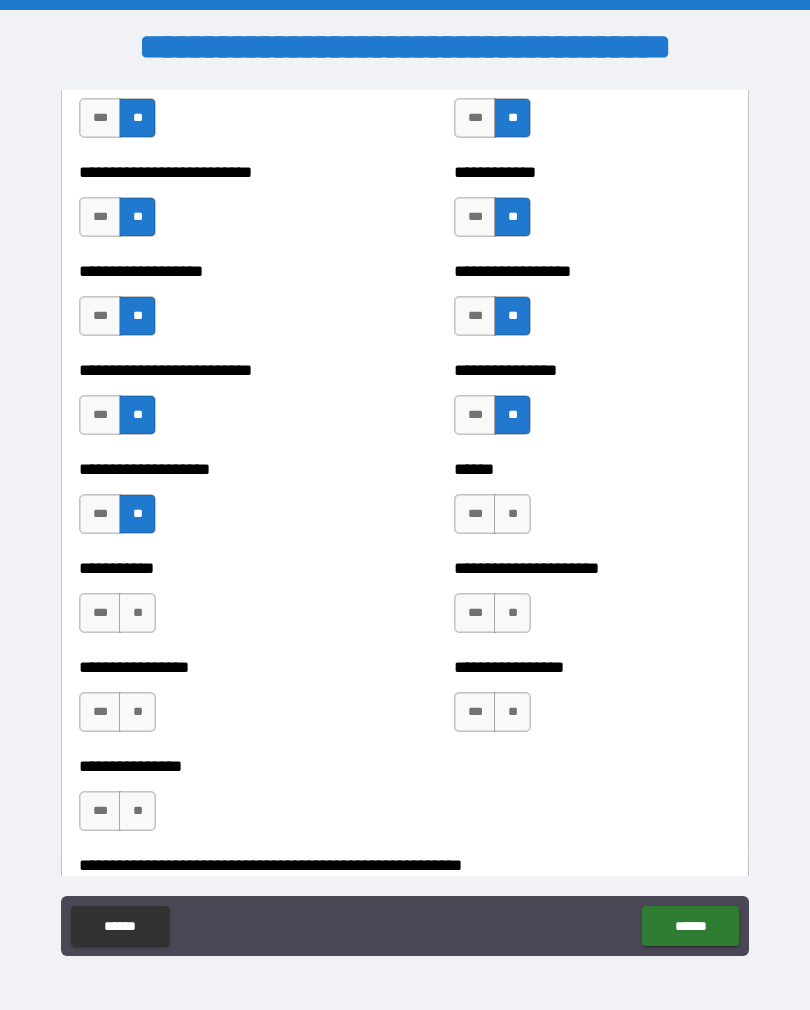 scroll, scrollTop: 5660, scrollLeft: 0, axis: vertical 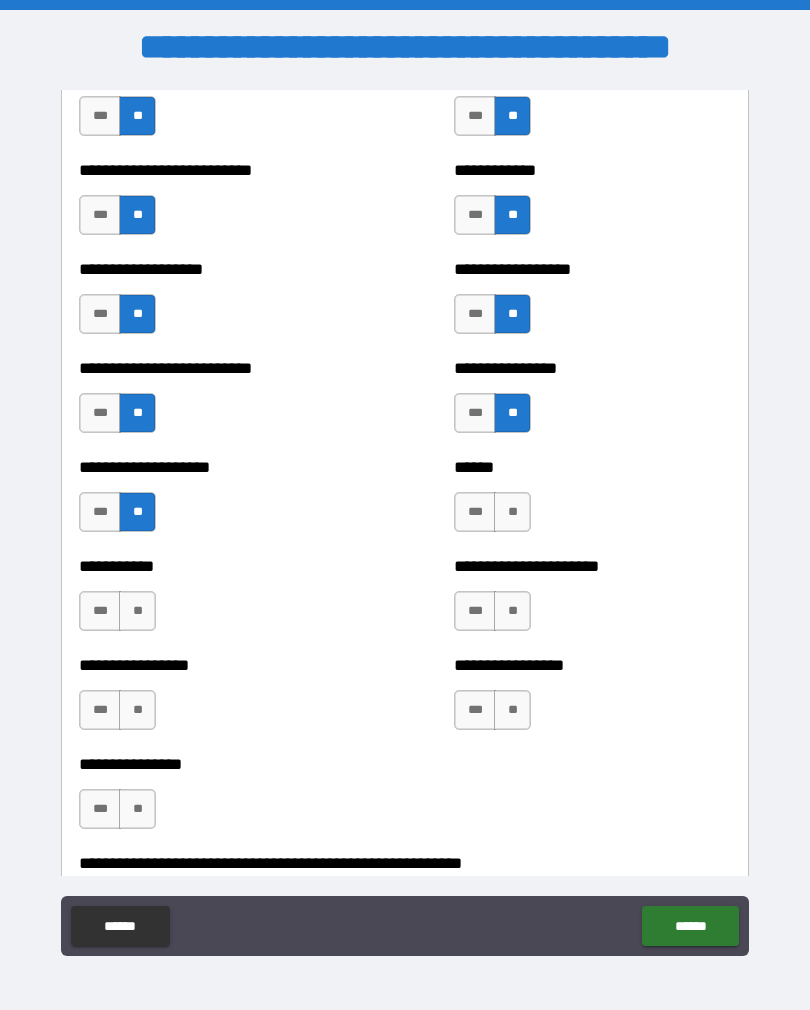click on "**" at bounding box center (137, 611) 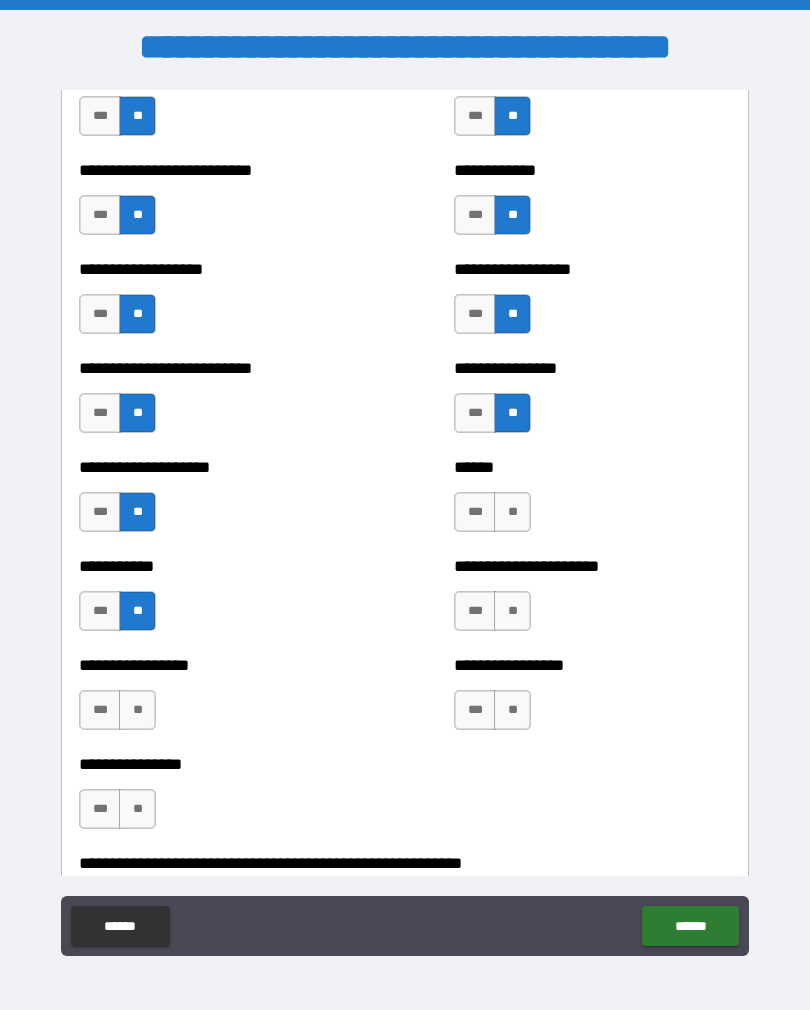 click on "**" at bounding box center [512, 512] 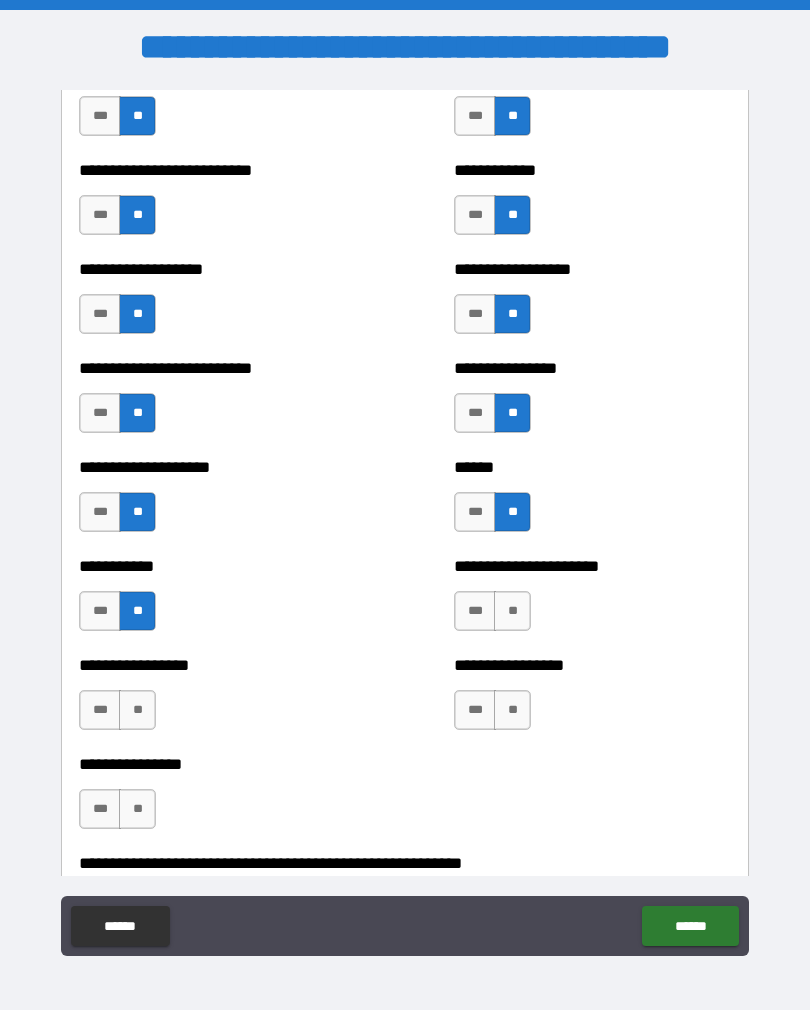 click on "**" at bounding box center [512, 611] 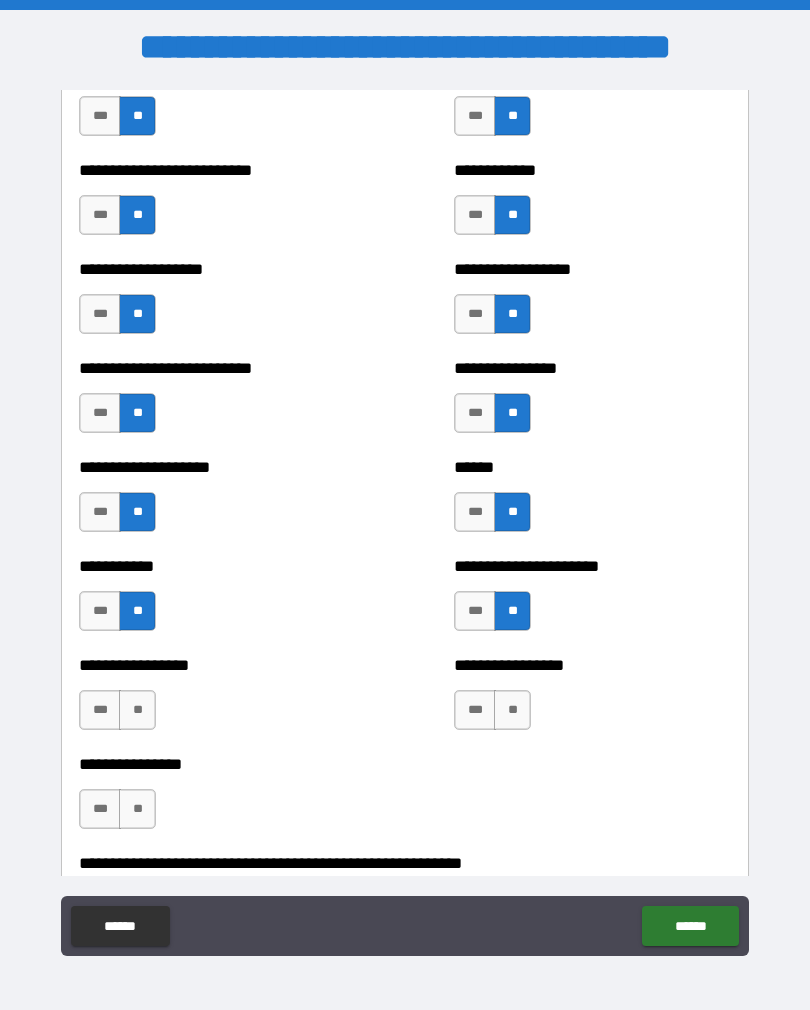 click on "**" at bounding box center (512, 710) 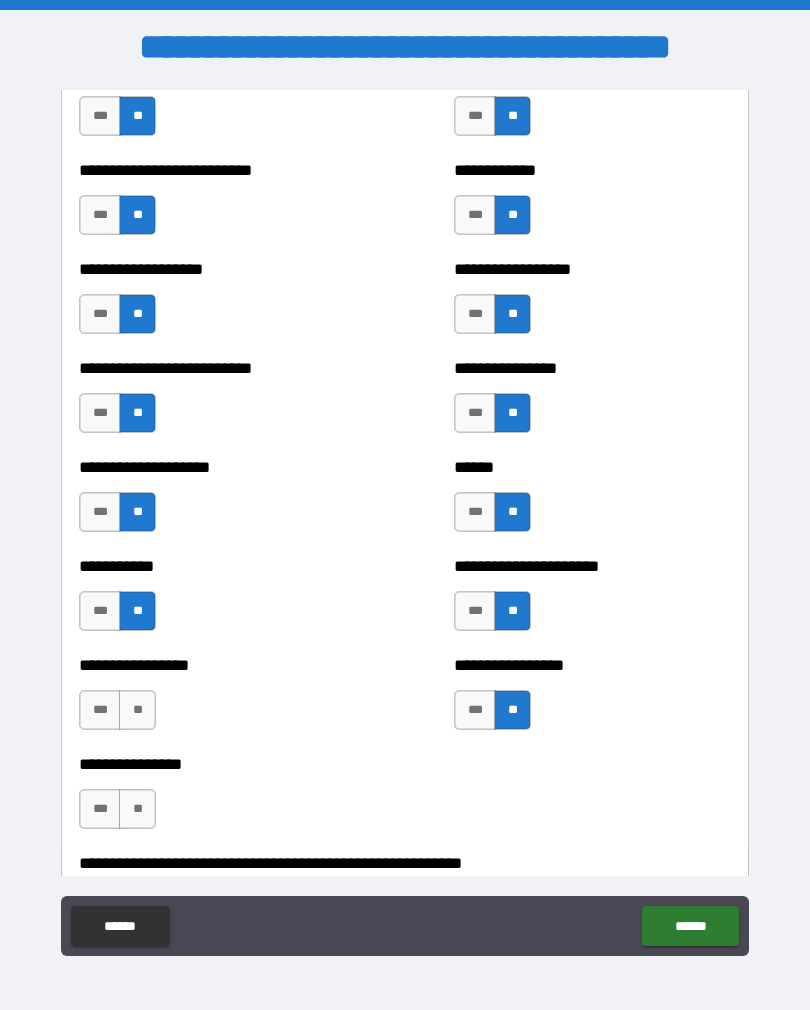 click on "**" at bounding box center (137, 710) 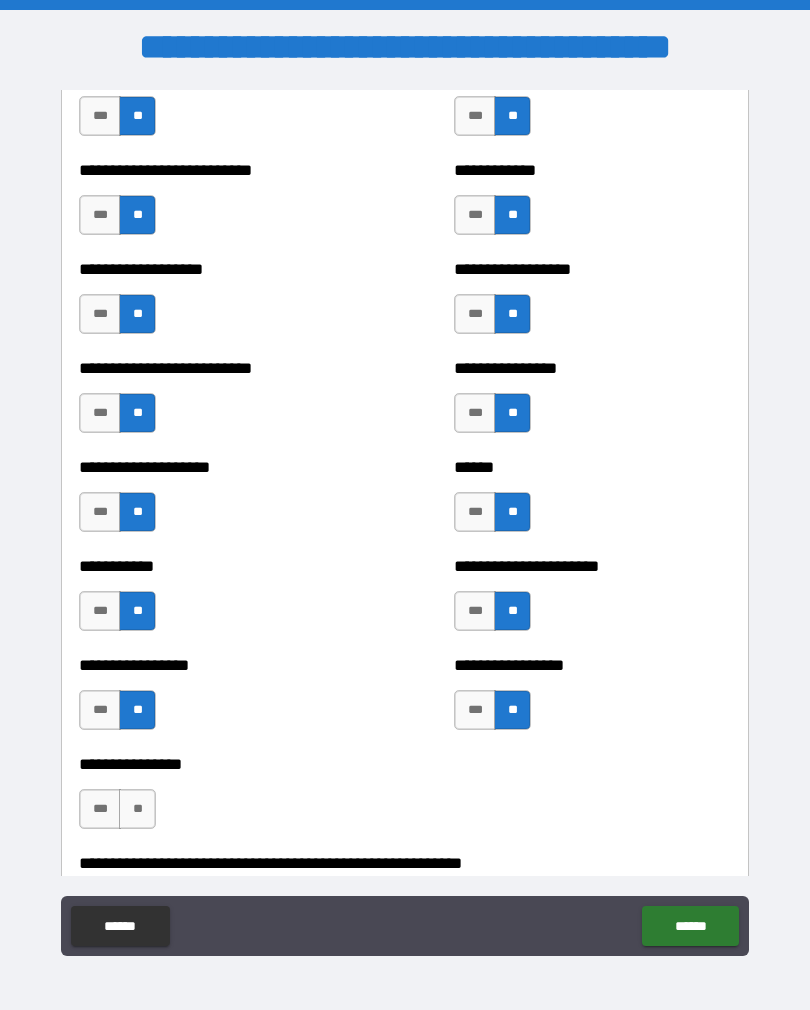 click on "**" at bounding box center [137, 809] 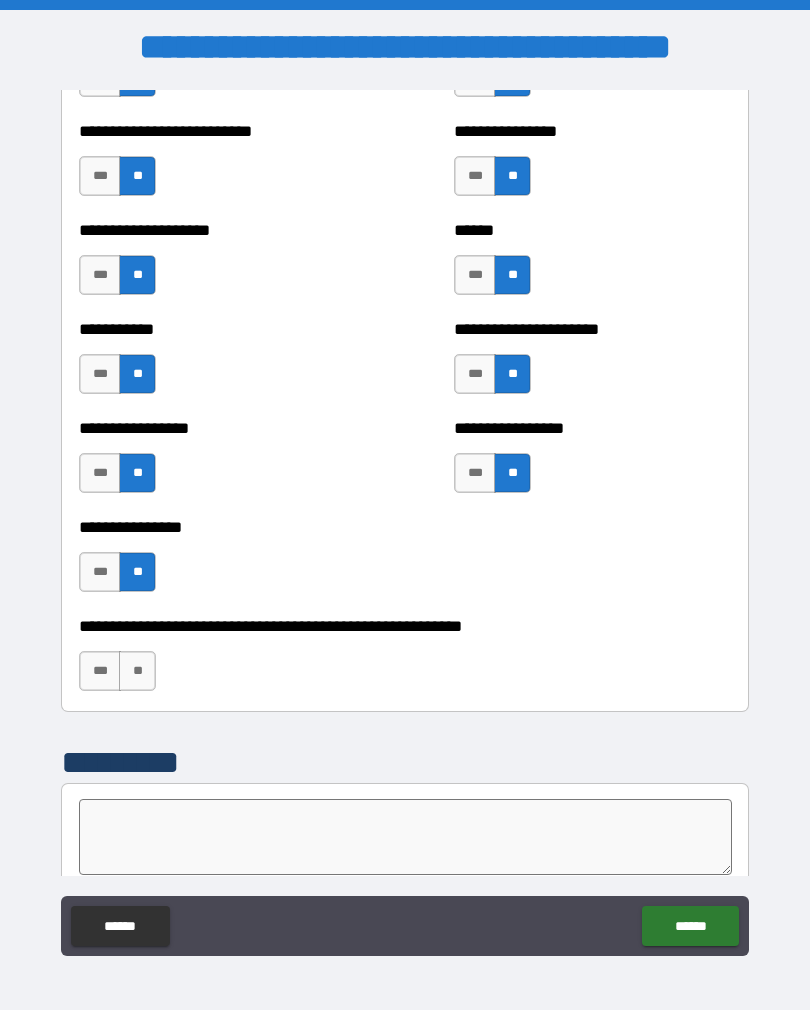 scroll, scrollTop: 5899, scrollLeft: 0, axis: vertical 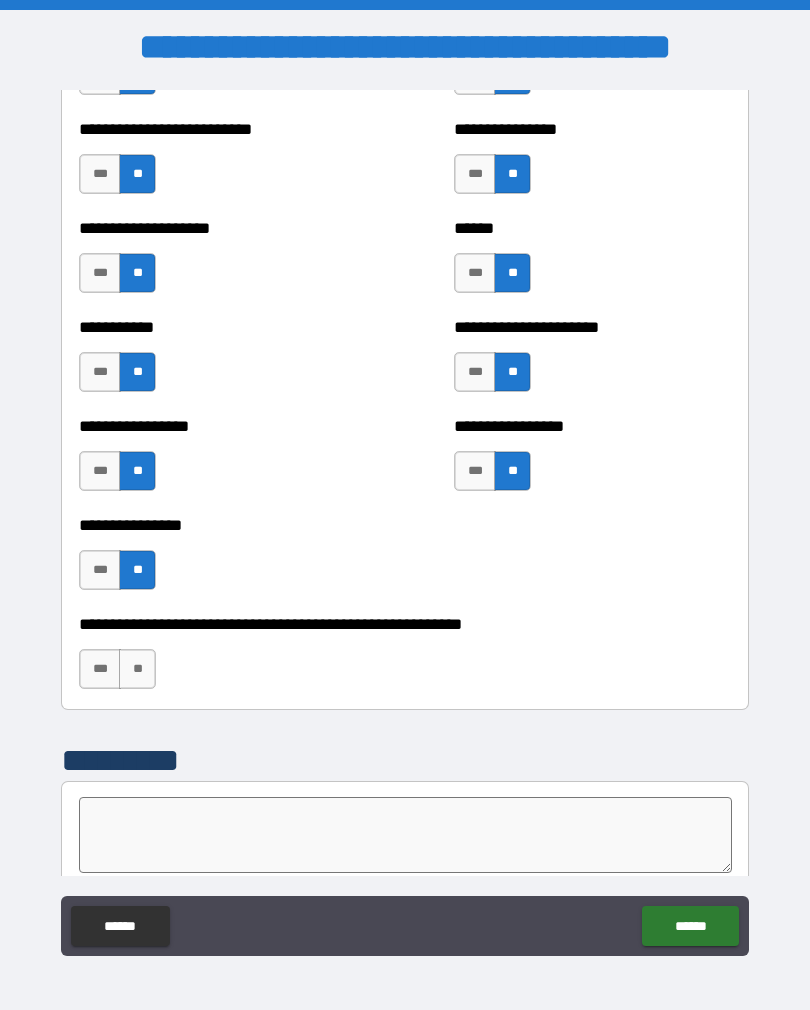 click on "**" at bounding box center [137, 669] 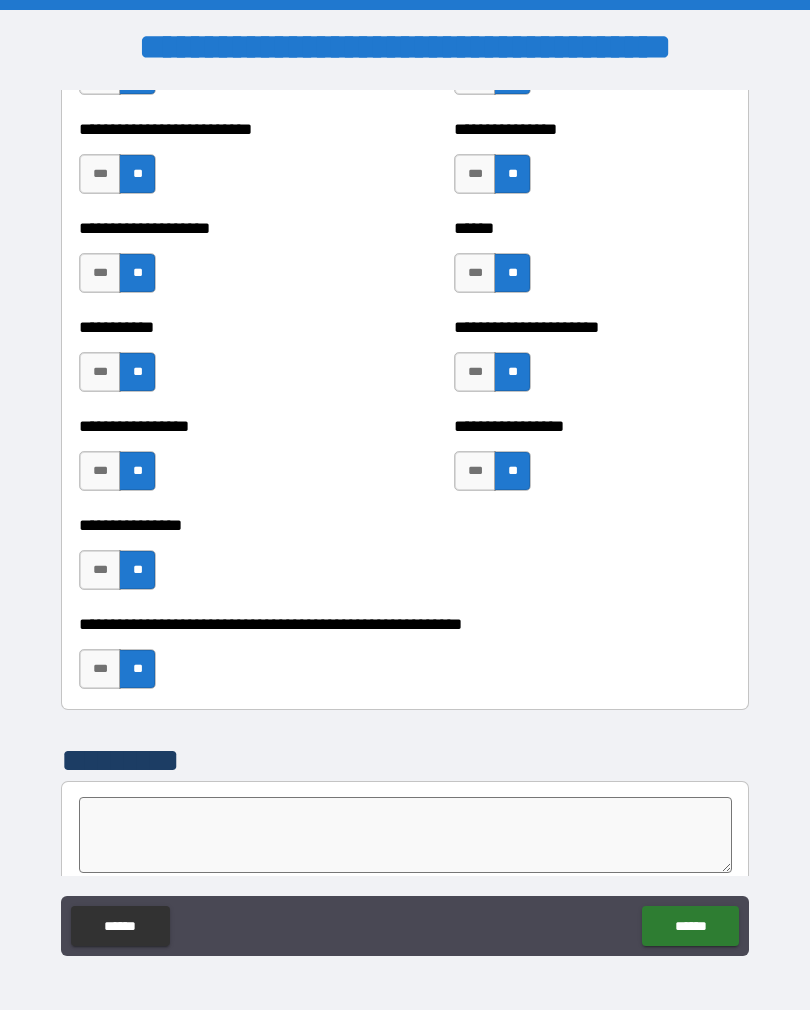 click on "******" at bounding box center [690, 926] 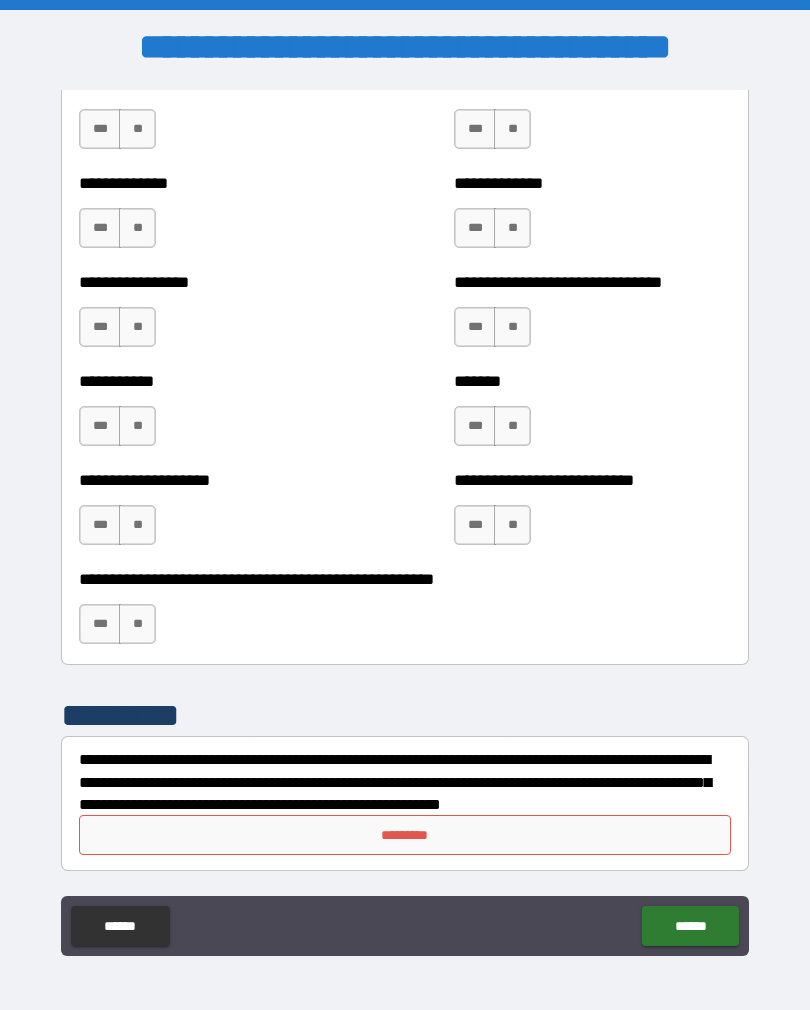 scroll, scrollTop: 7847, scrollLeft: 0, axis: vertical 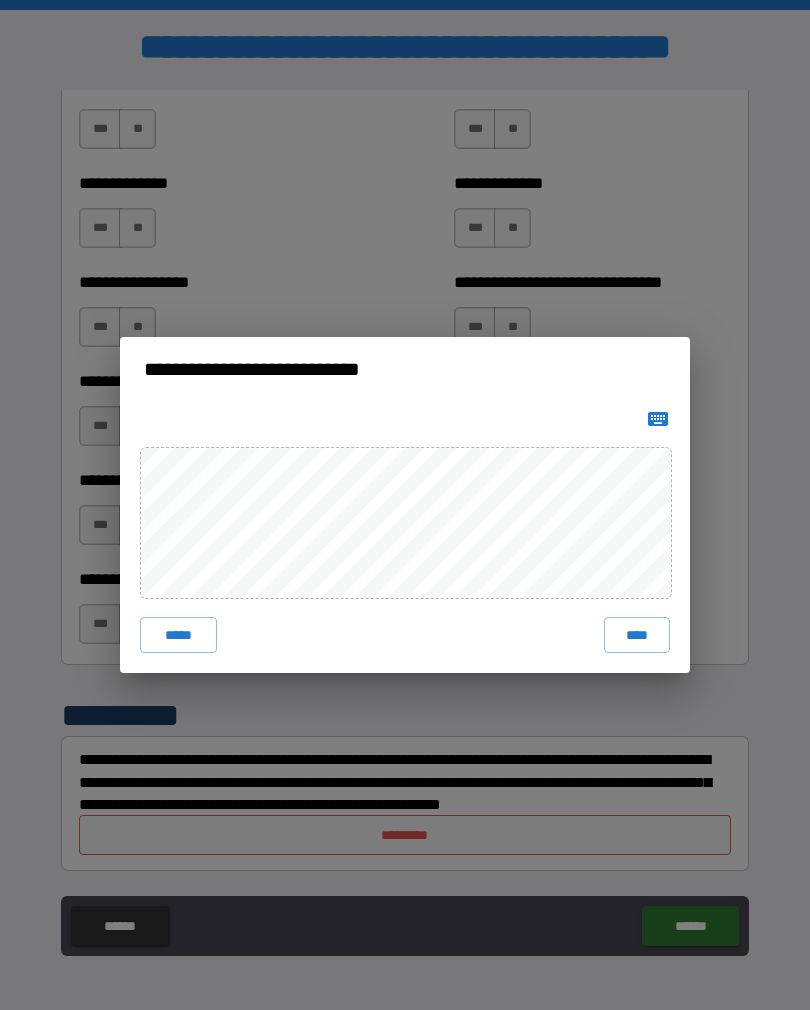 click on "****" at bounding box center [637, 635] 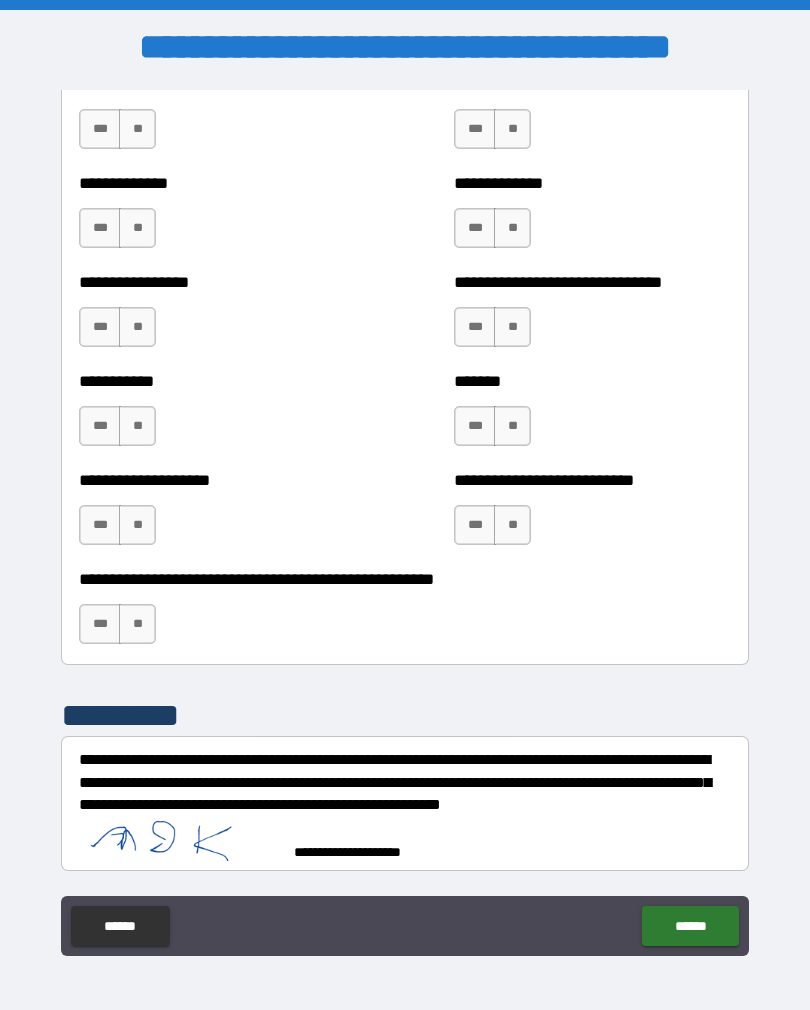 scroll, scrollTop: 7837, scrollLeft: 0, axis: vertical 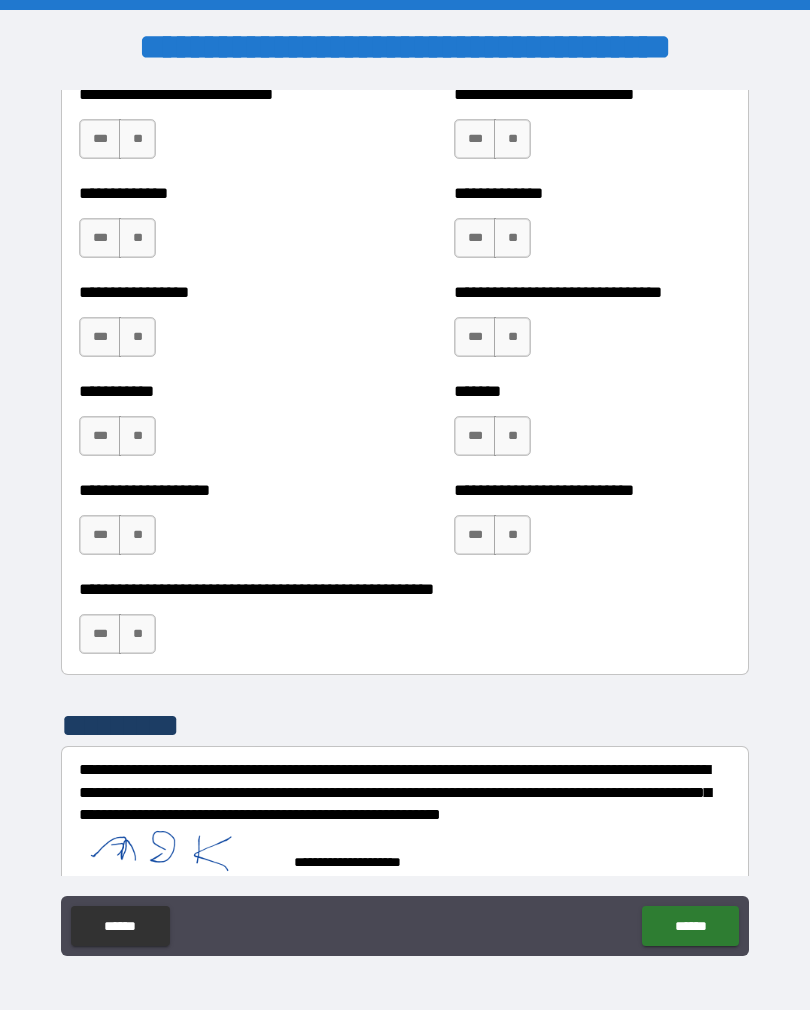 click on "******" at bounding box center [690, 926] 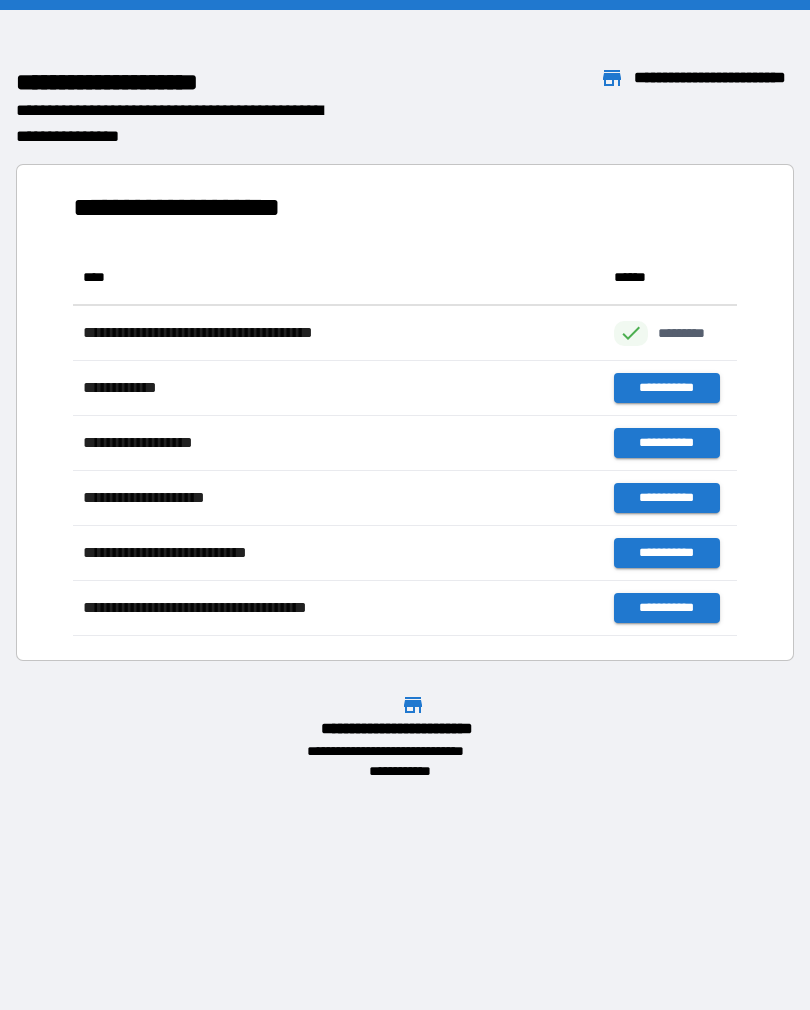 scroll, scrollTop: 1, scrollLeft: 1, axis: both 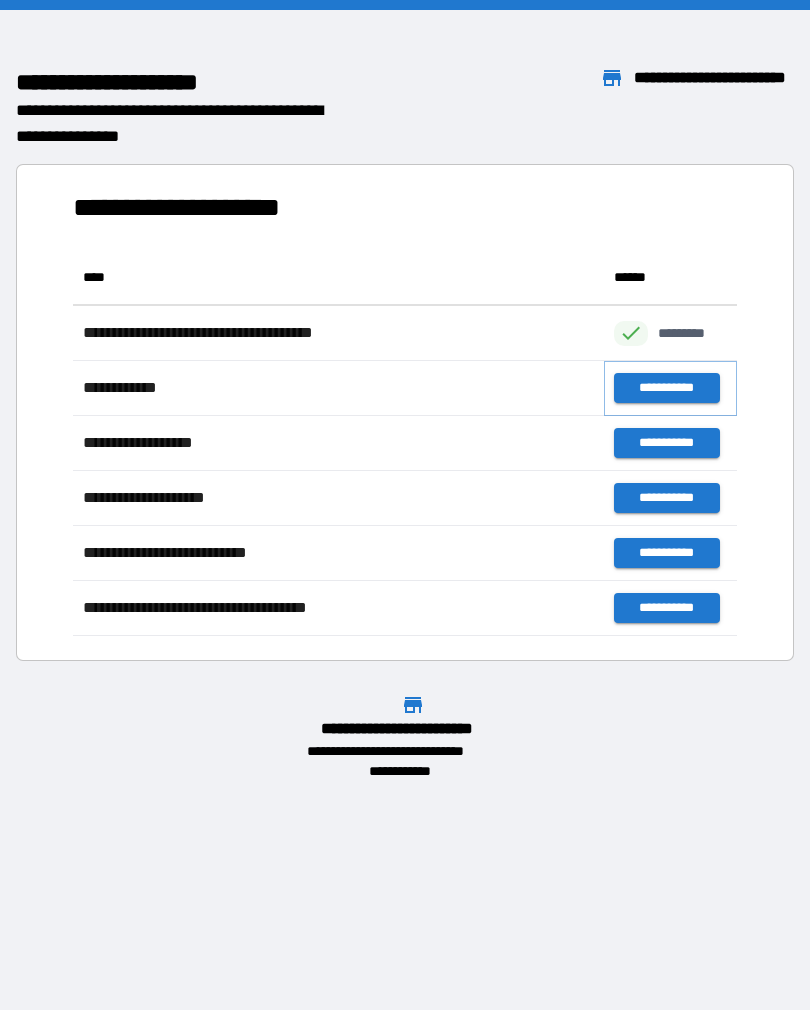 click on "**********" at bounding box center (666, 388) 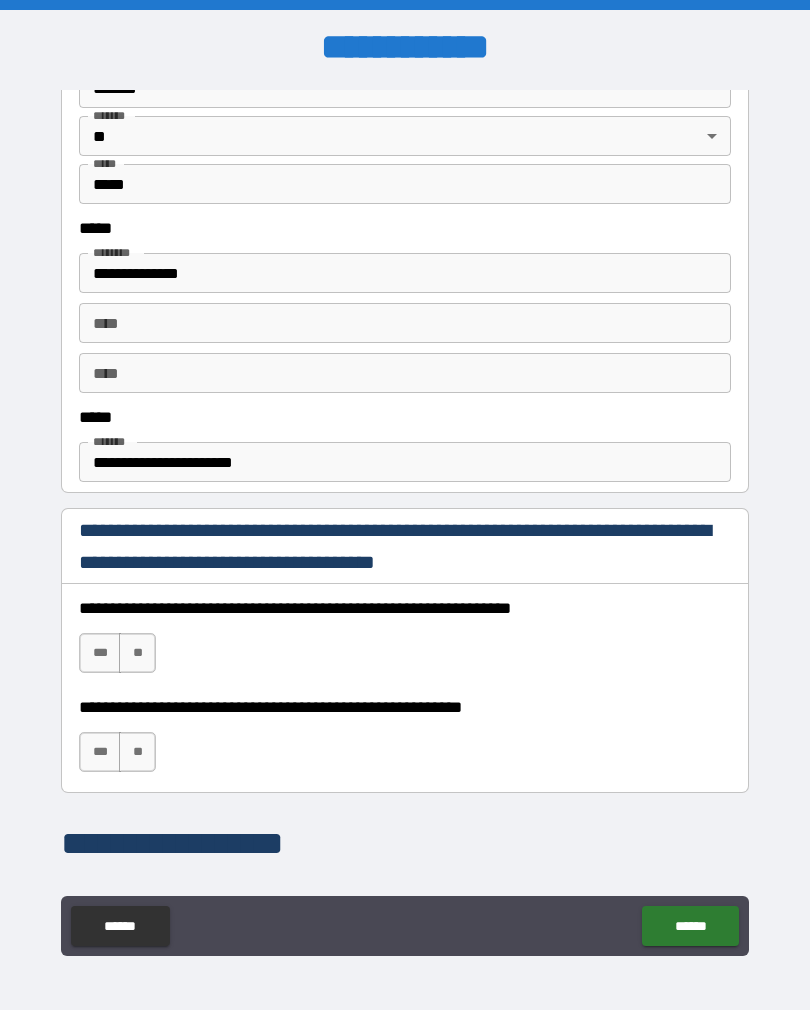 scroll, scrollTop: 975, scrollLeft: 0, axis: vertical 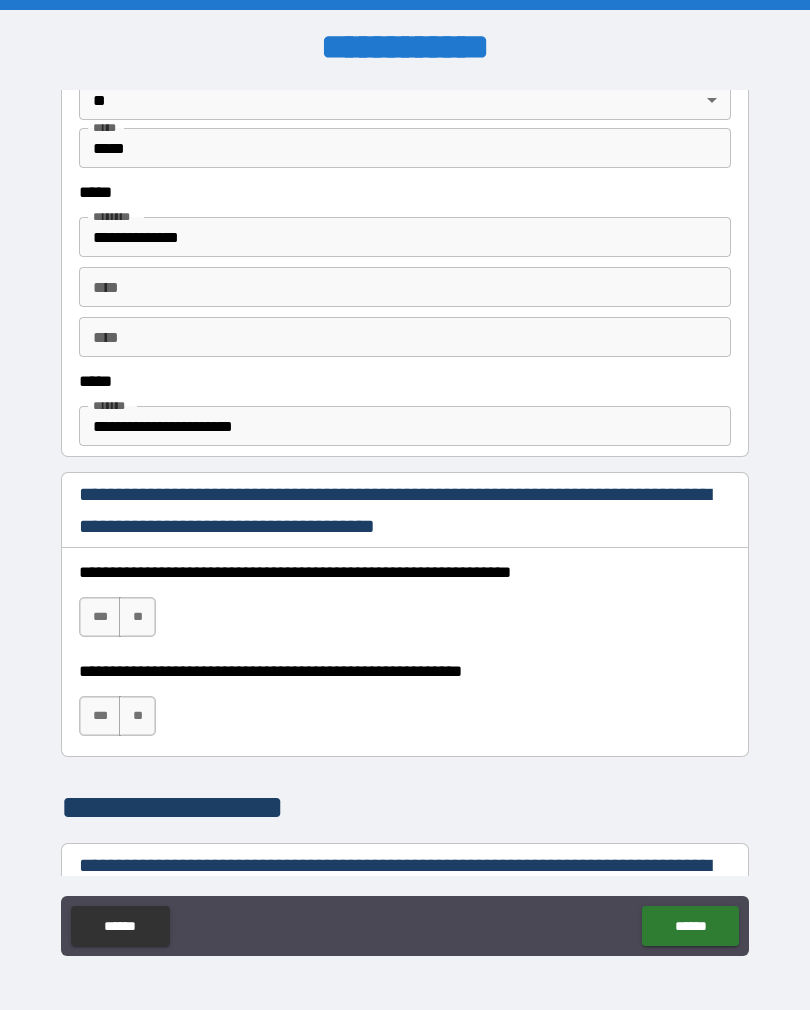click on "***" at bounding box center [100, 617] 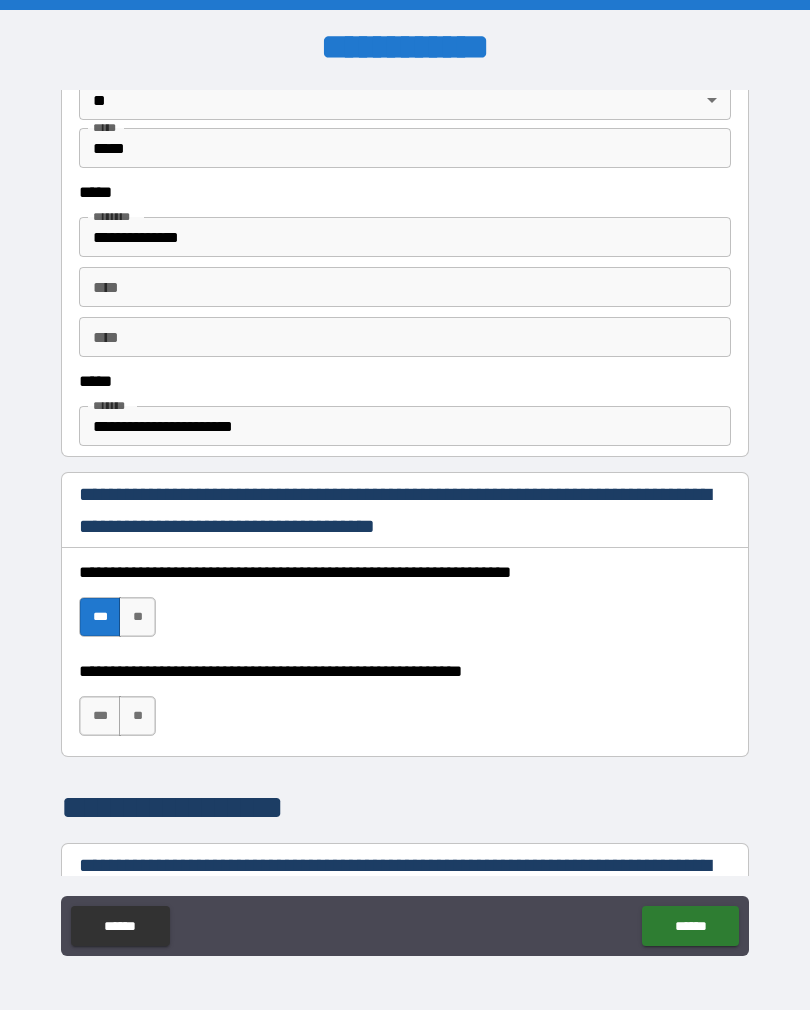 click on "***" at bounding box center (100, 716) 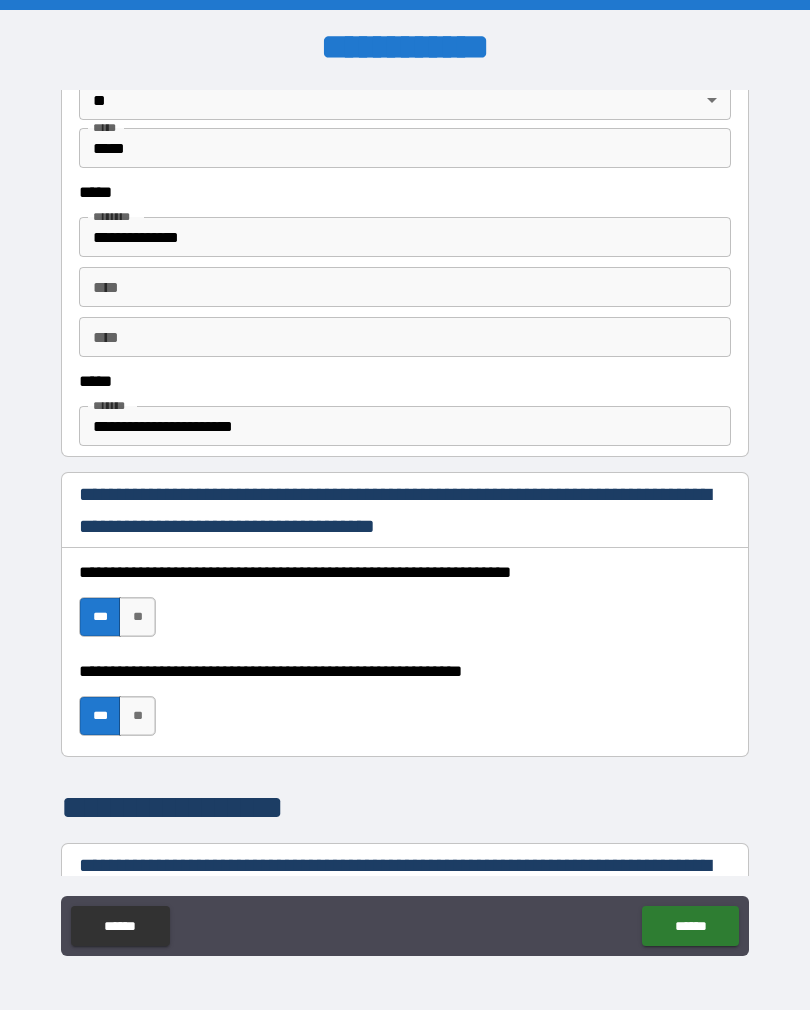click on "**" at bounding box center (137, 716) 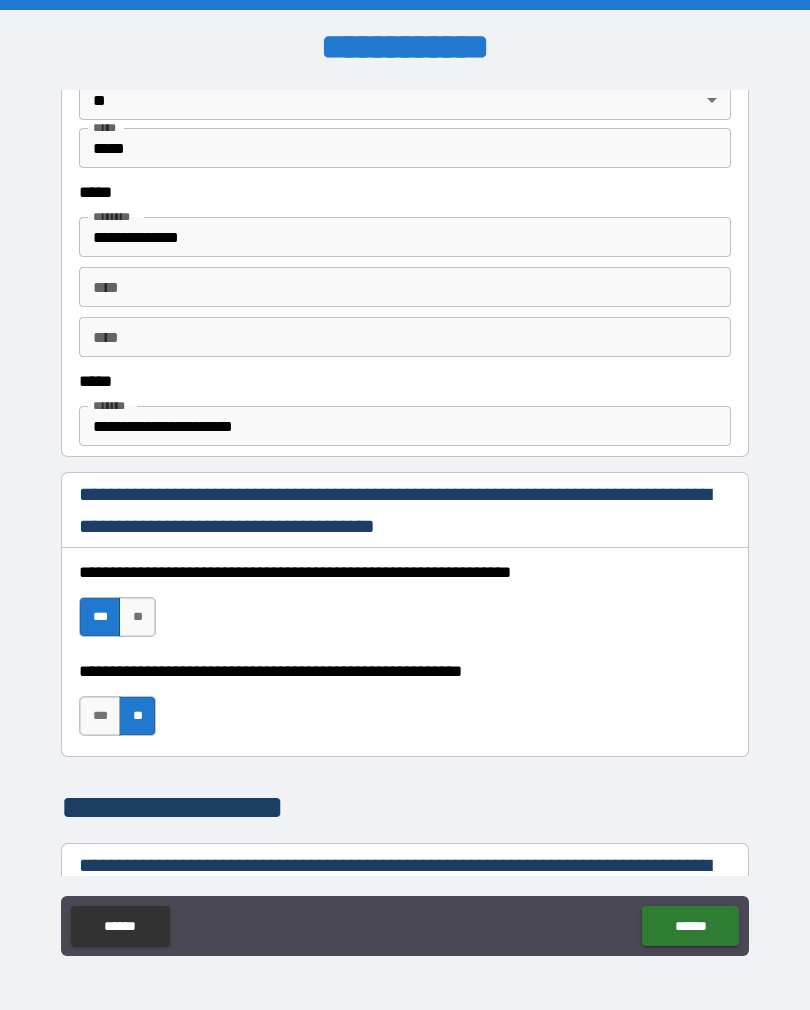 click on "***" at bounding box center [100, 716] 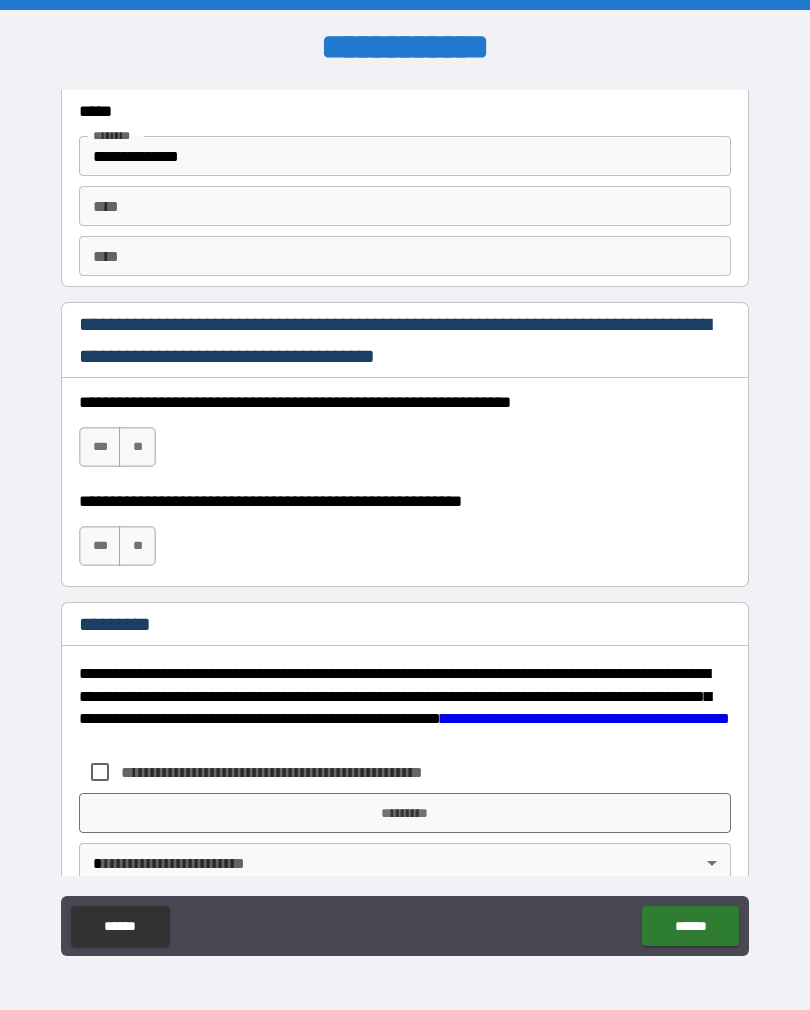 scroll, scrollTop: 2751, scrollLeft: 0, axis: vertical 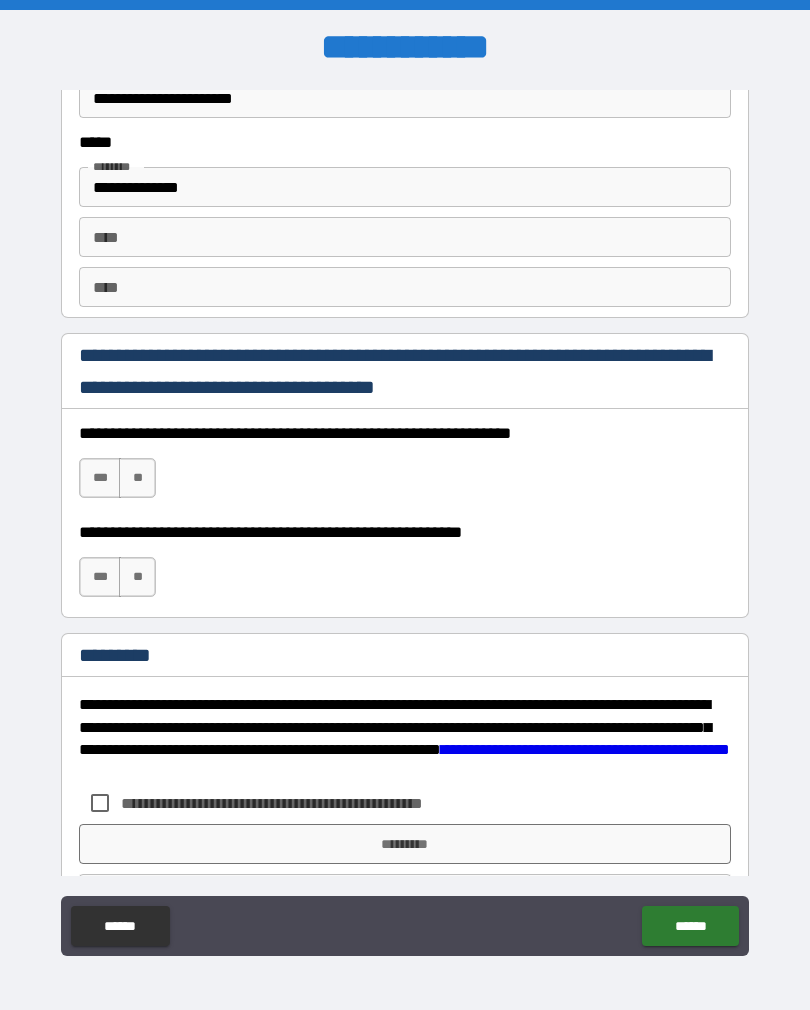 click on "***" at bounding box center [100, 478] 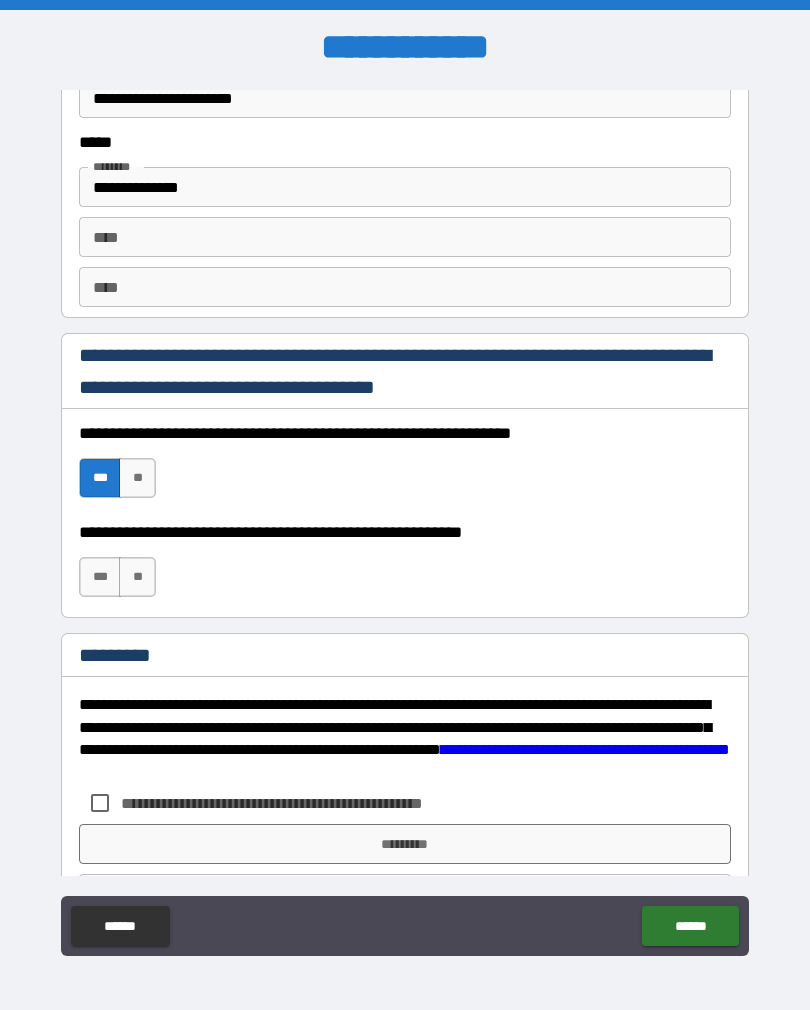 click on "***" at bounding box center (100, 577) 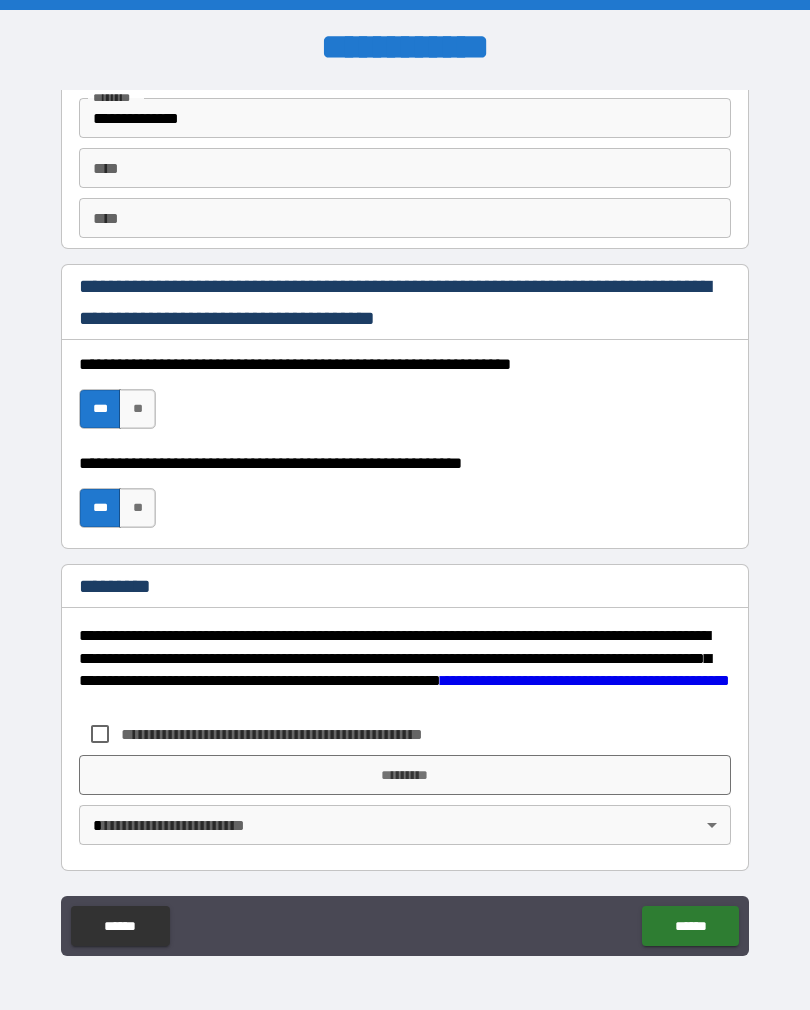 scroll, scrollTop: 2820, scrollLeft: 0, axis: vertical 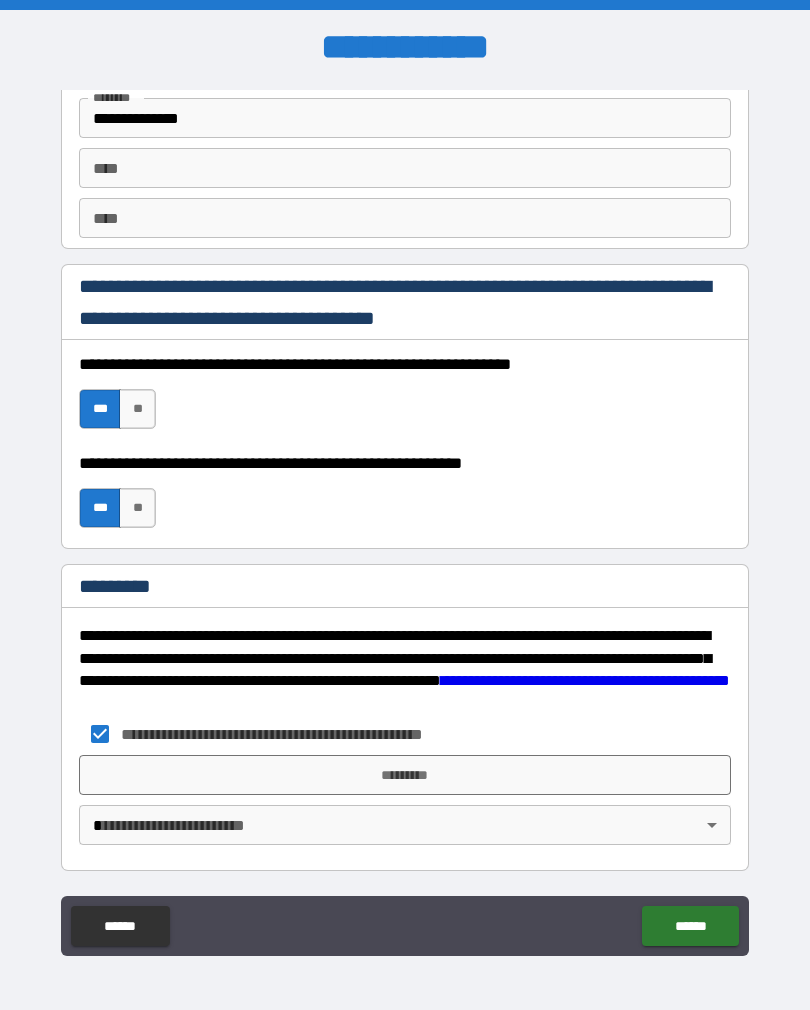 click on "*********" at bounding box center [405, 775] 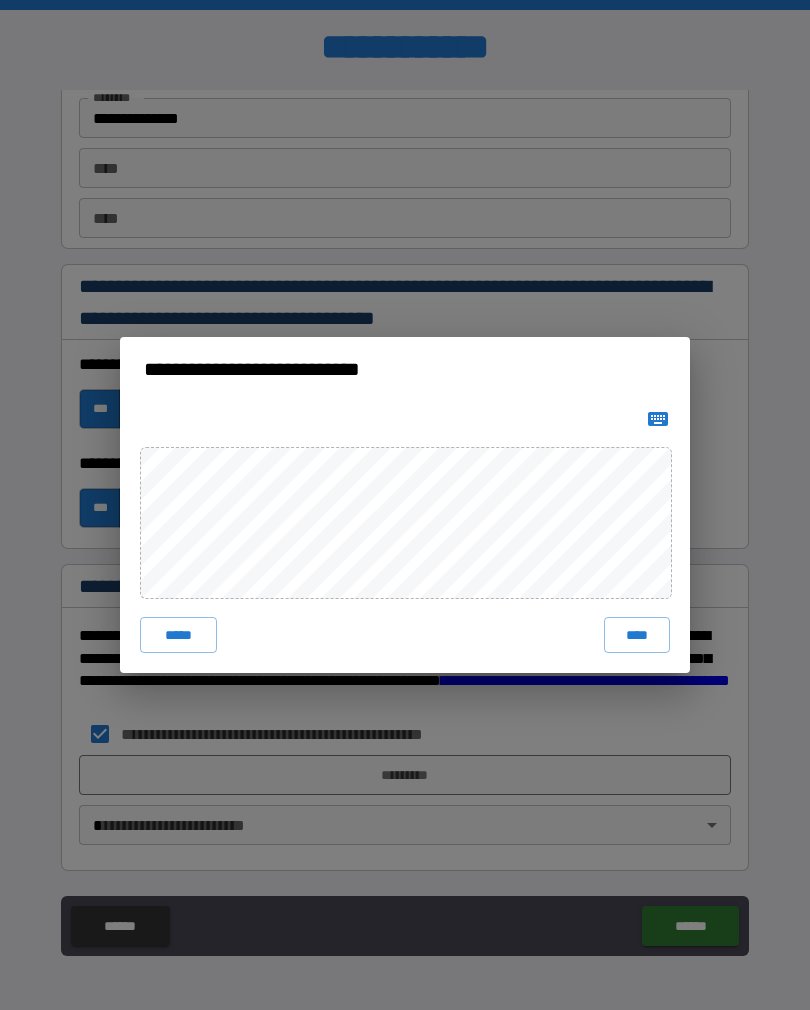 click on "****" at bounding box center [637, 635] 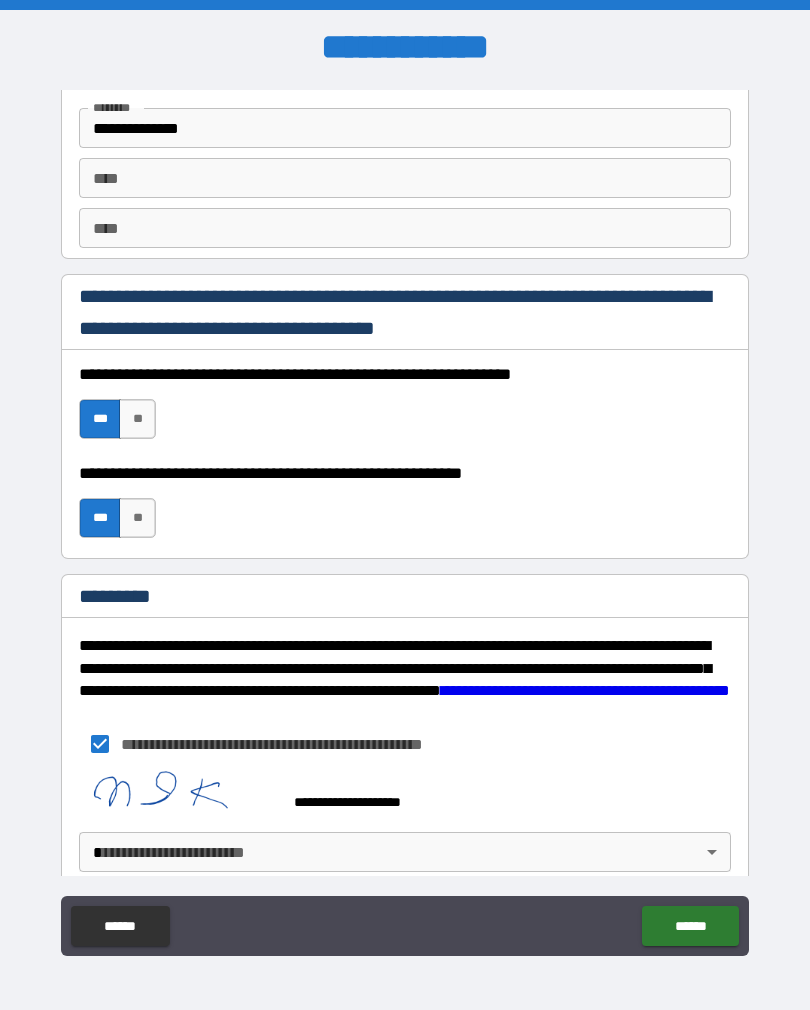 click on "******" at bounding box center [690, 926] 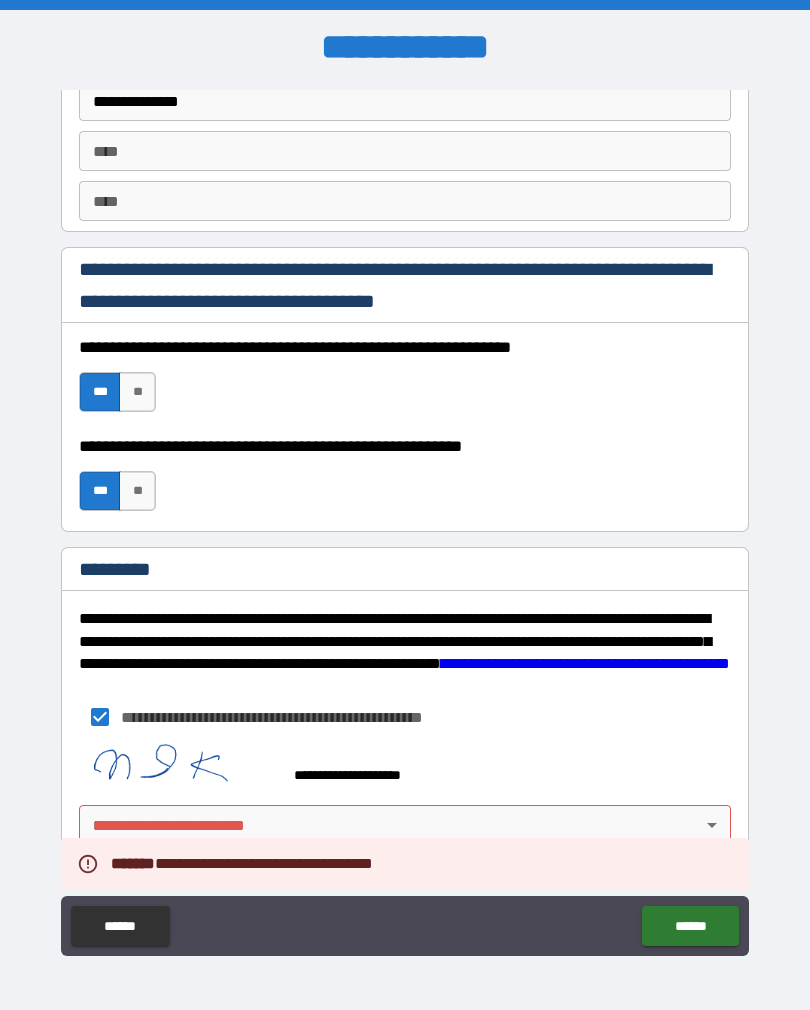 scroll, scrollTop: 2837, scrollLeft: 0, axis: vertical 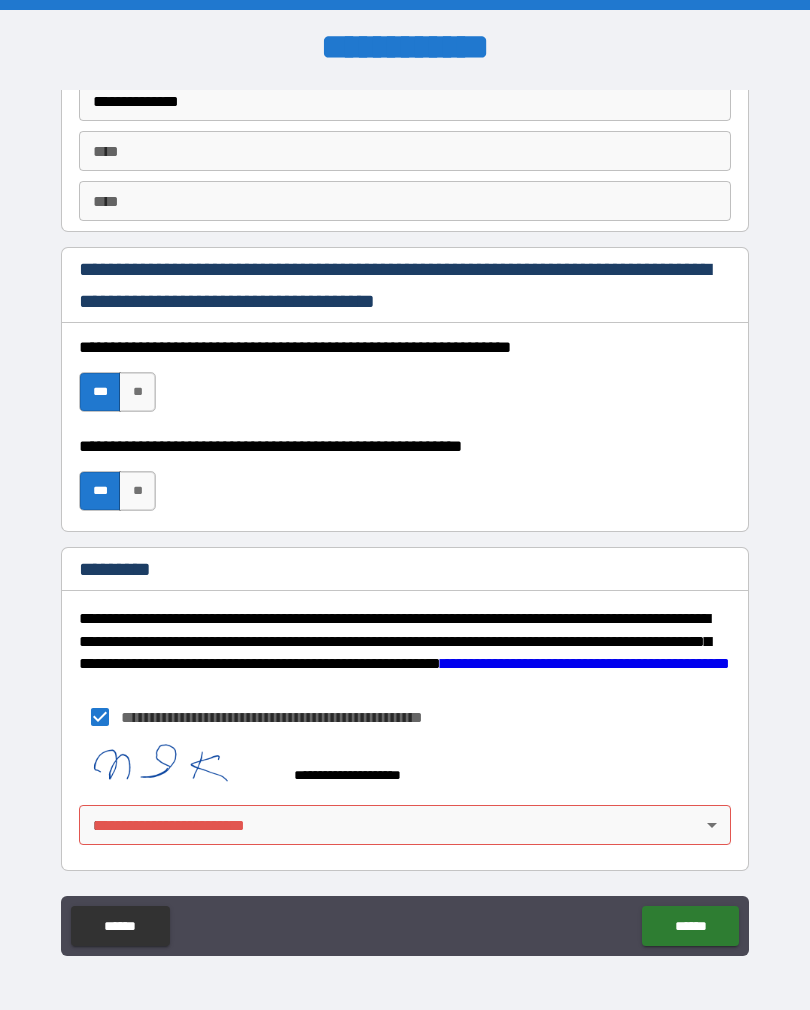 click on "**********" at bounding box center [405, 520] 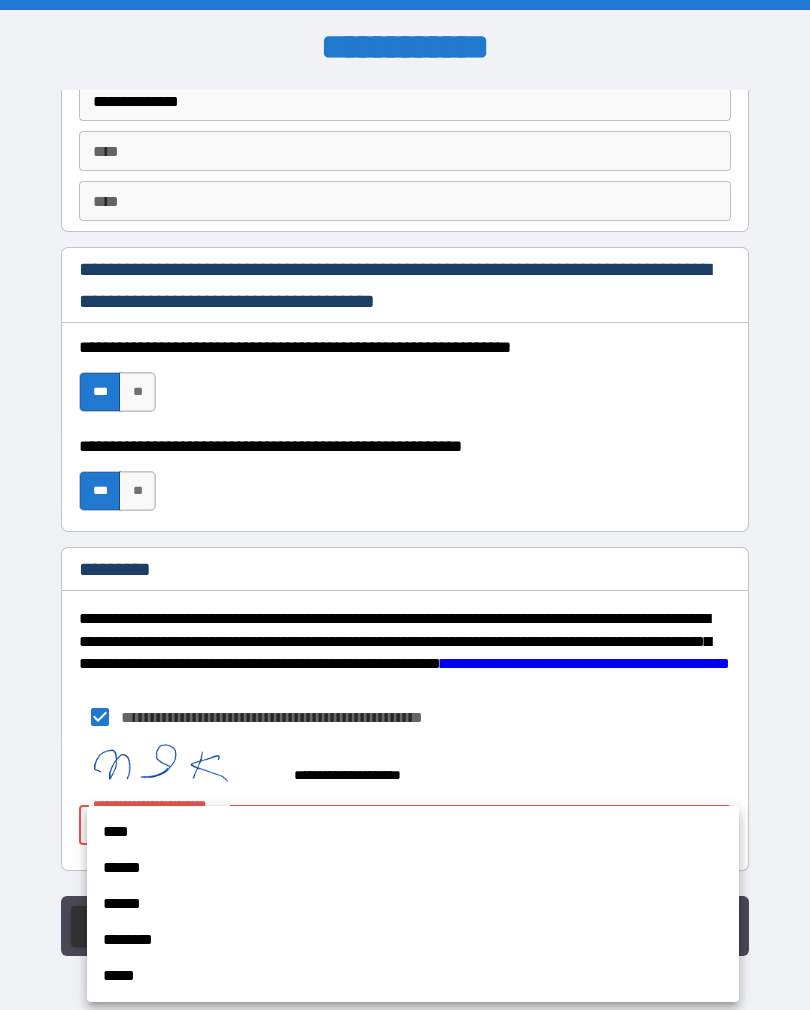 click on "****" at bounding box center [413, 832] 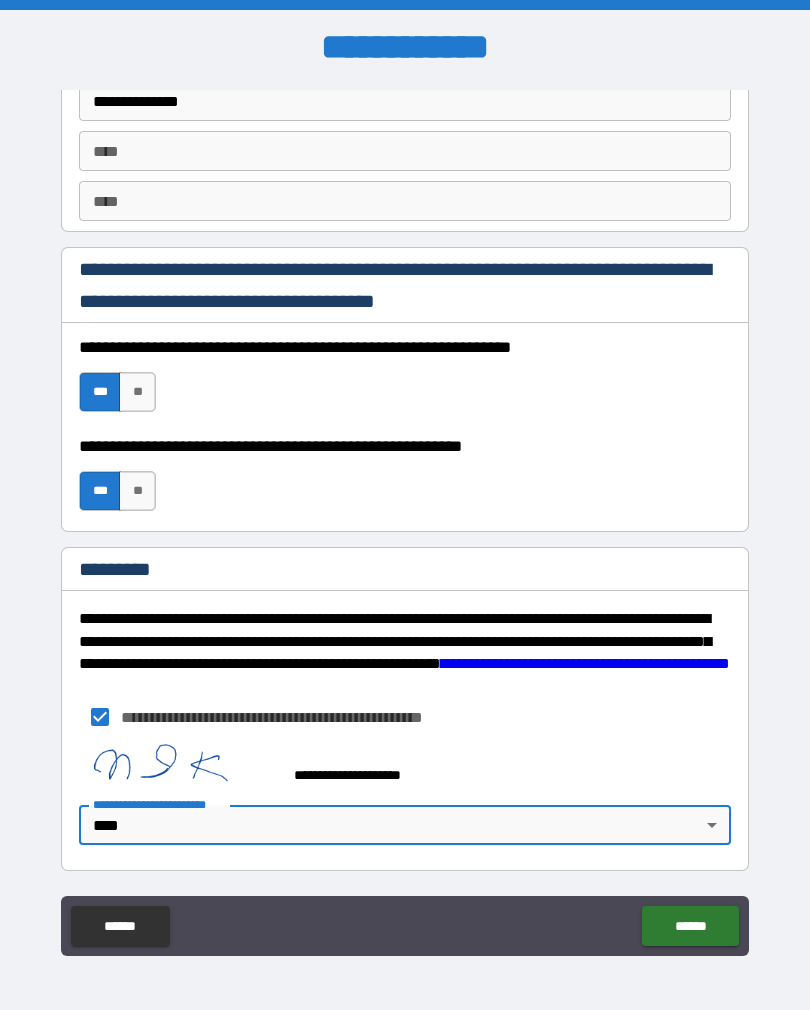click on "******" at bounding box center (690, 926) 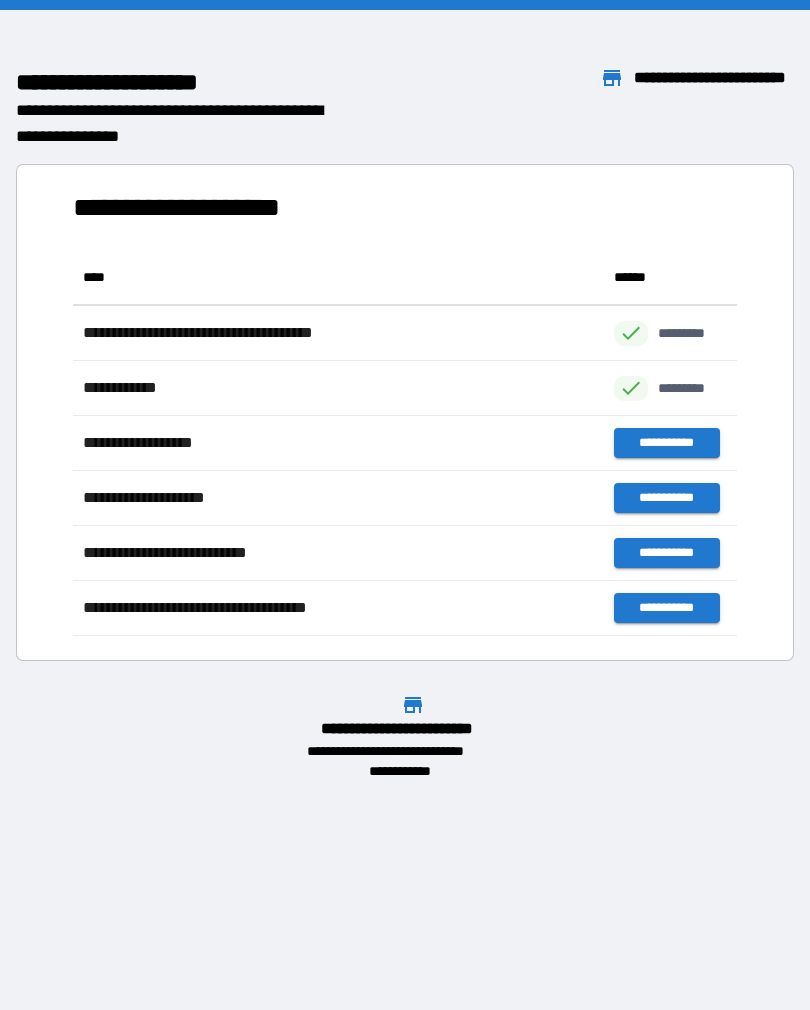 scroll, scrollTop: 1, scrollLeft: 1, axis: both 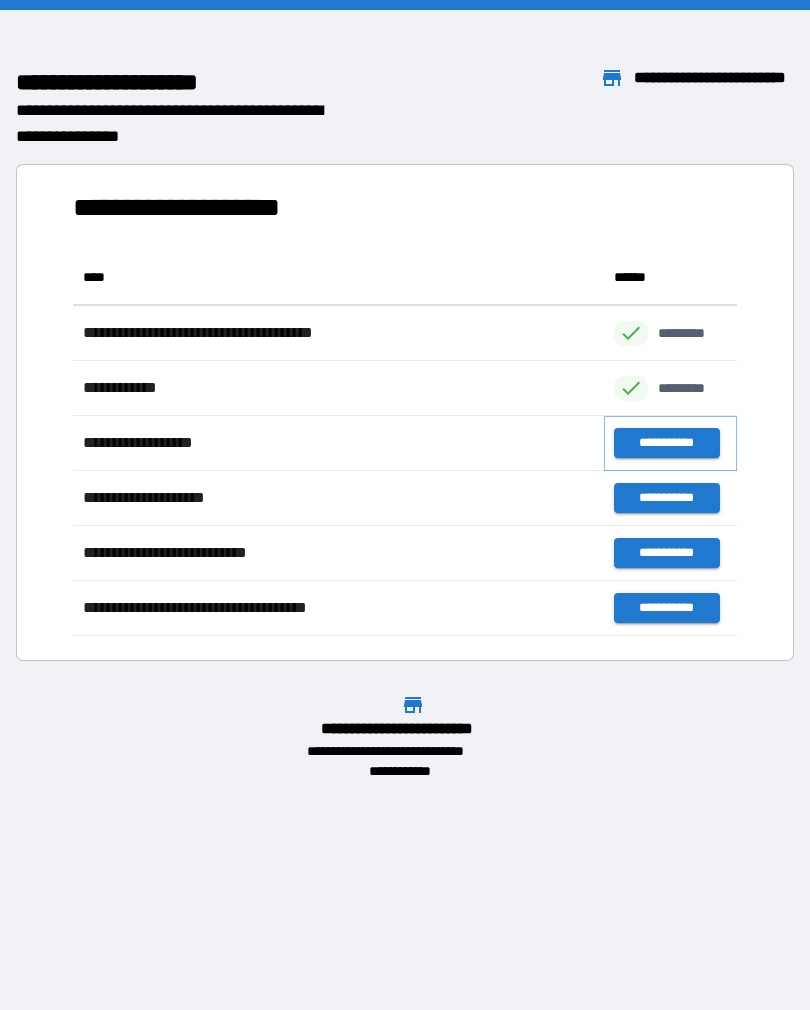 click on "**********" at bounding box center (666, 443) 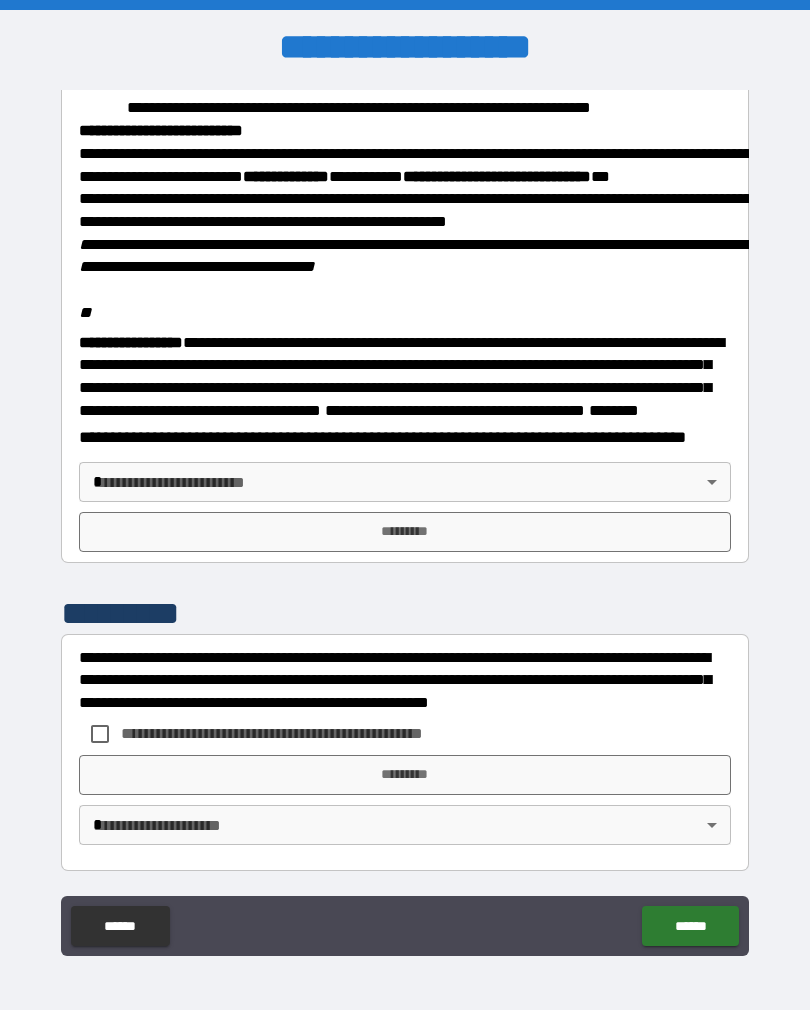 scroll, scrollTop: 2345, scrollLeft: 0, axis: vertical 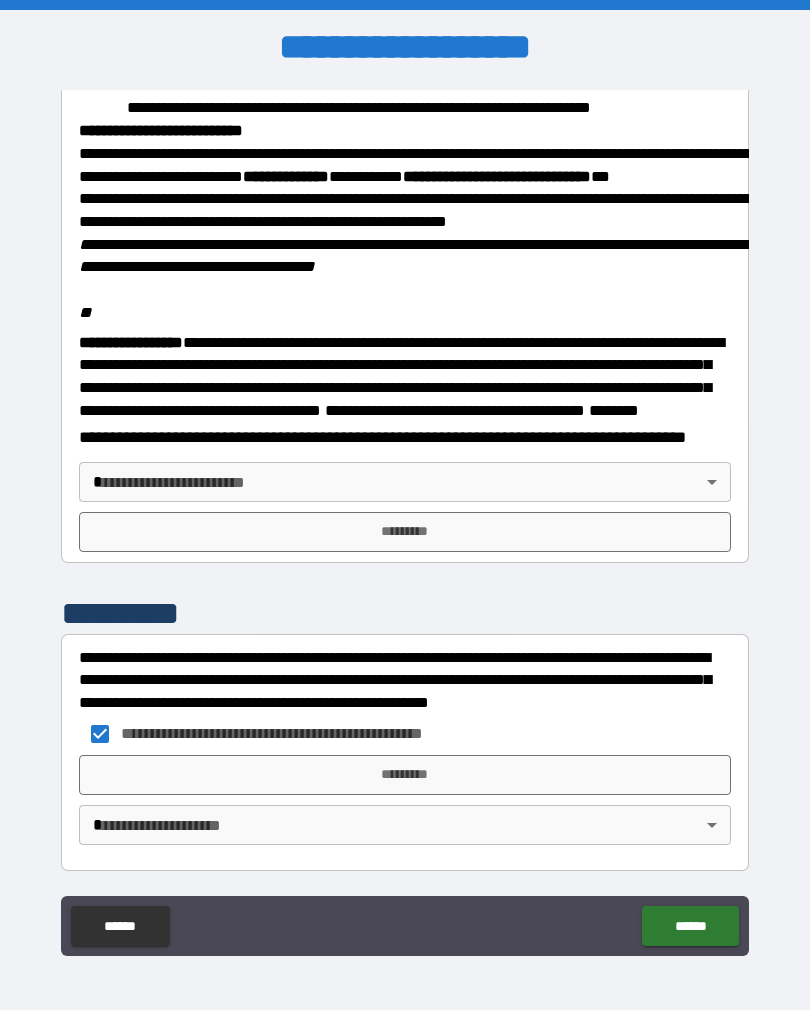 click on "**********" at bounding box center (405, 520) 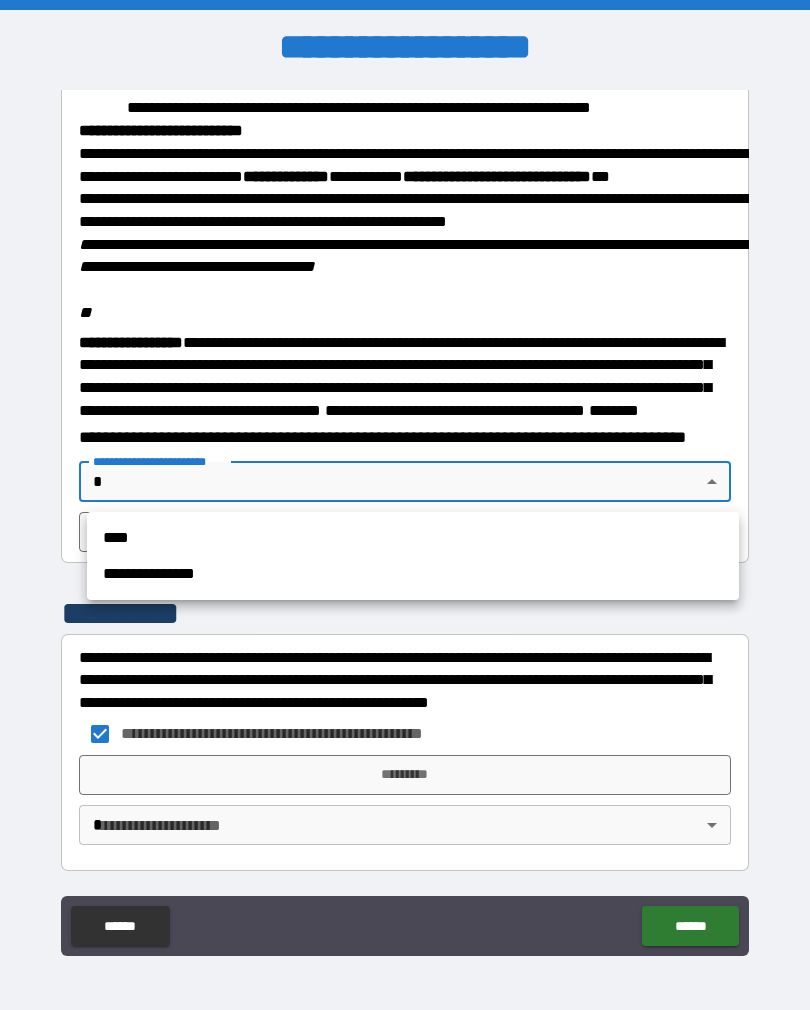 click on "****" at bounding box center (413, 538) 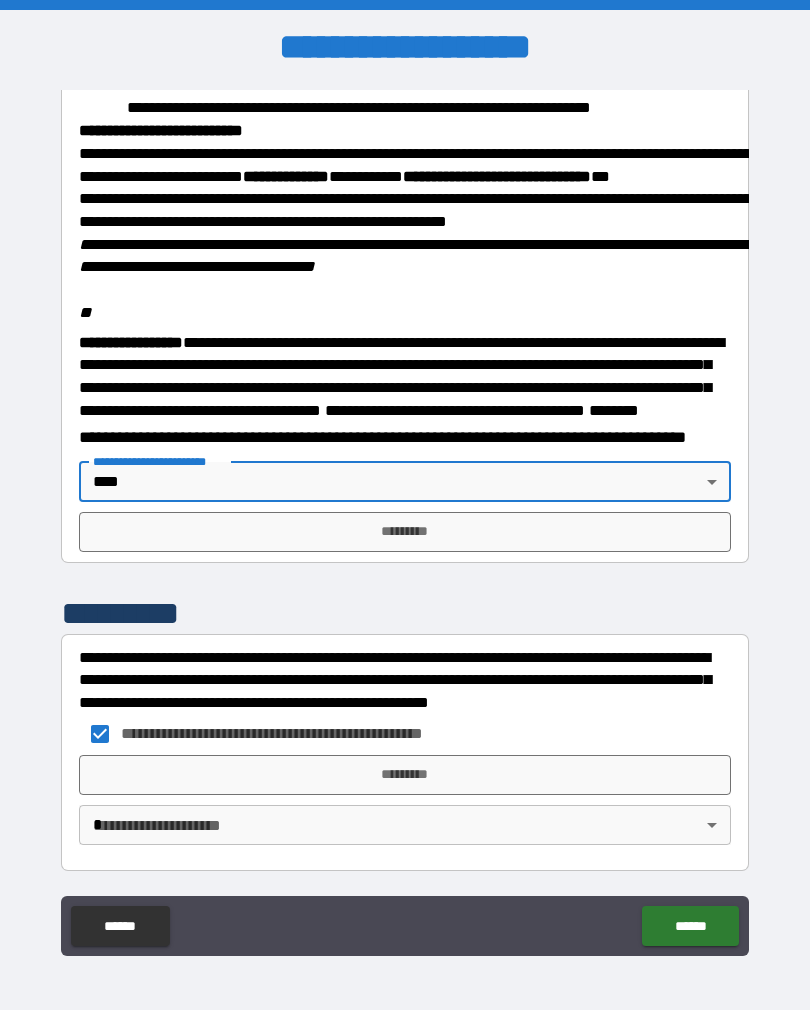 click on "*********" at bounding box center (405, 775) 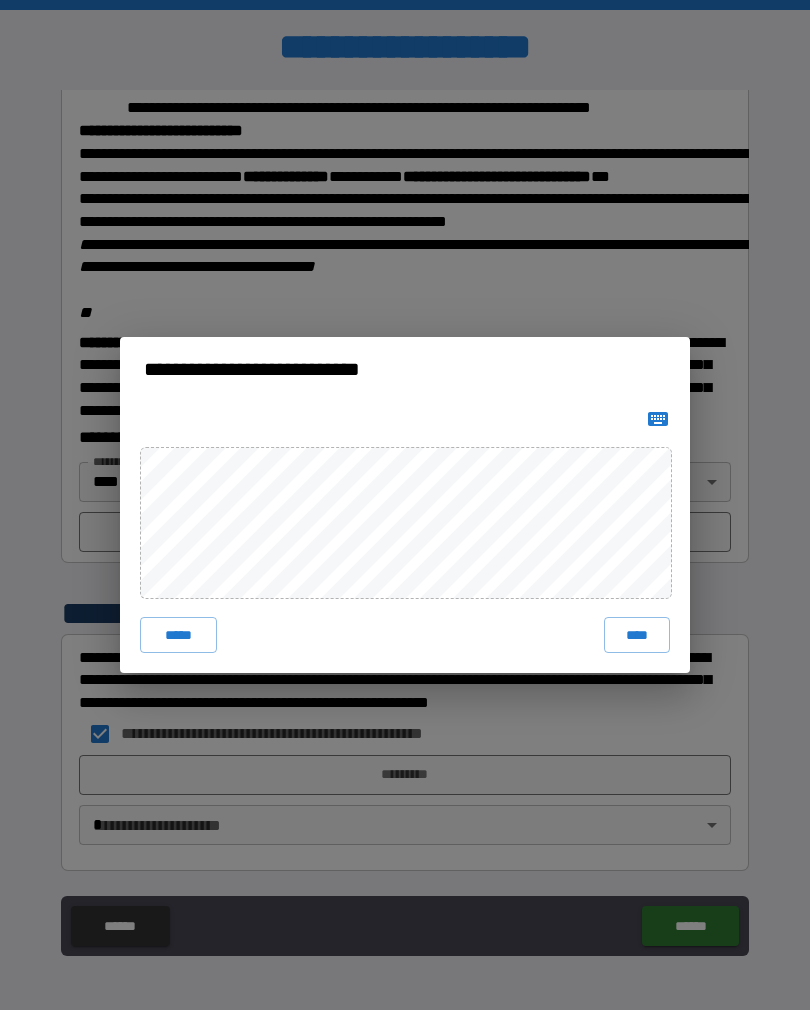 click on "****" at bounding box center (637, 635) 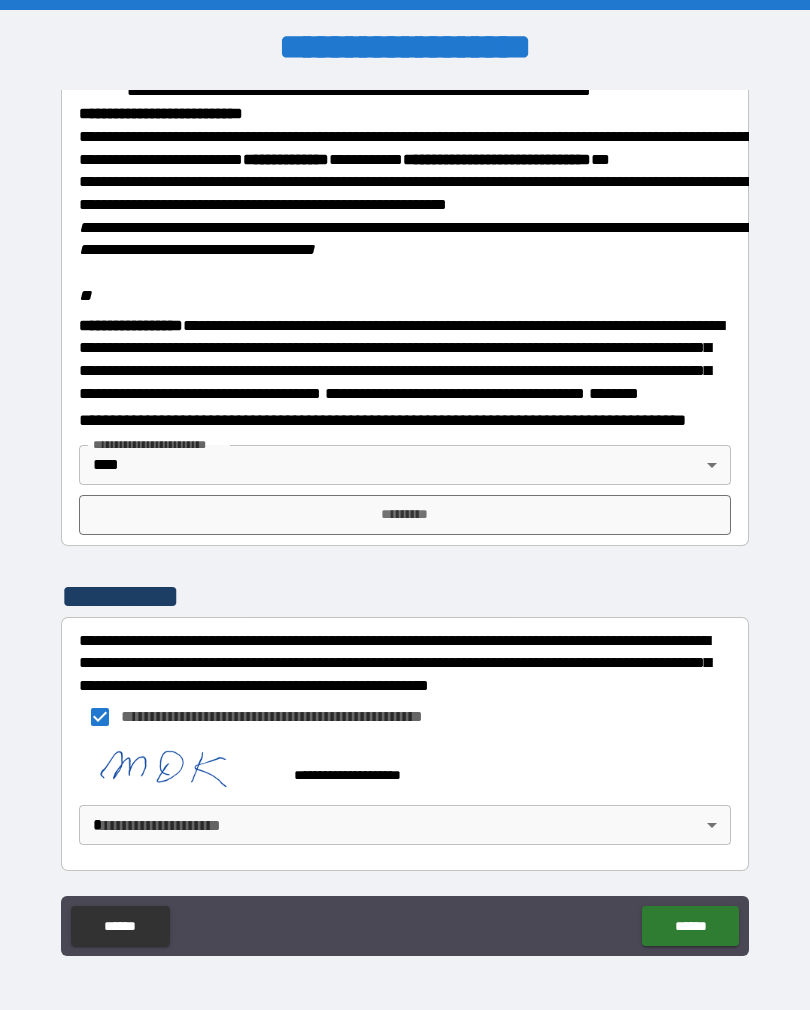 click on "******" at bounding box center (690, 926) 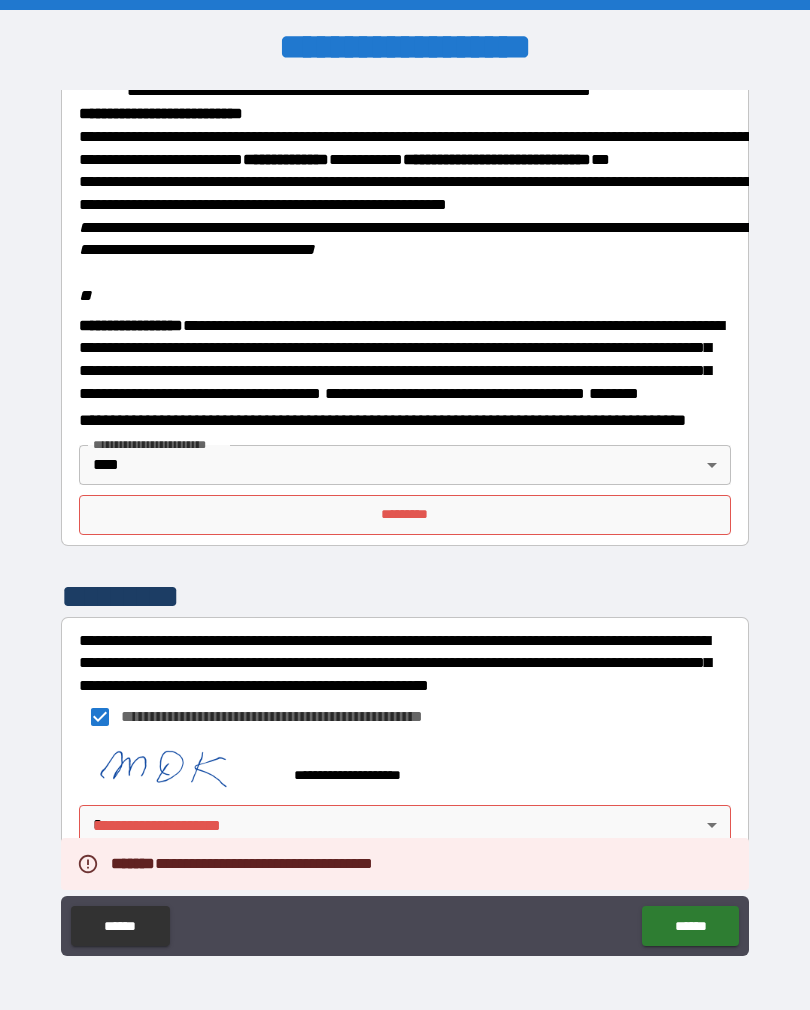 click on "**********" at bounding box center [405, 520] 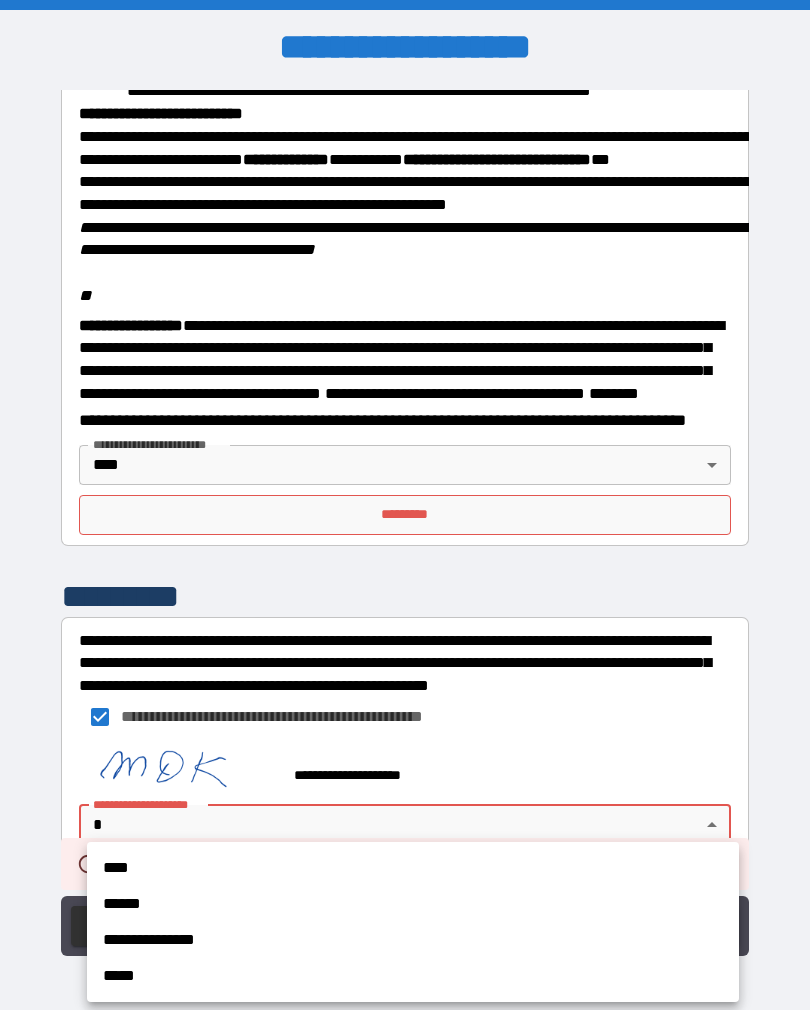 click on "****" at bounding box center [413, 868] 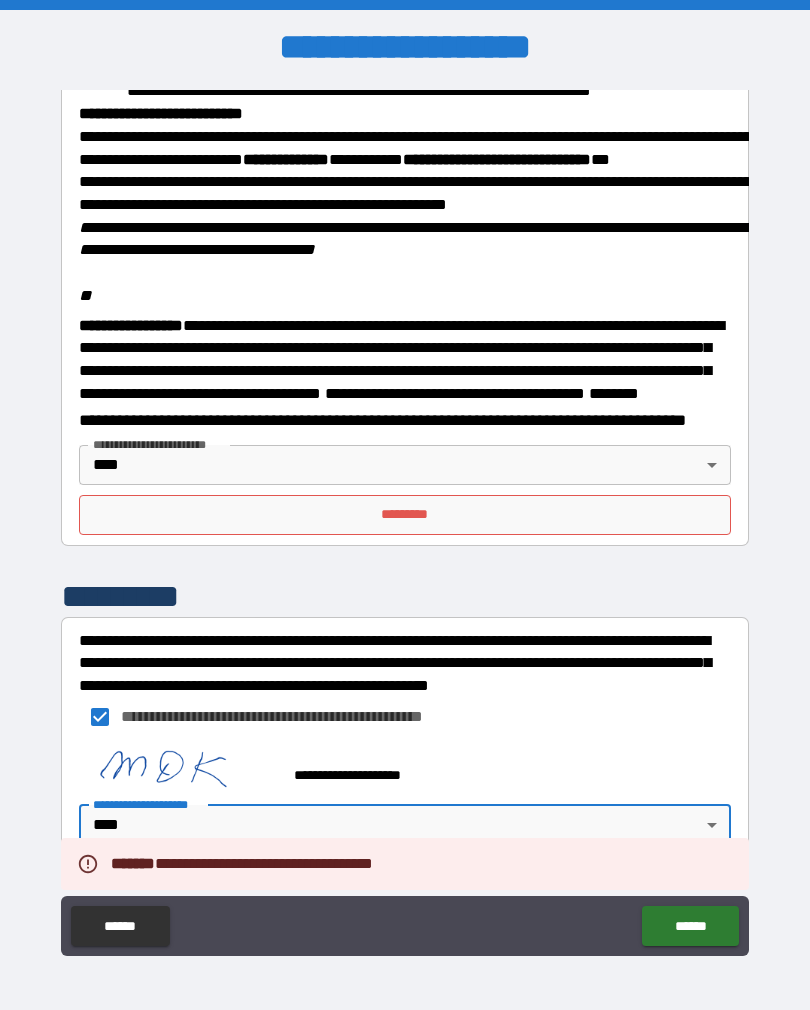 click on "******" at bounding box center [690, 926] 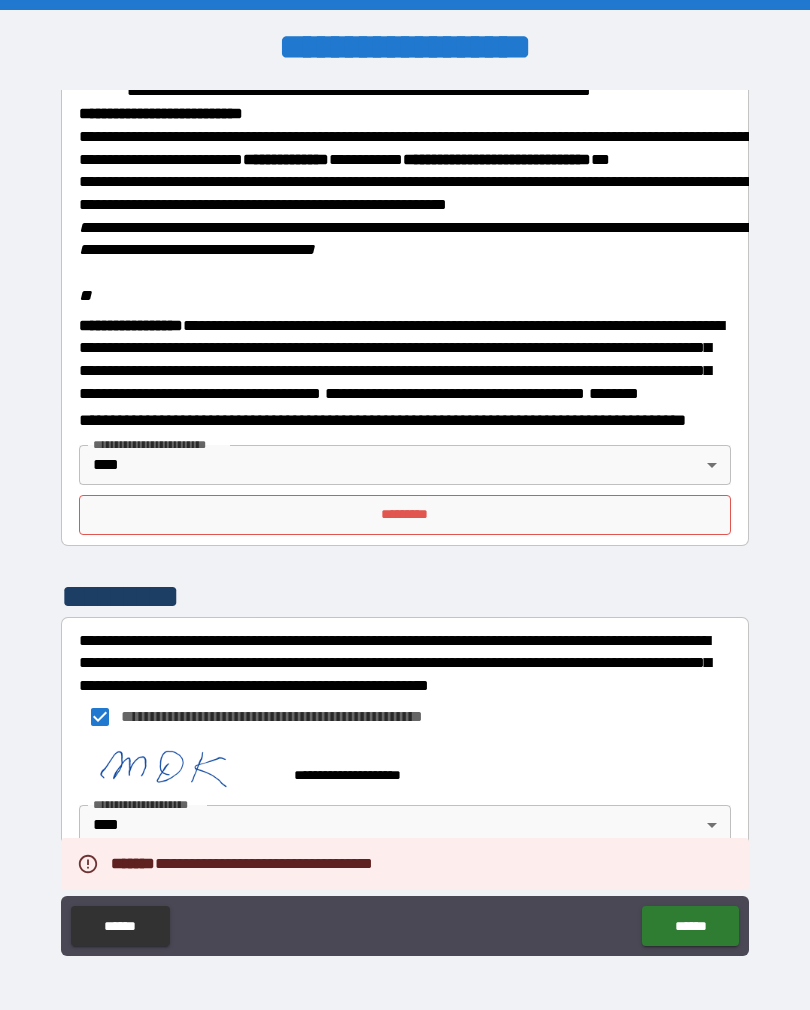click on "**********" at bounding box center (405, 520) 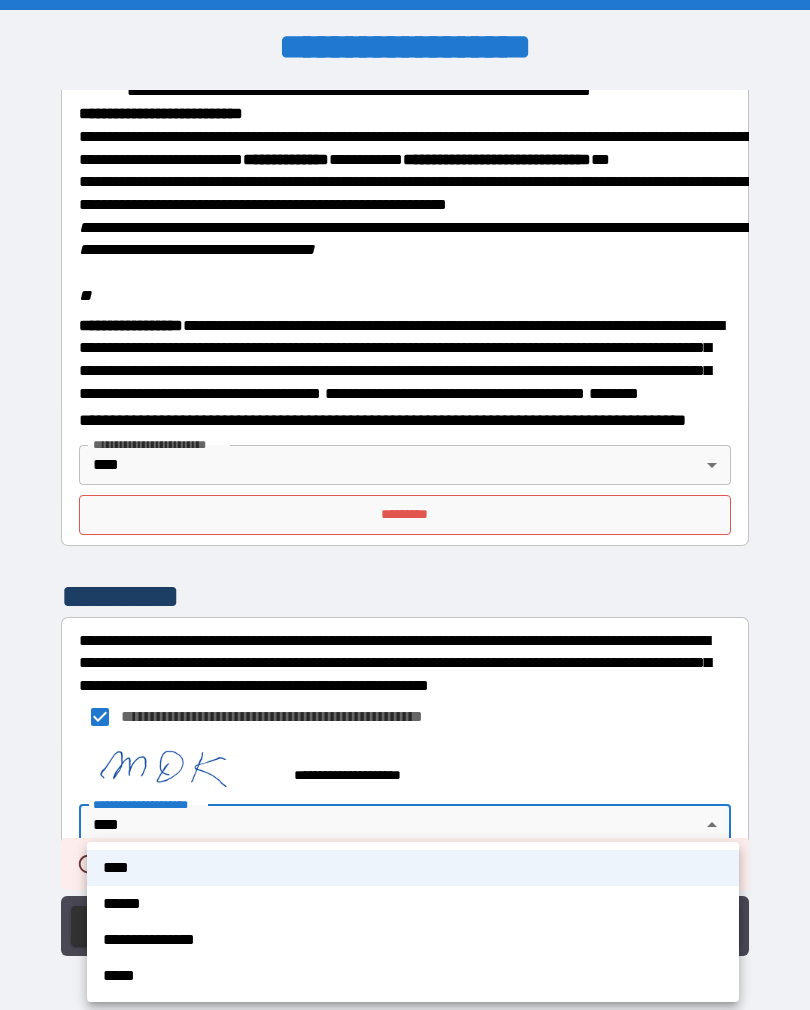 click on "****" at bounding box center [413, 868] 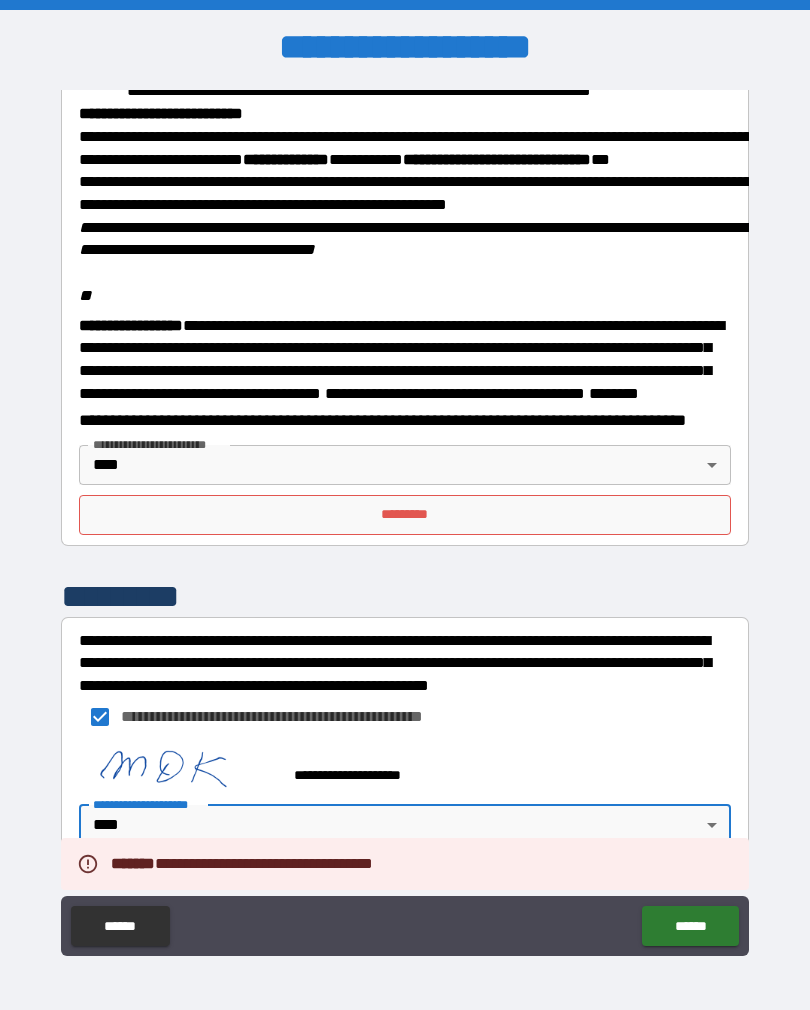 click on "******" at bounding box center [690, 926] 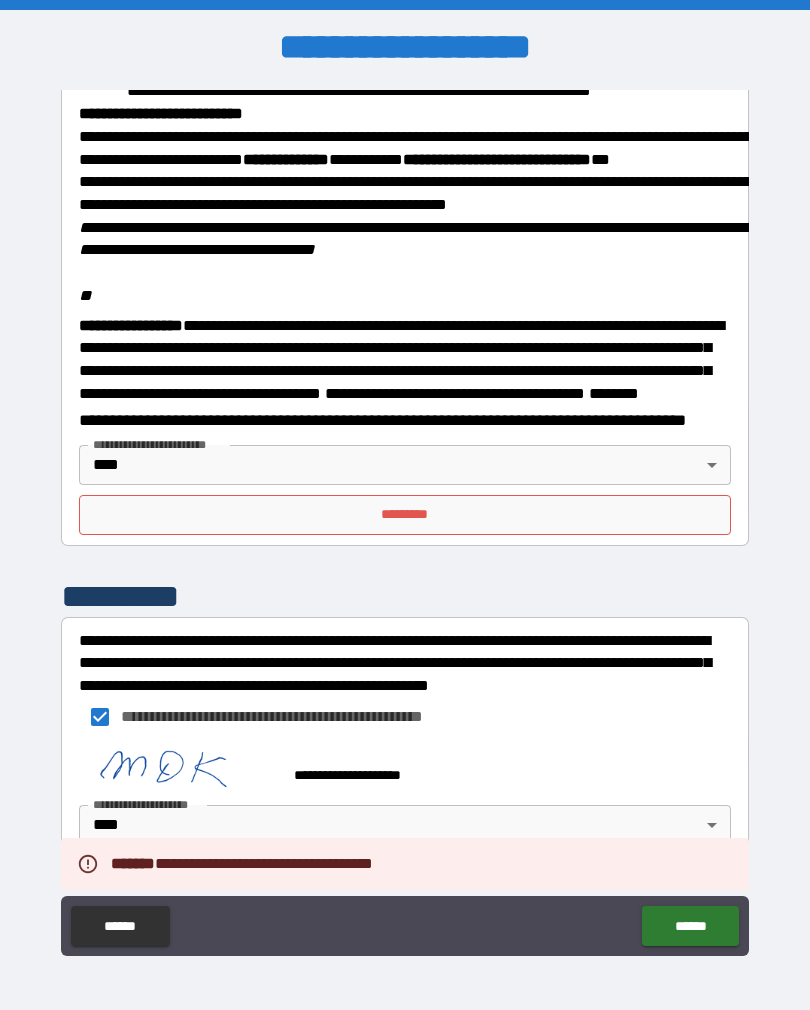 scroll, scrollTop: 2362, scrollLeft: 0, axis: vertical 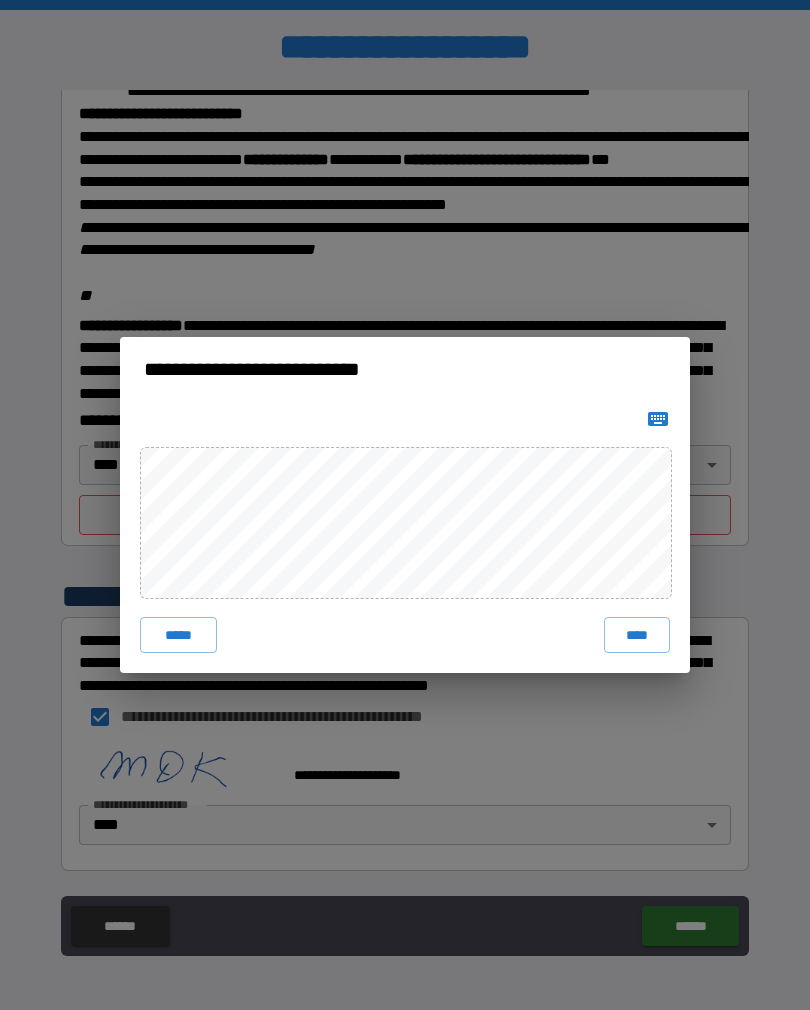 click on "****" at bounding box center [637, 635] 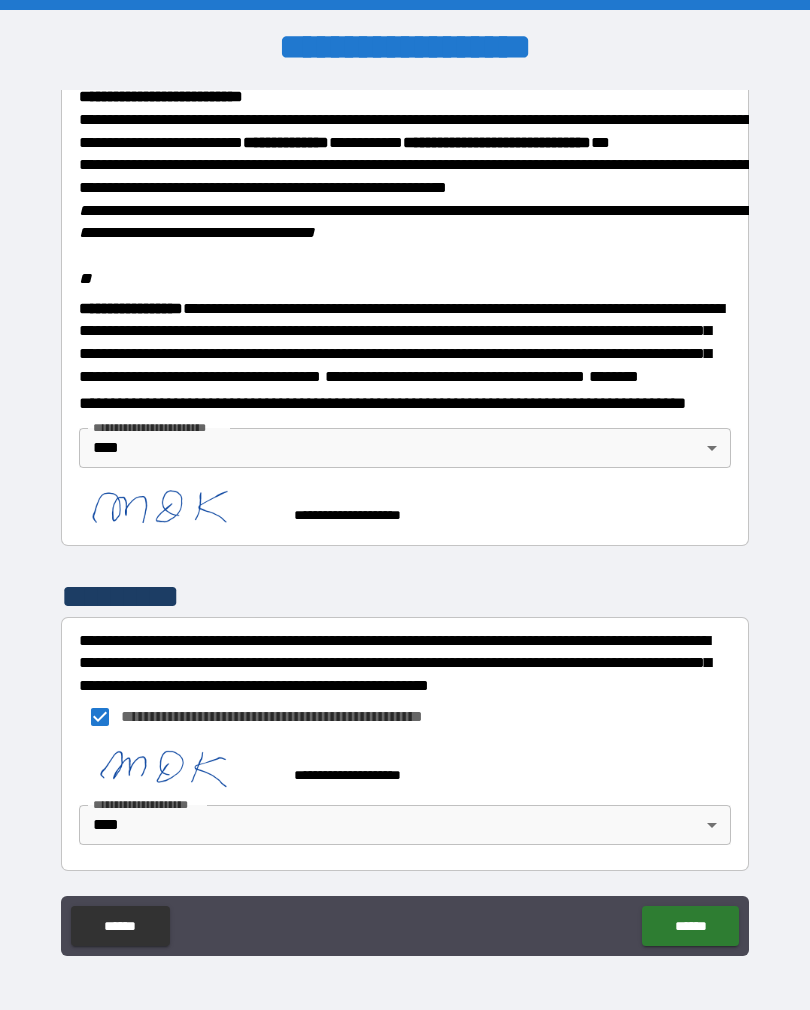 scroll, scrollTop: 2352, scrollLeft: 0, axis: vertical 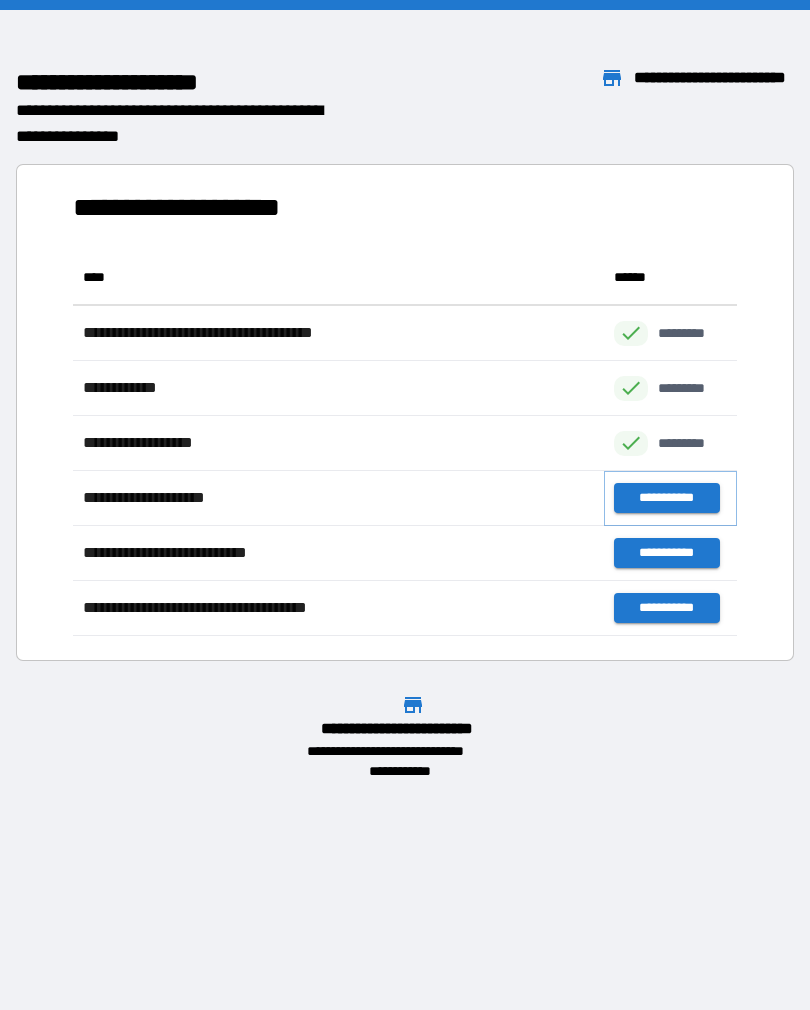 click on "**********" at bounding box center [666, 498] 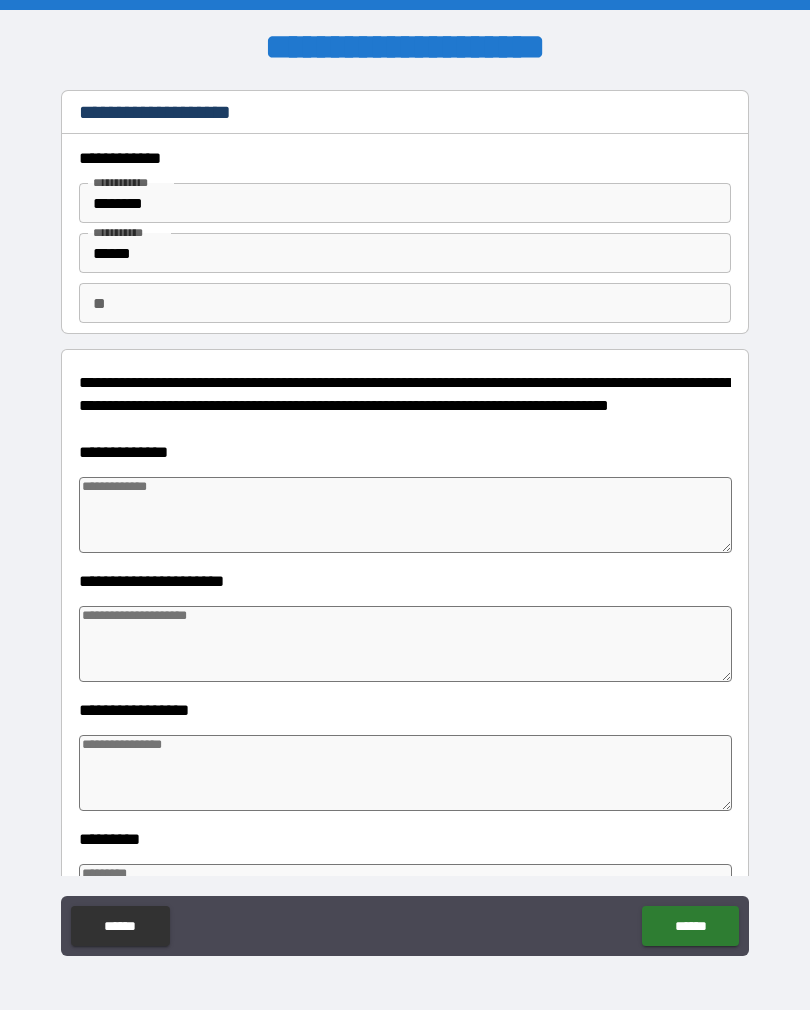 type on "*" 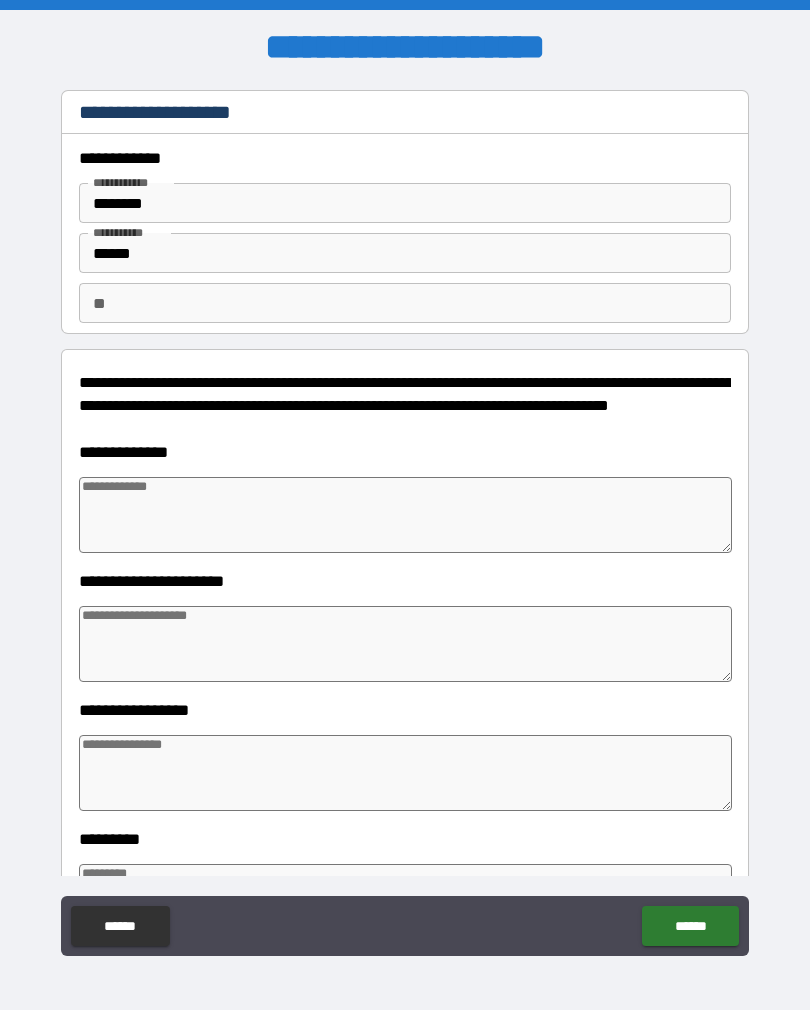 type on "*" 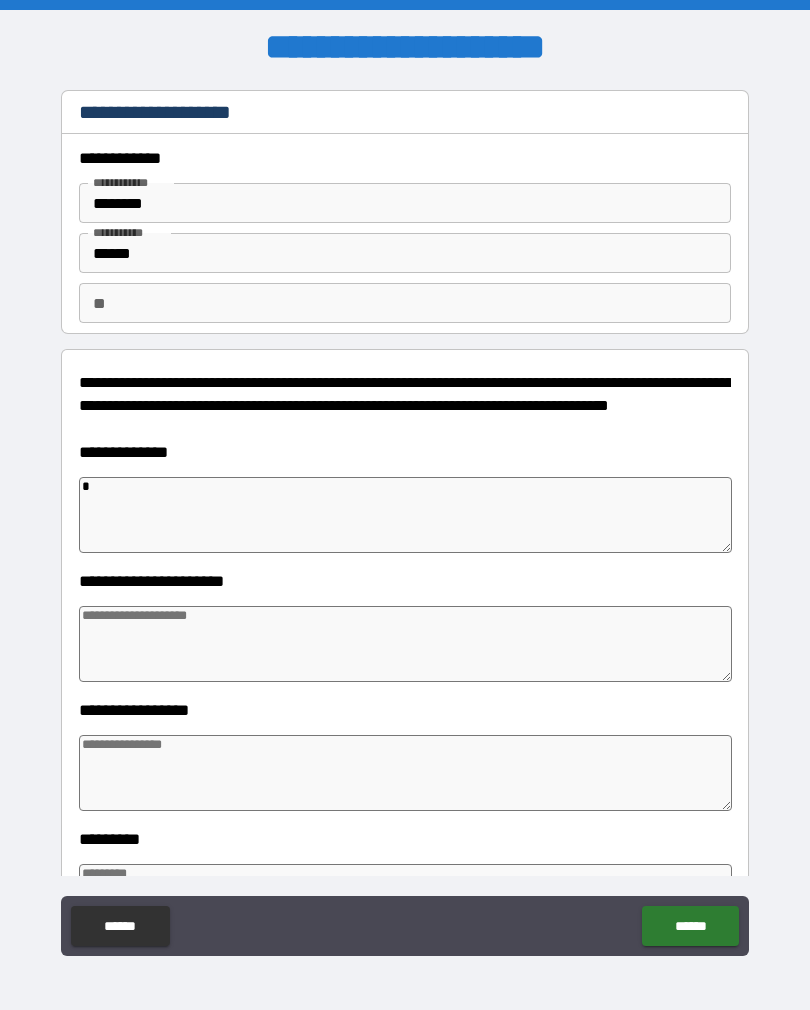 type on "*" 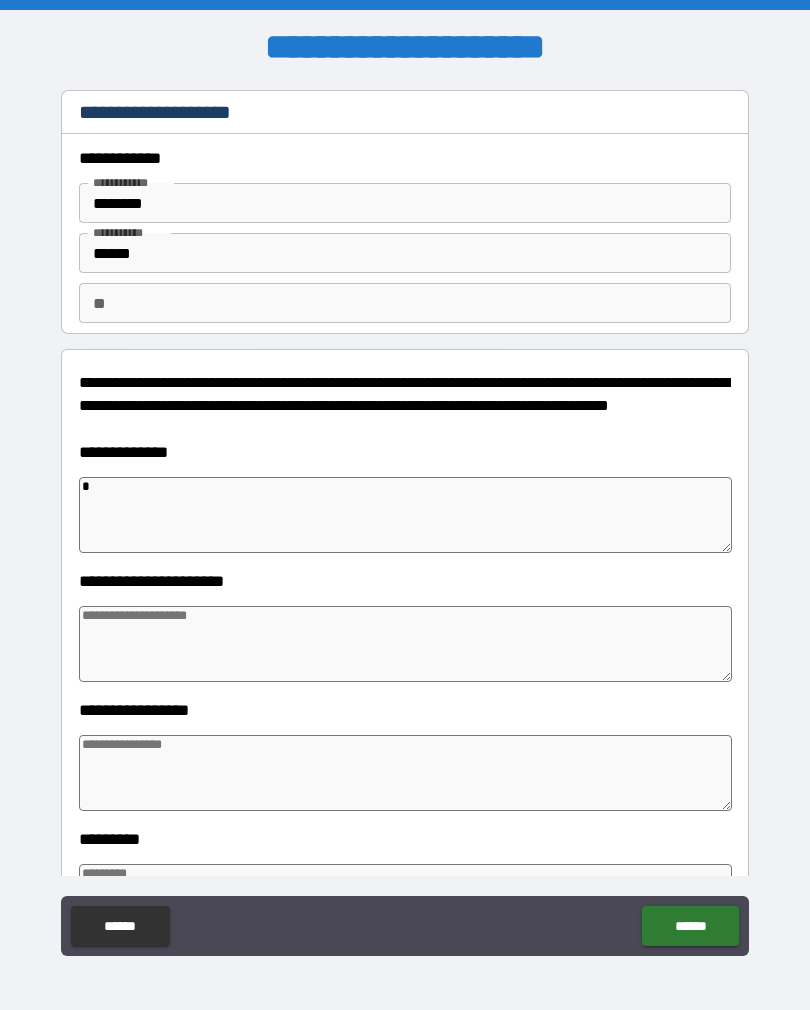 type on "*" 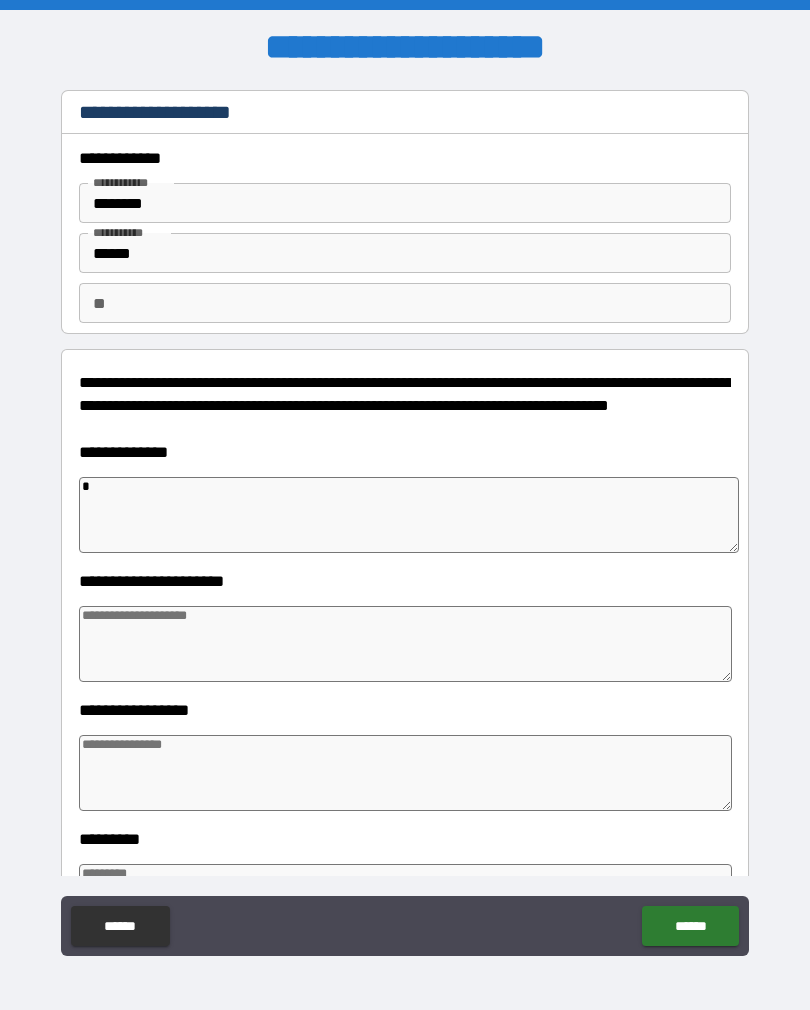 type on "*" 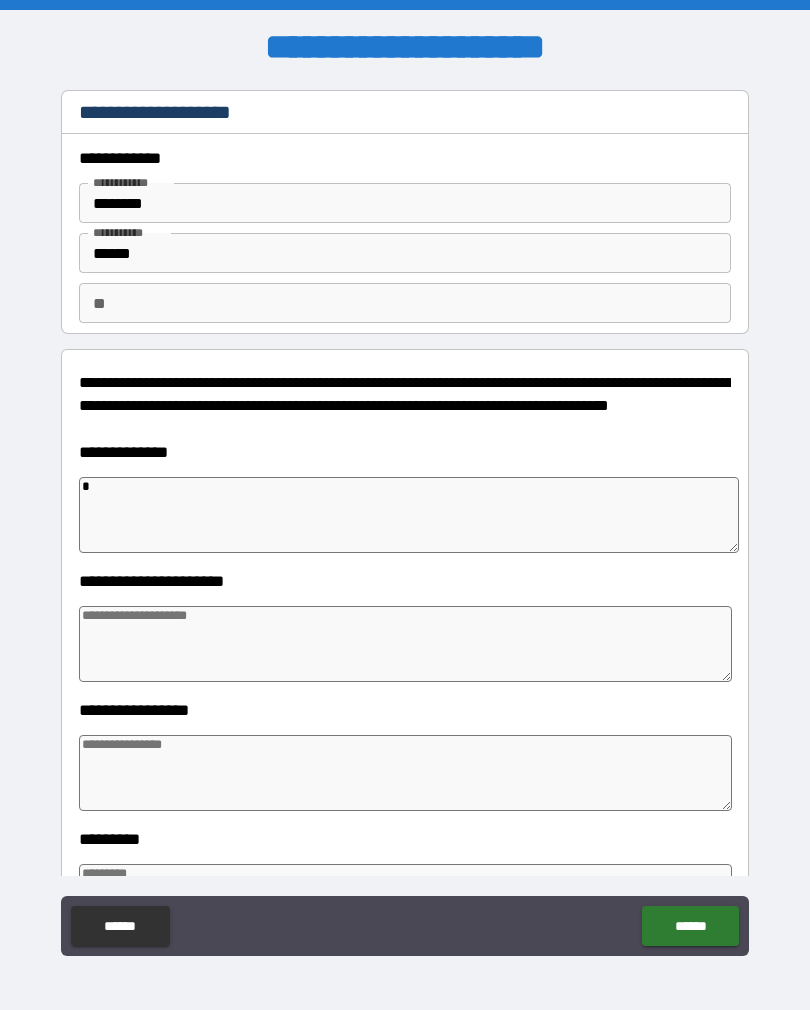 type on "*" 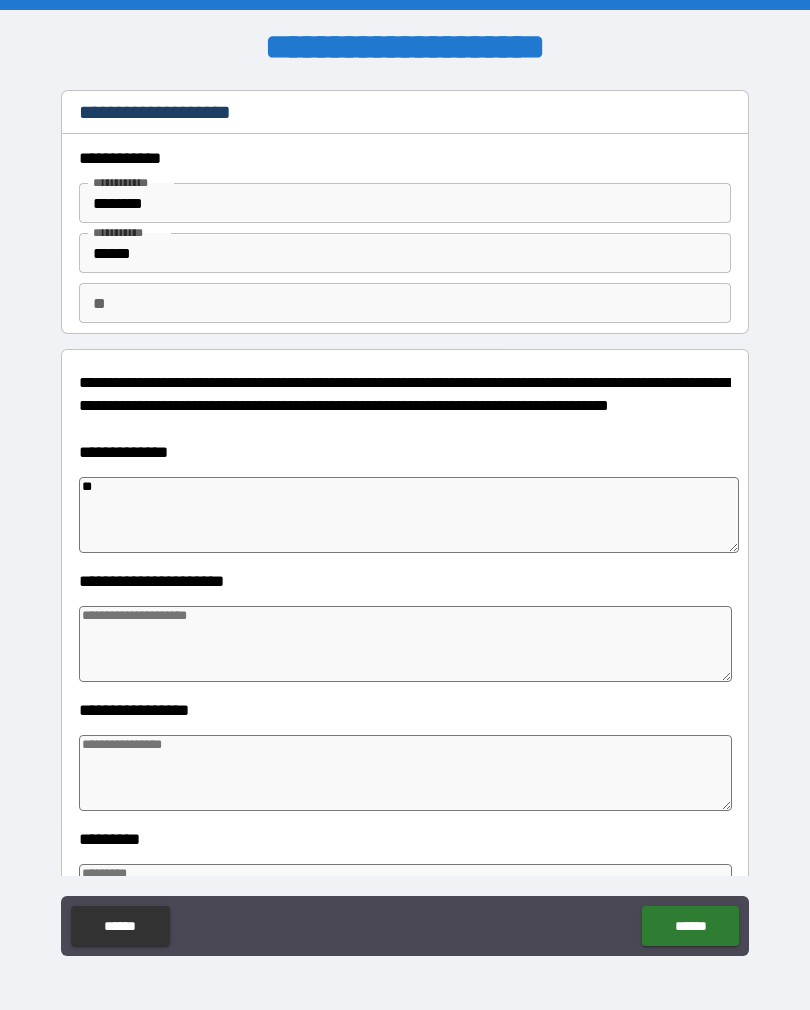 type on "*" 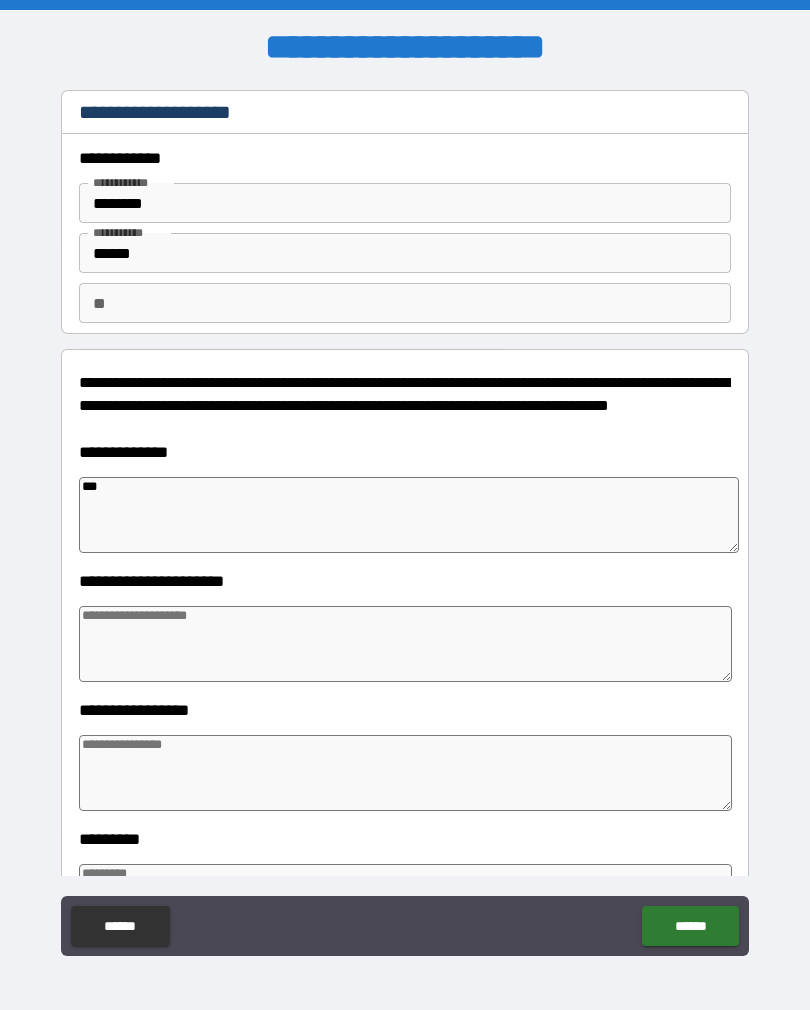 type on "*" 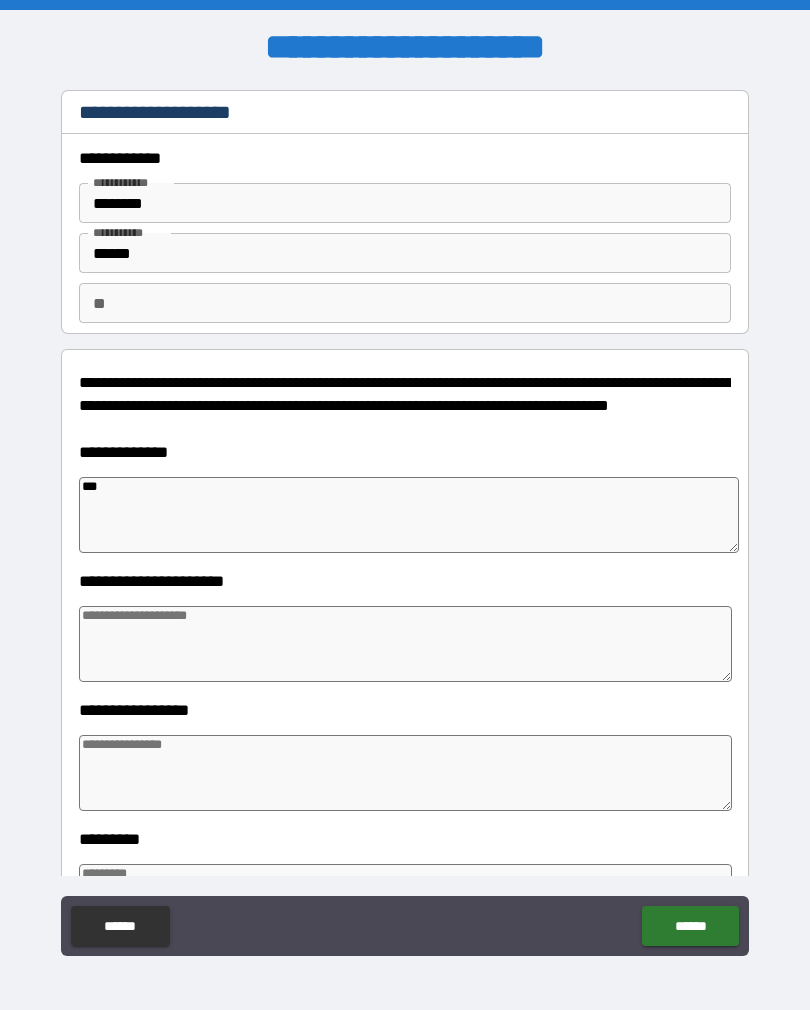 type on "***" 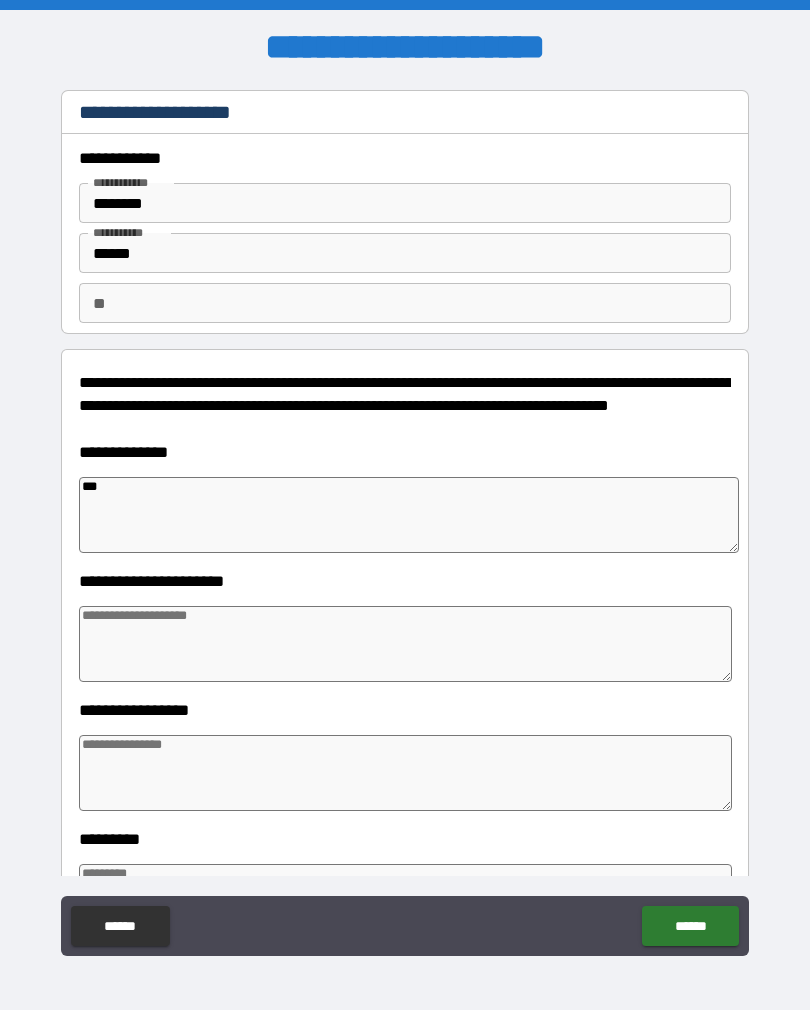 type on "*" 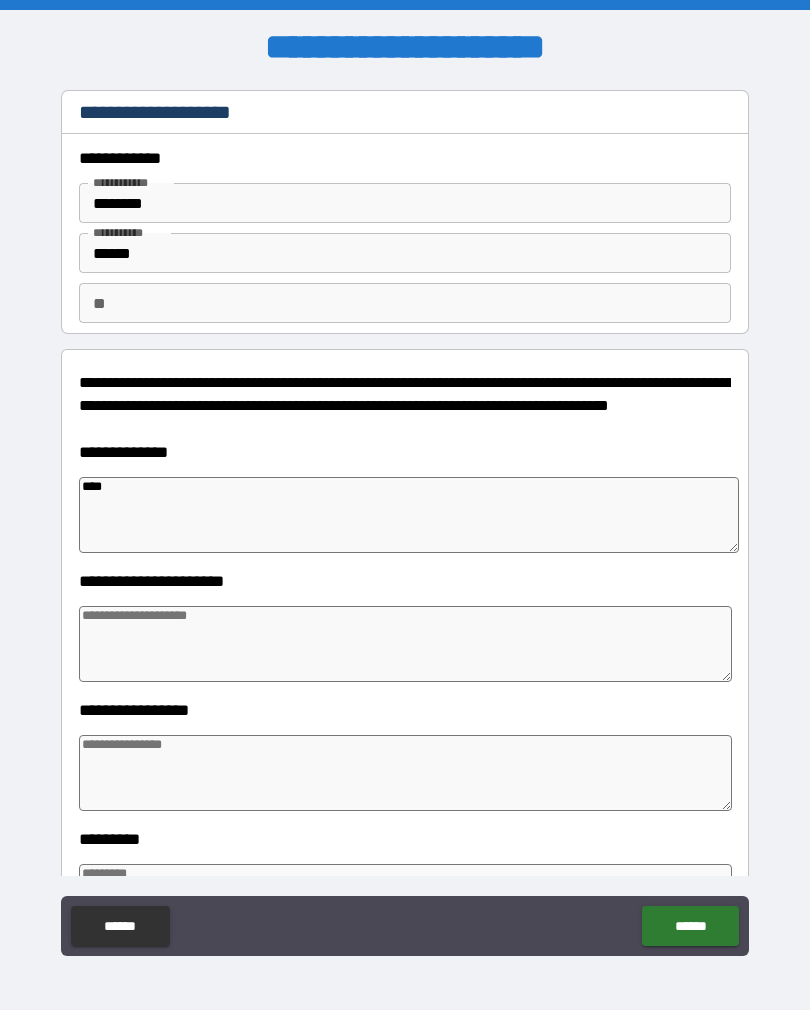 type on "*" 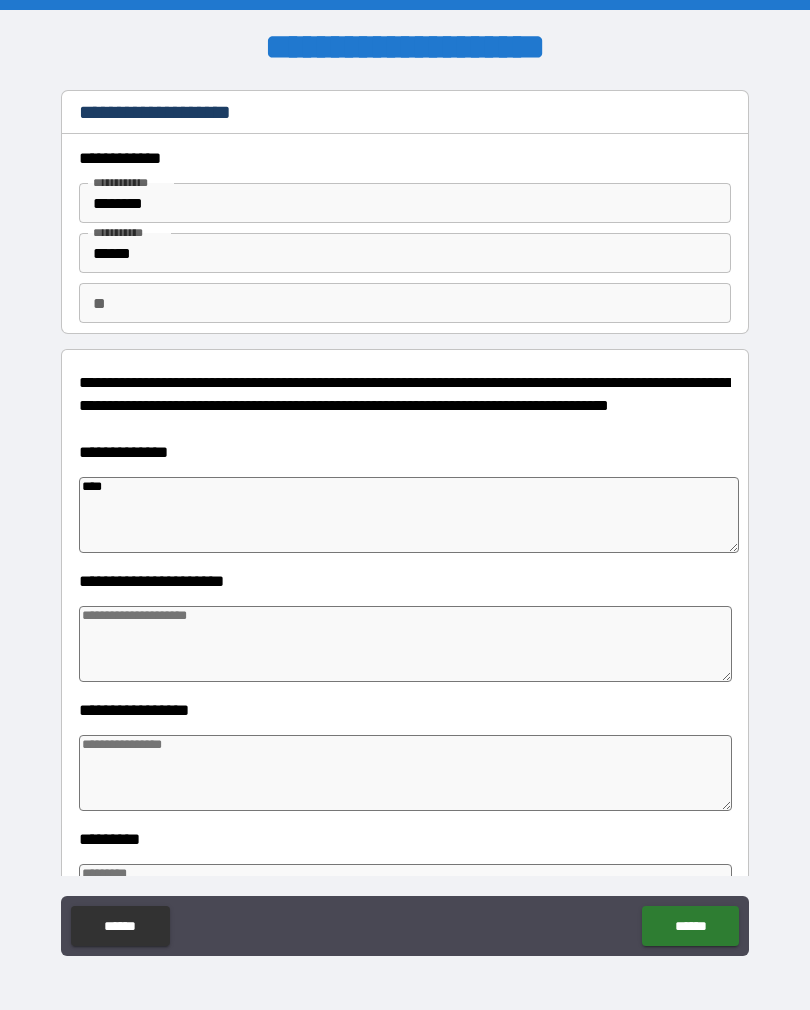 type on "*****" 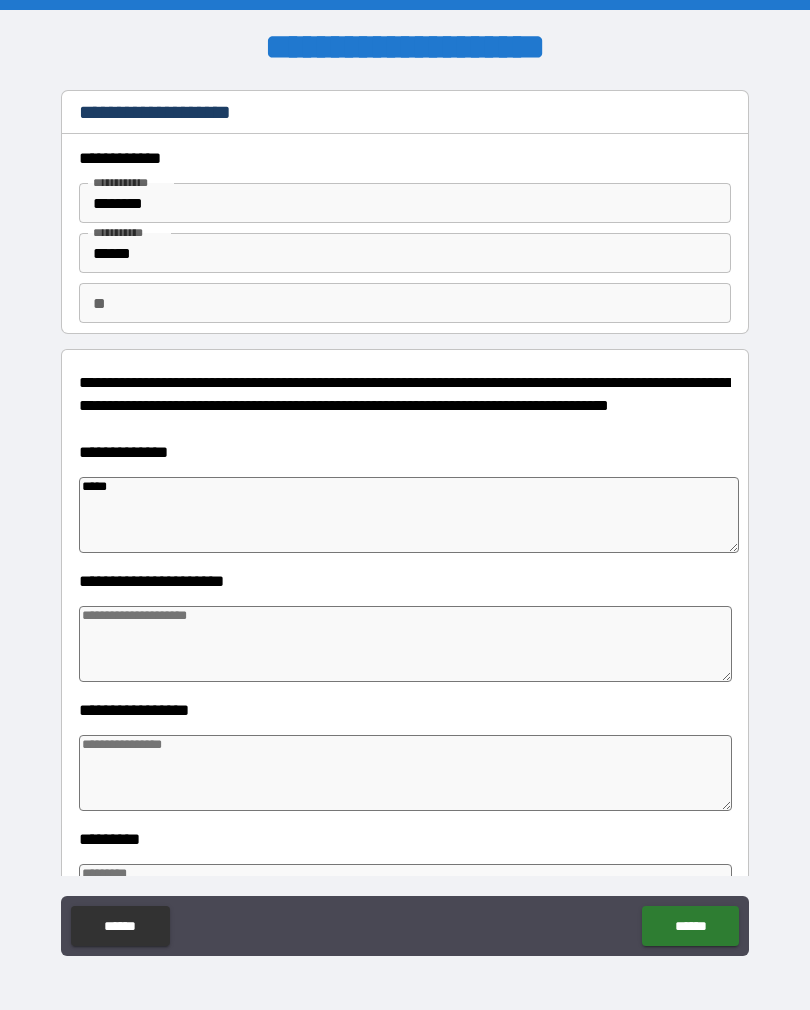 type on "*" 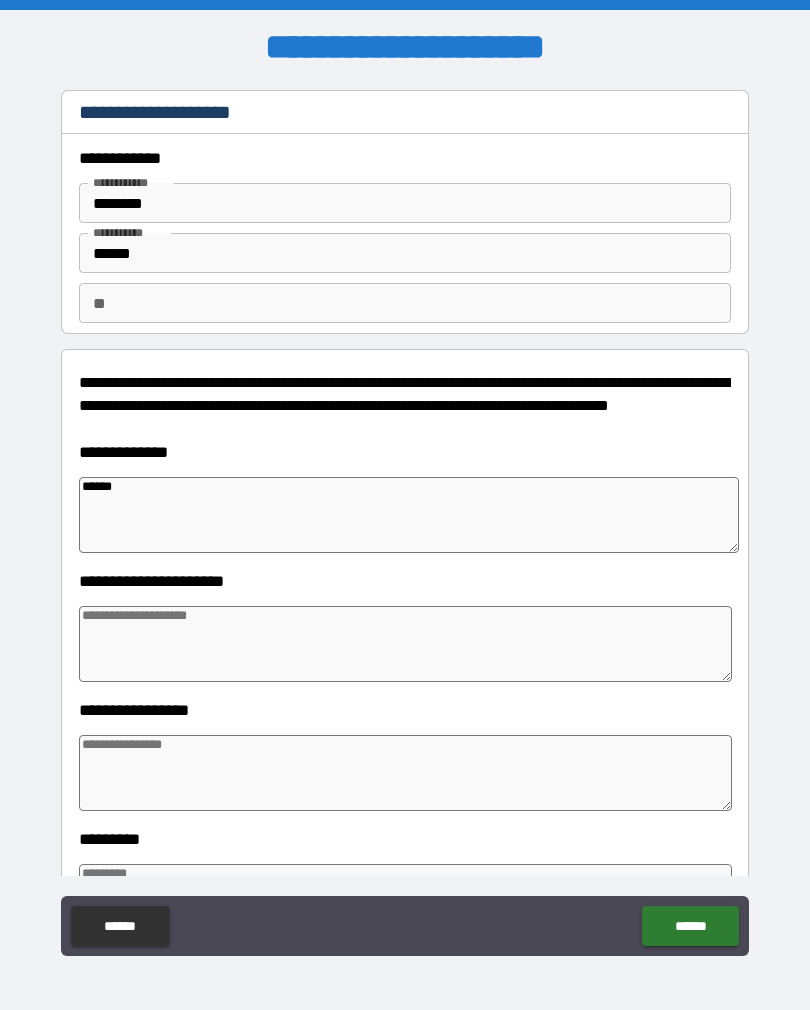 type on "*" 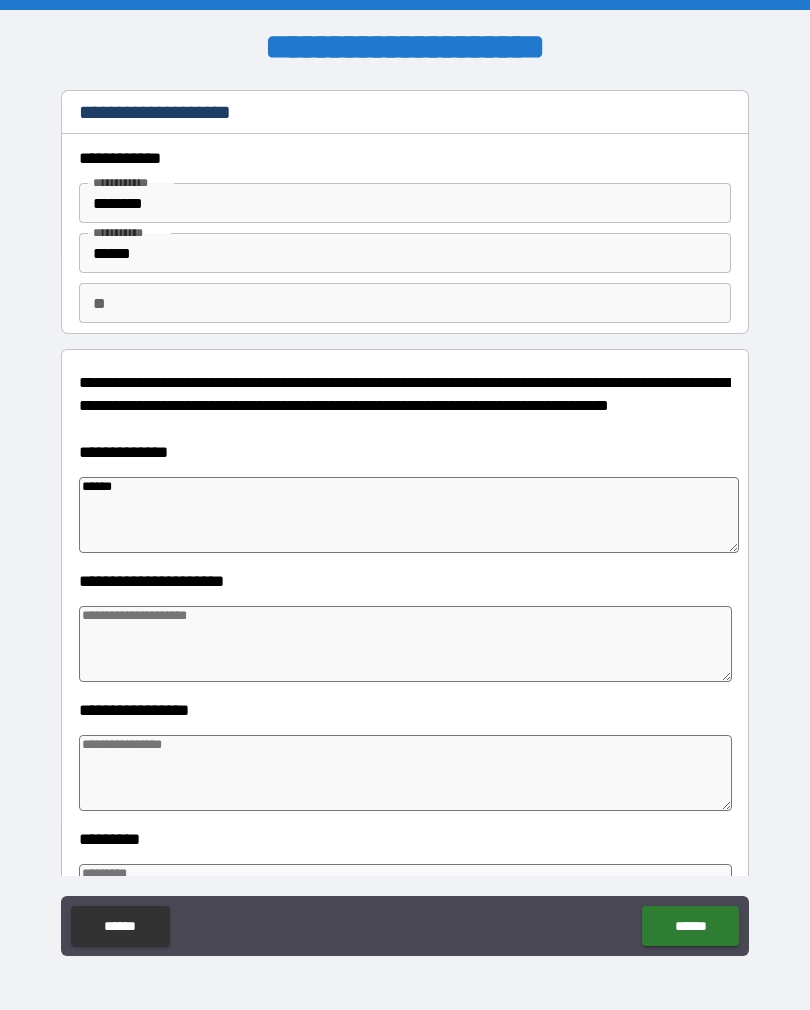 type on "*******" 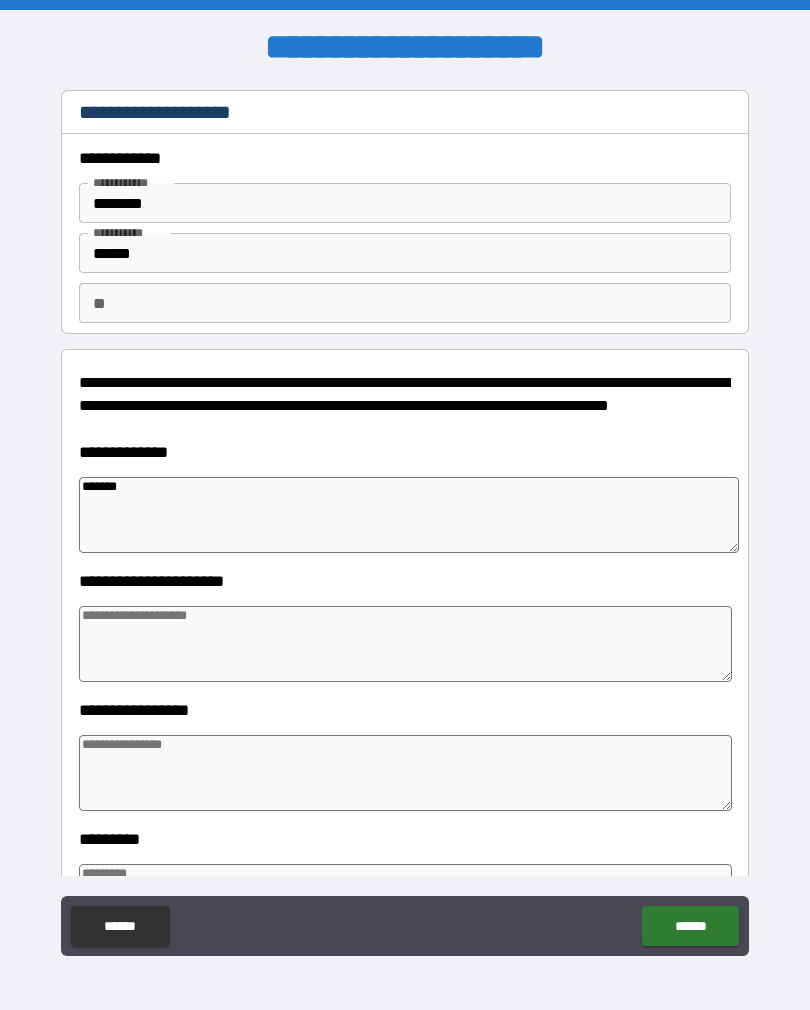 type on "*" 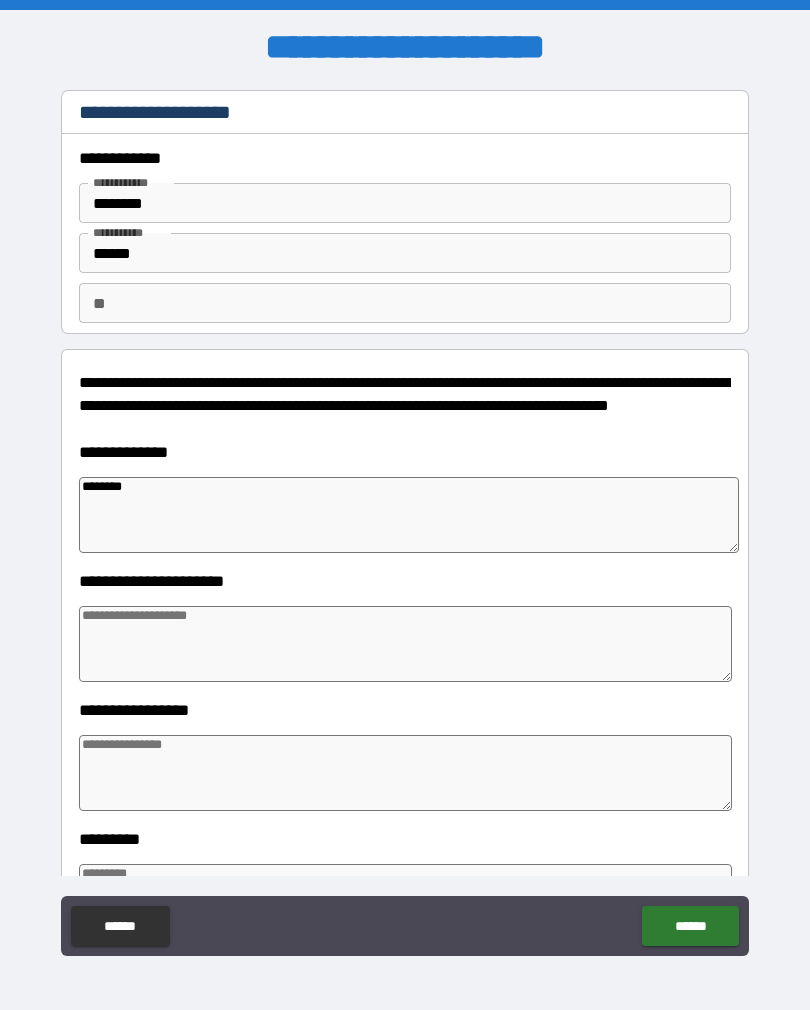 type on "*" 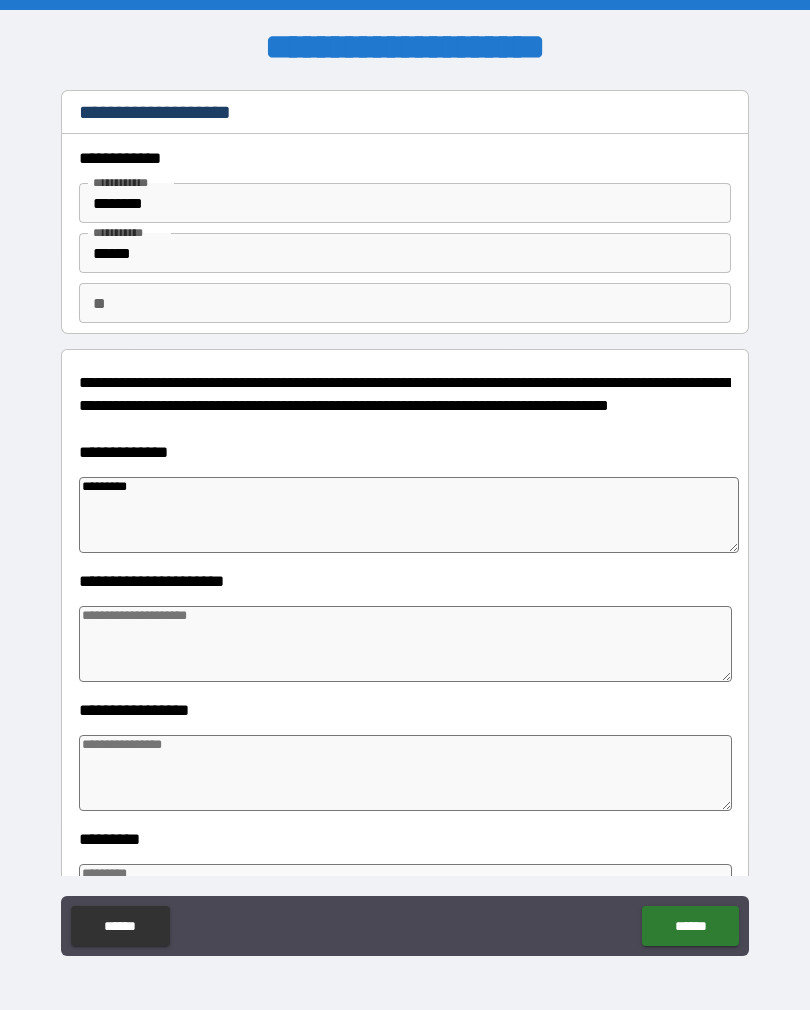 type on "*" 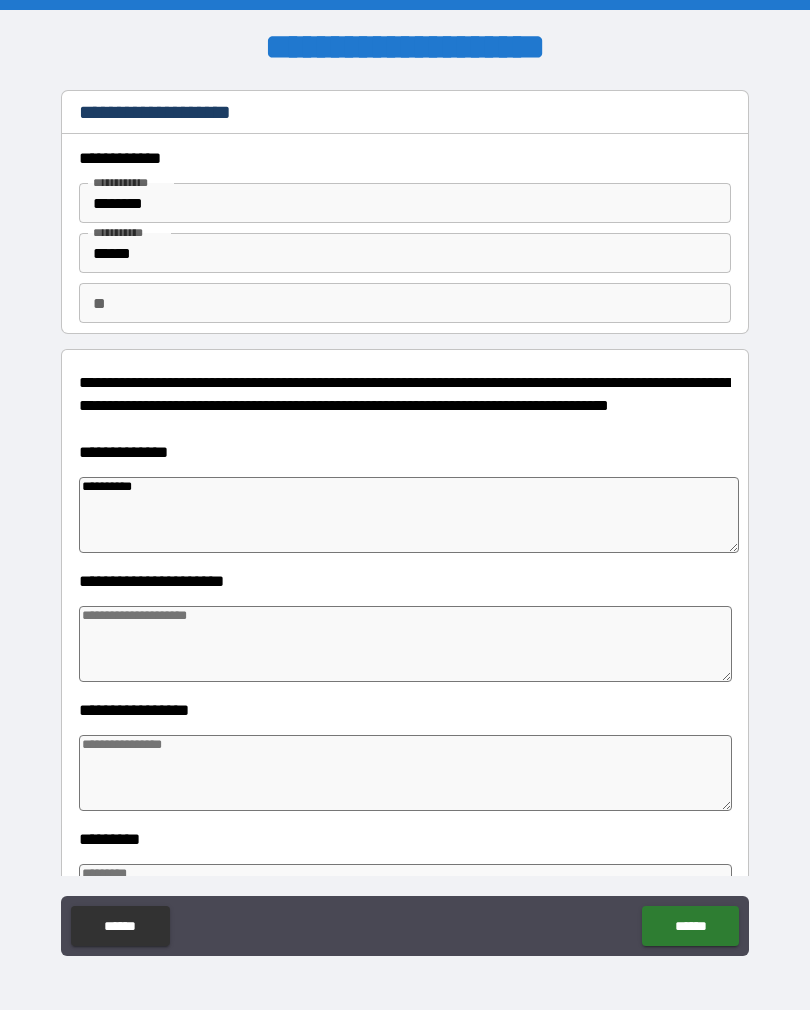 type on "*" 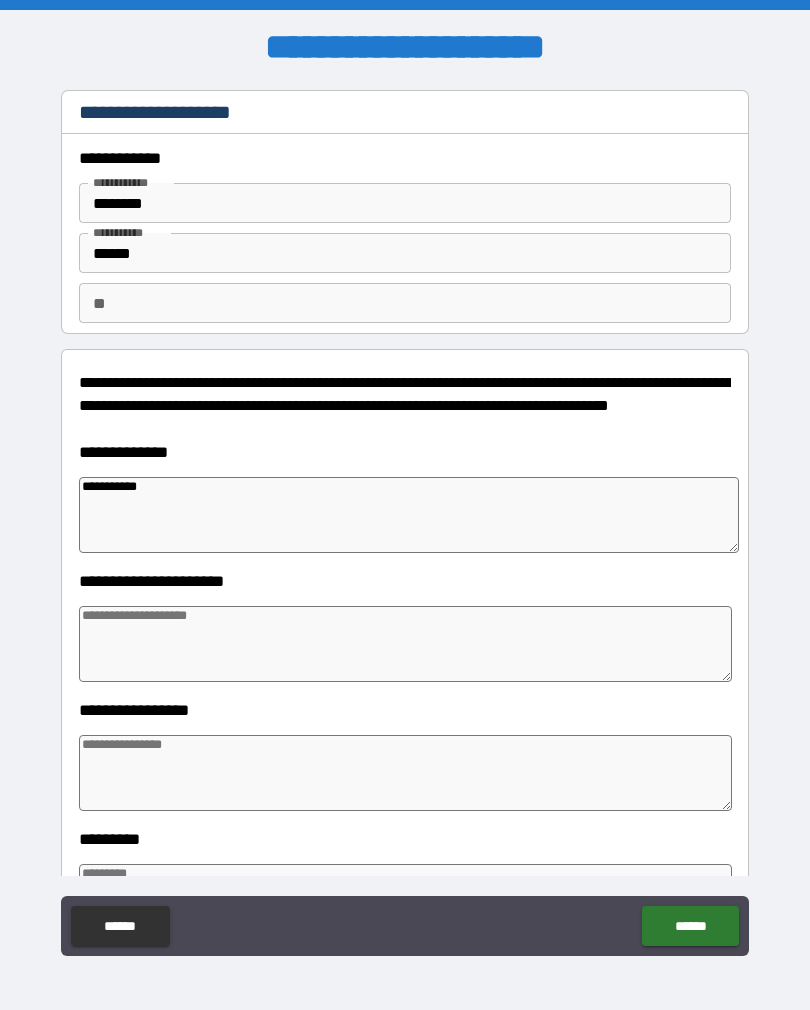 type on "*" 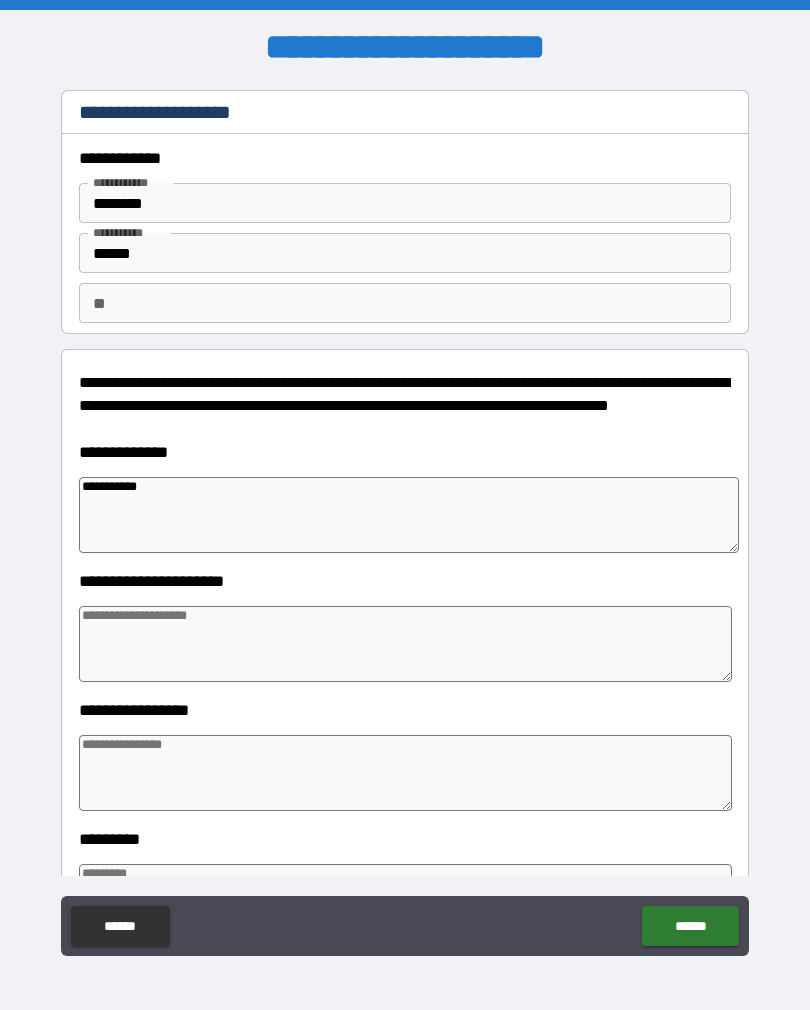 type on "**********" 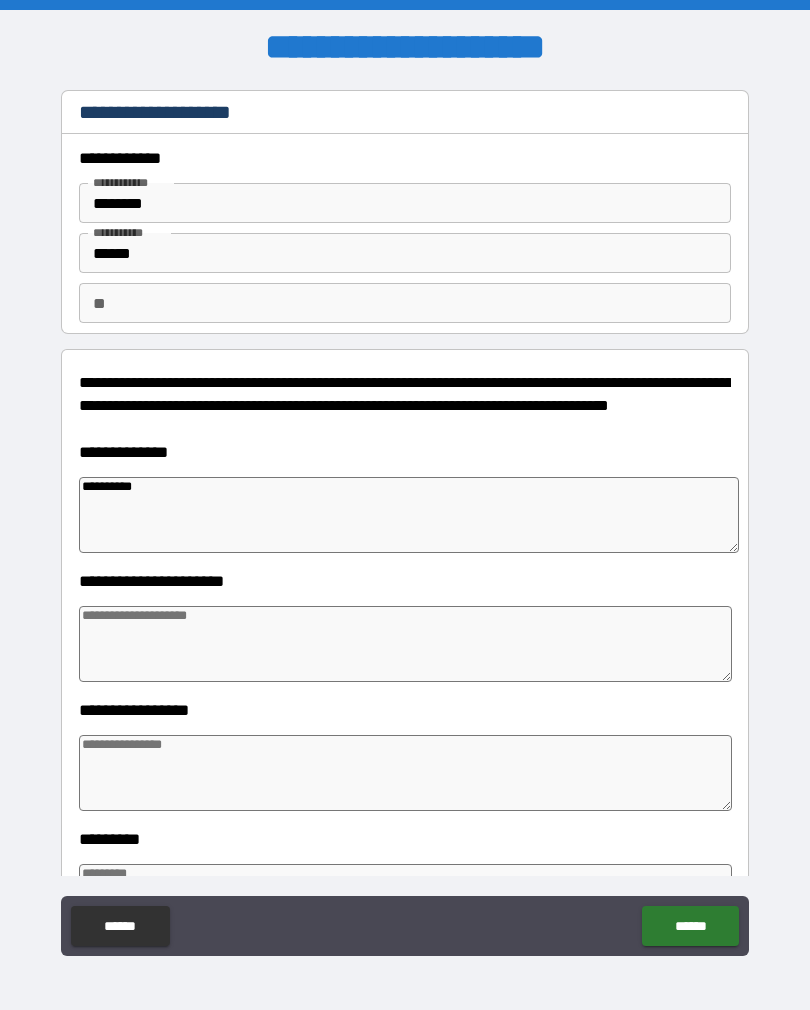 type on "*" 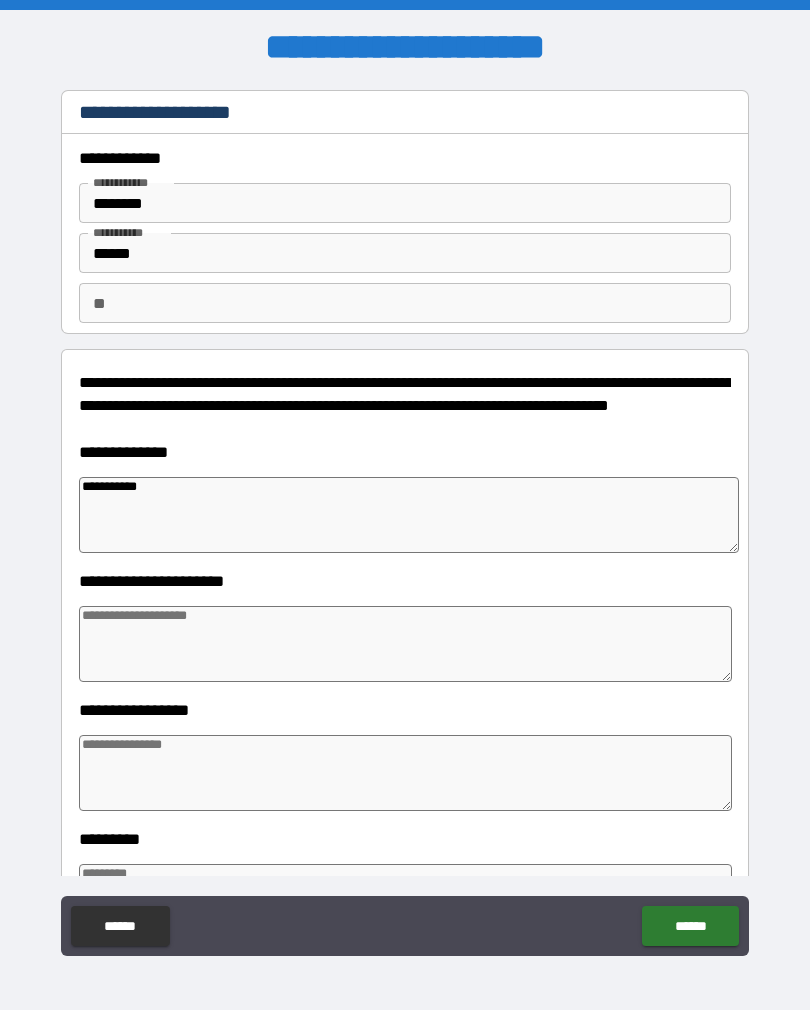 type on "*" 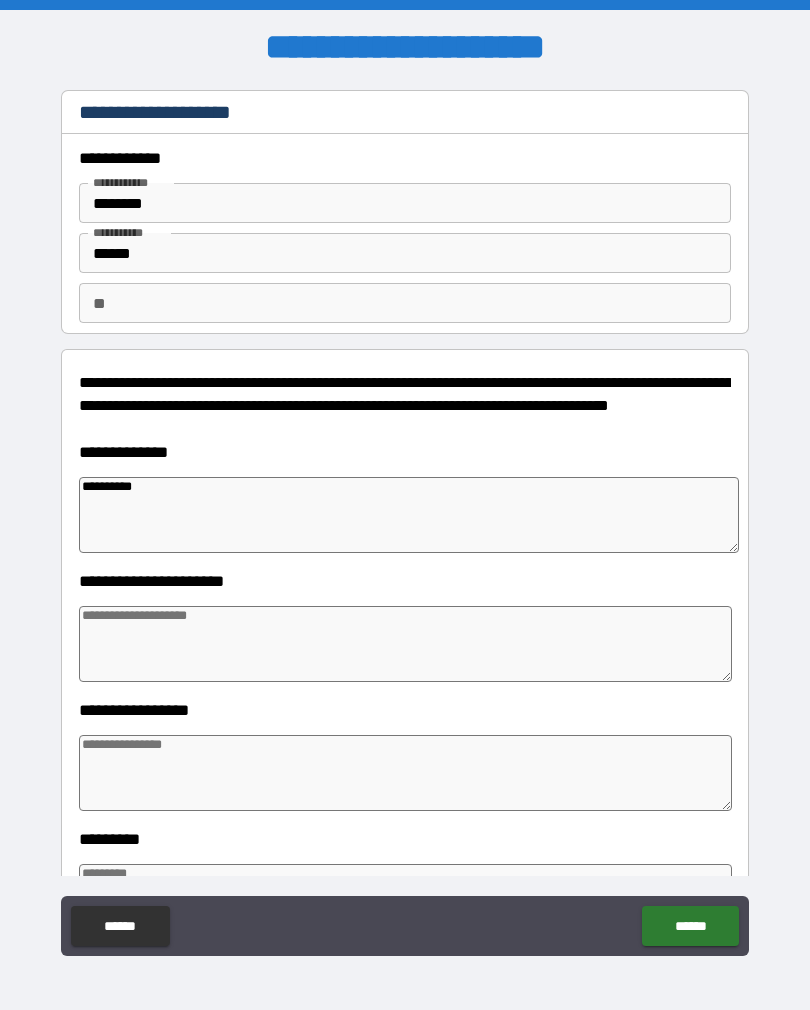 type on "*" 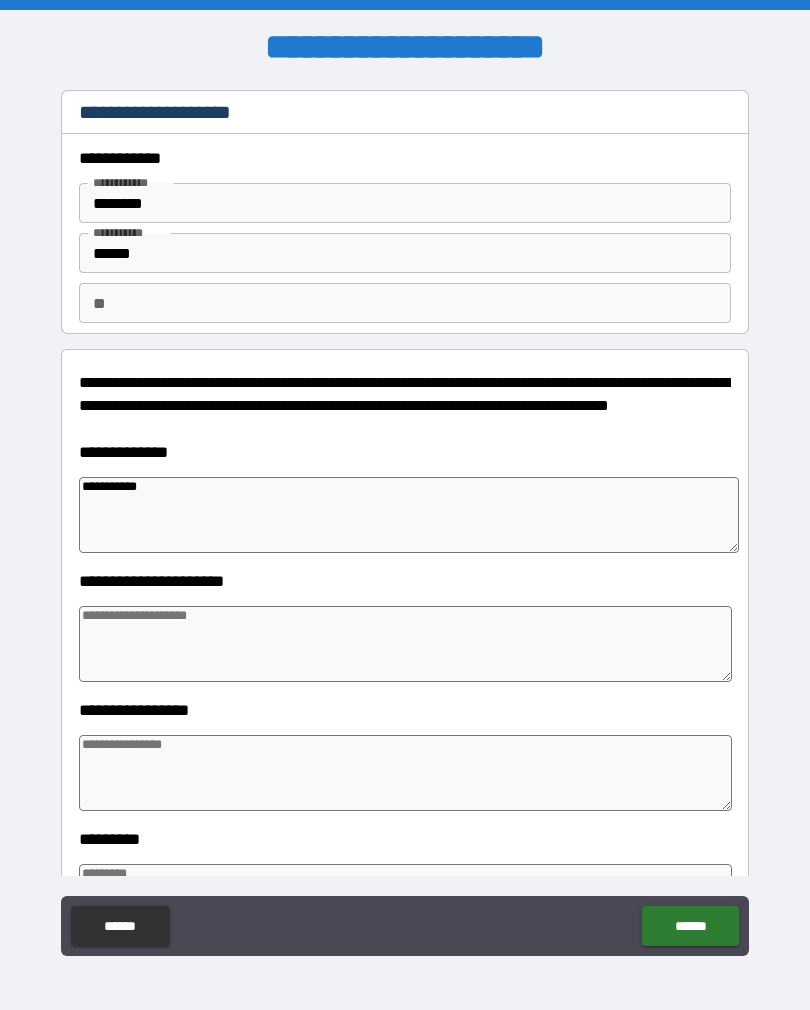 type on "*" 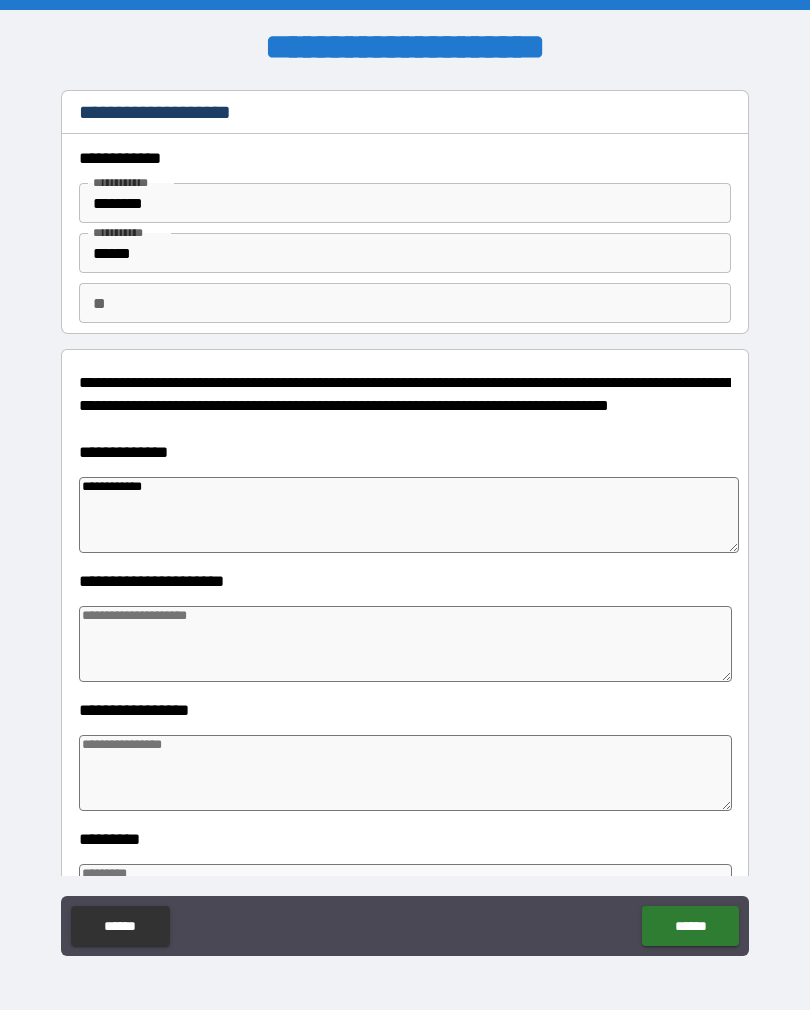 type on "*" 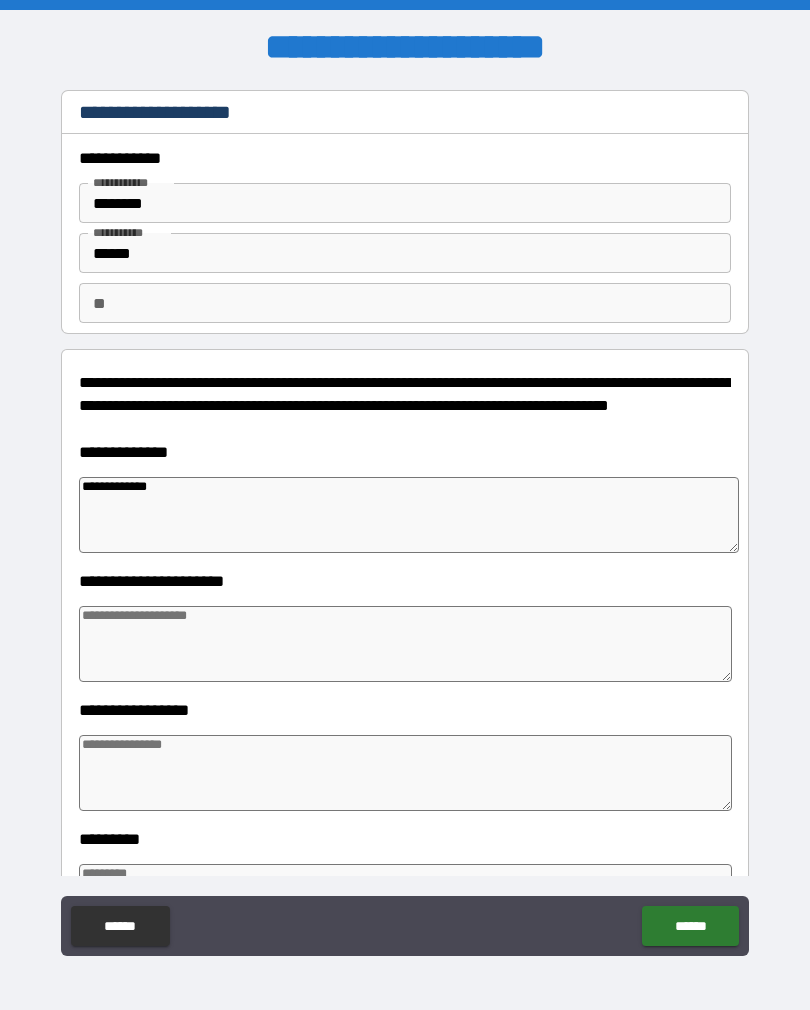 type on "*" 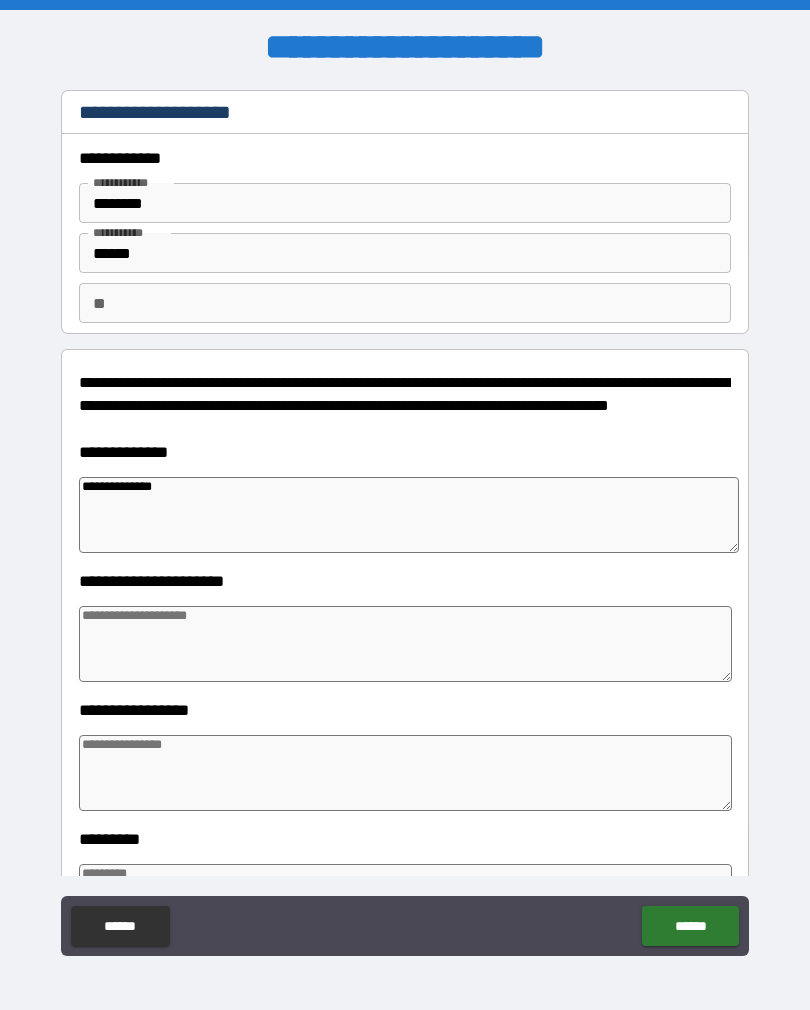 type on "*" 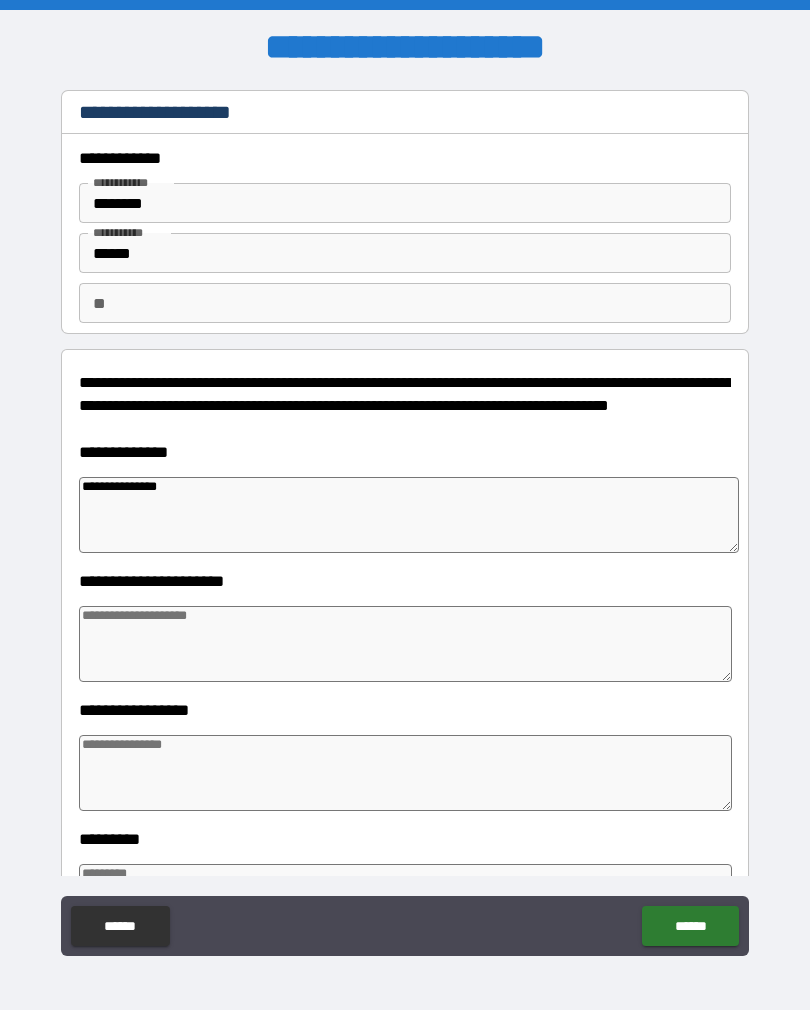 type on "*" 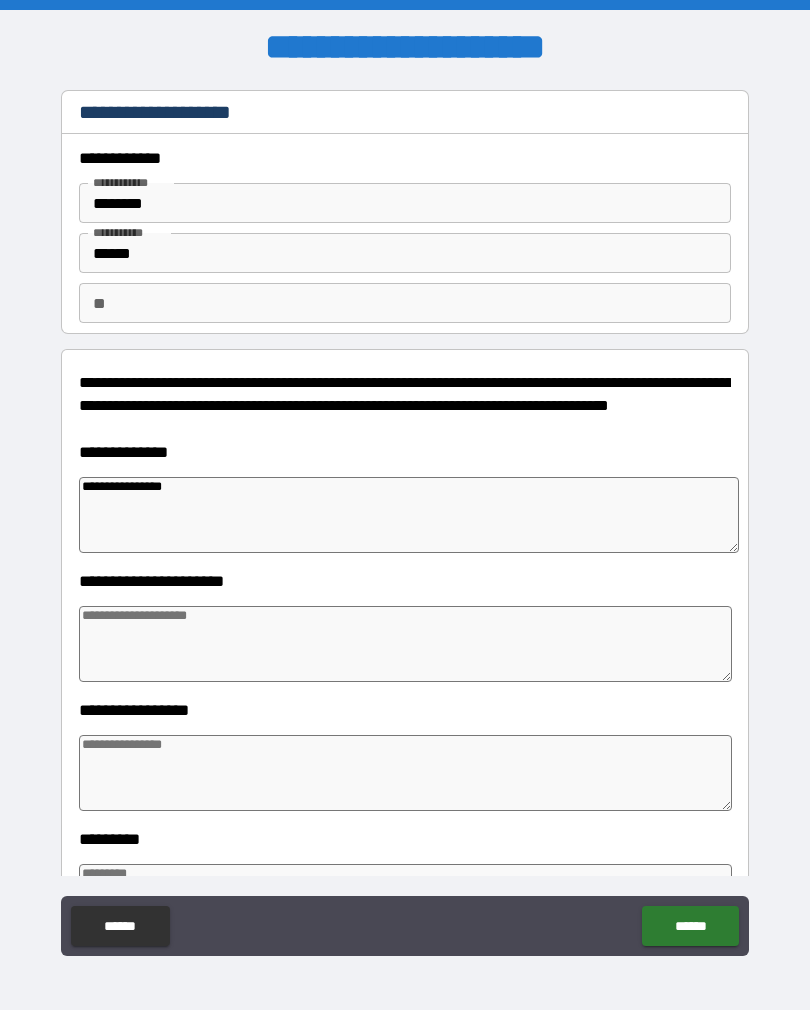 type on "*" 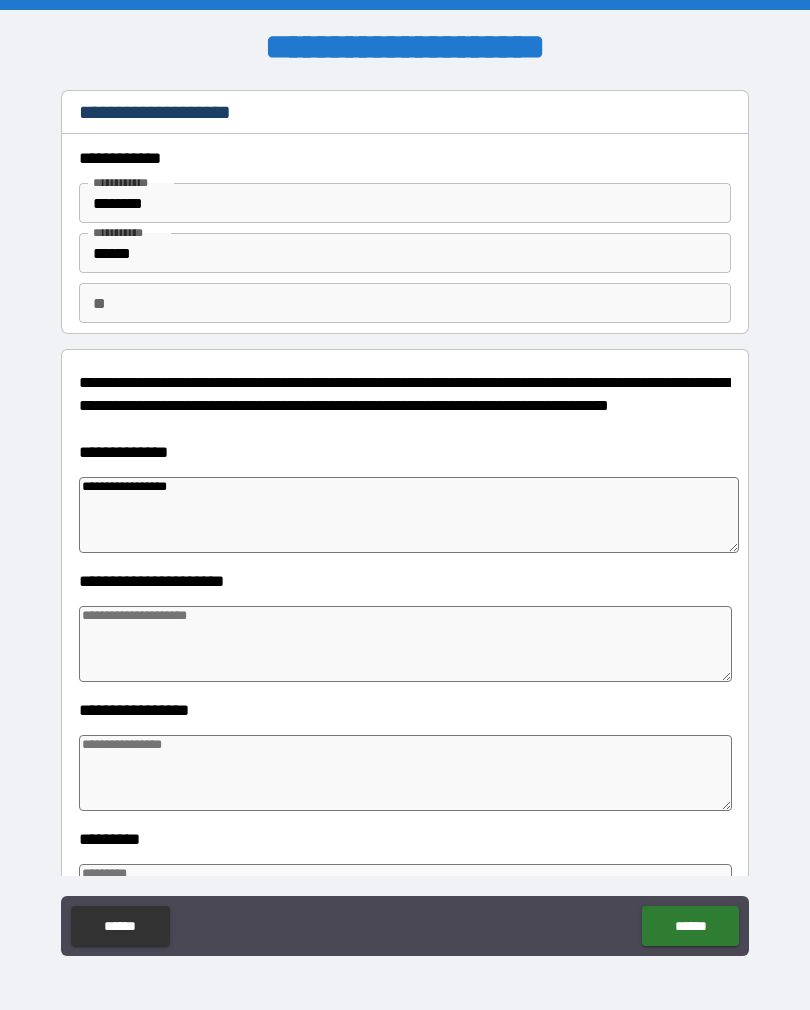 type on "*" 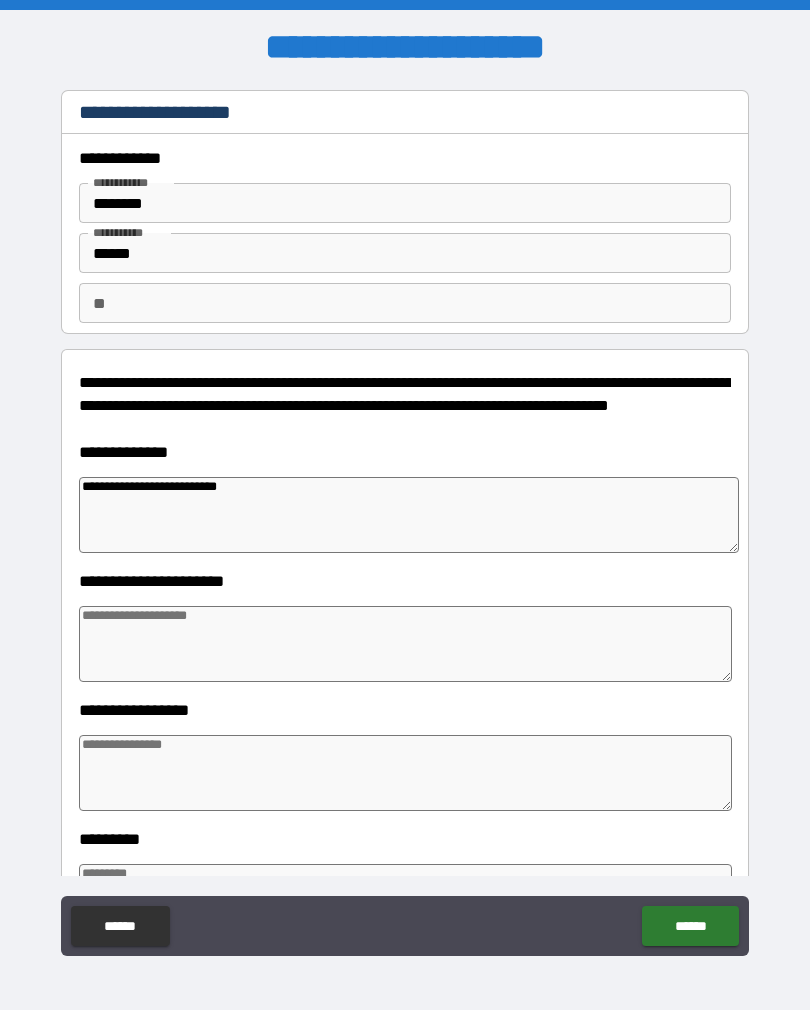 click at bounding box center [405, 644] 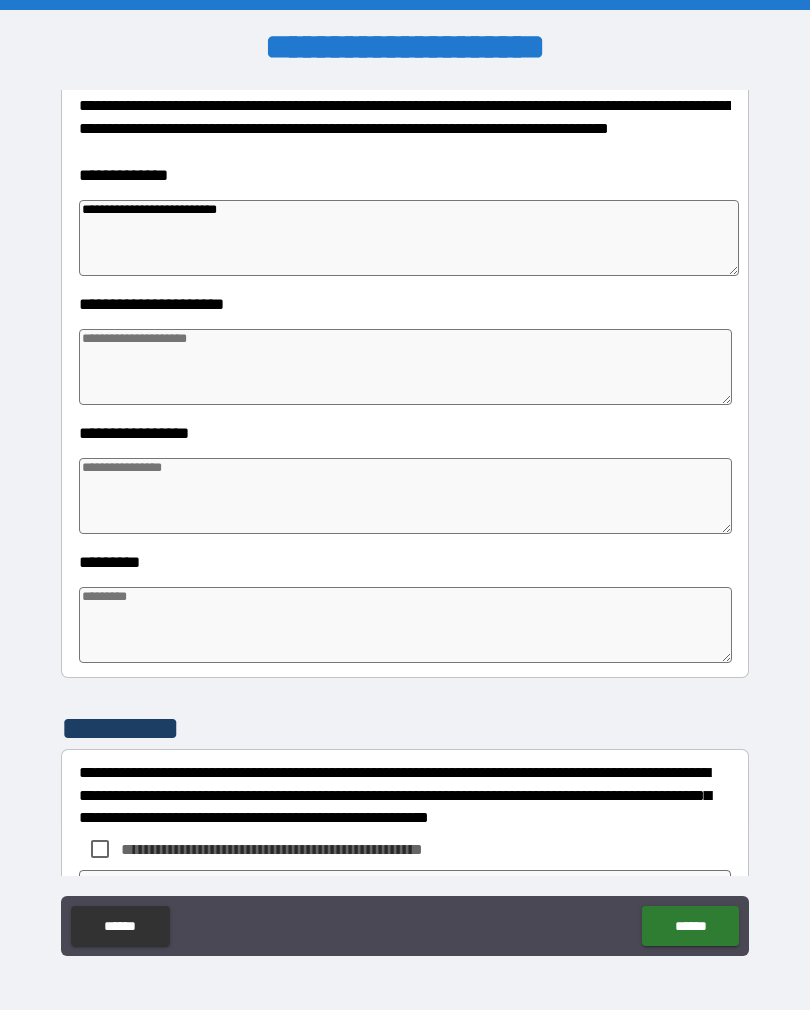 scroll, scrollTop: 295, scrollLeft: 0, axis: vertical 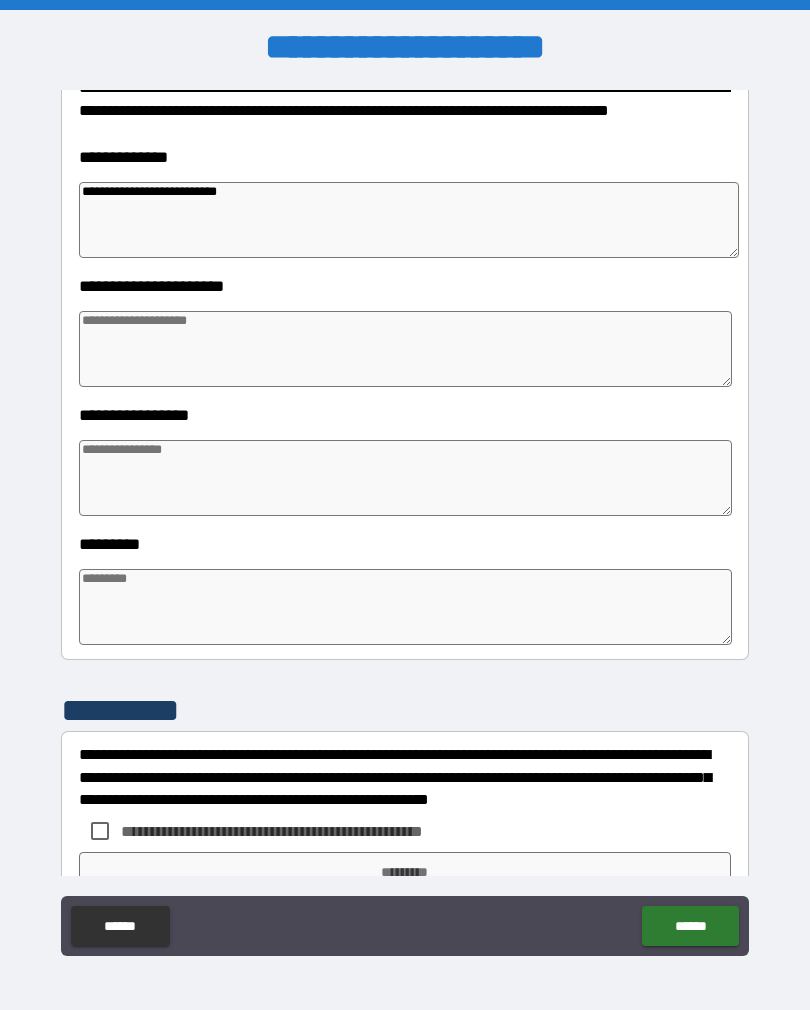 click at bounding box center [405, 478] 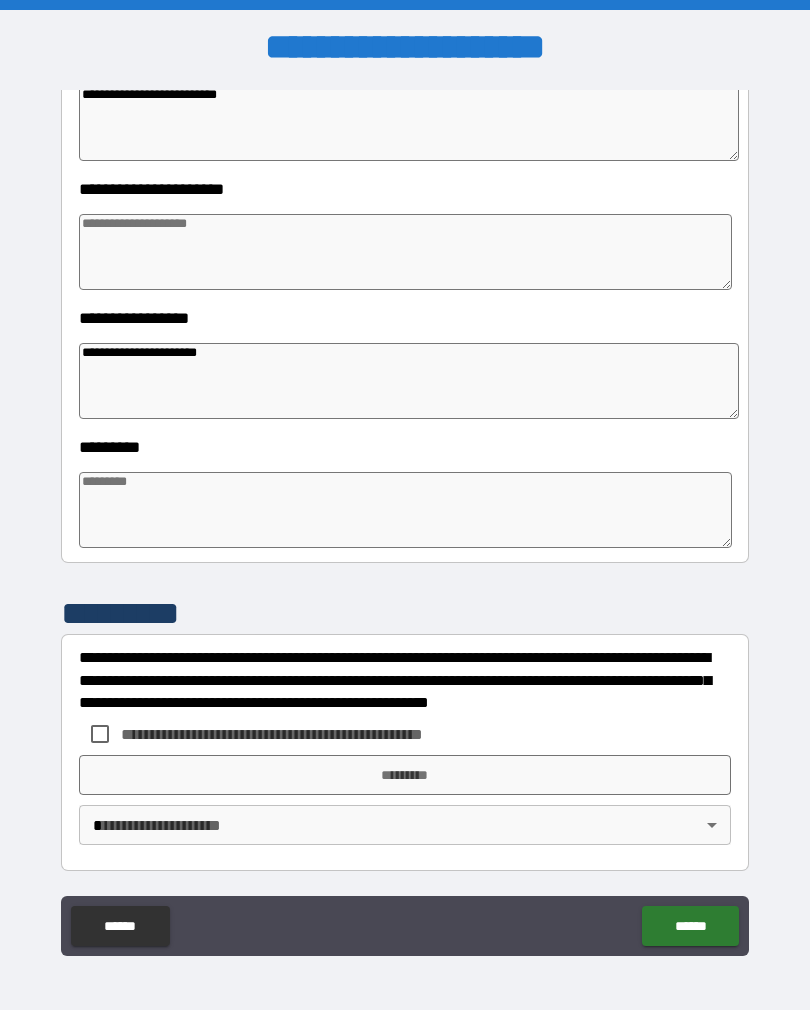 scroll, scrollTop: 392, scrollLeft: 0, axis: vertical 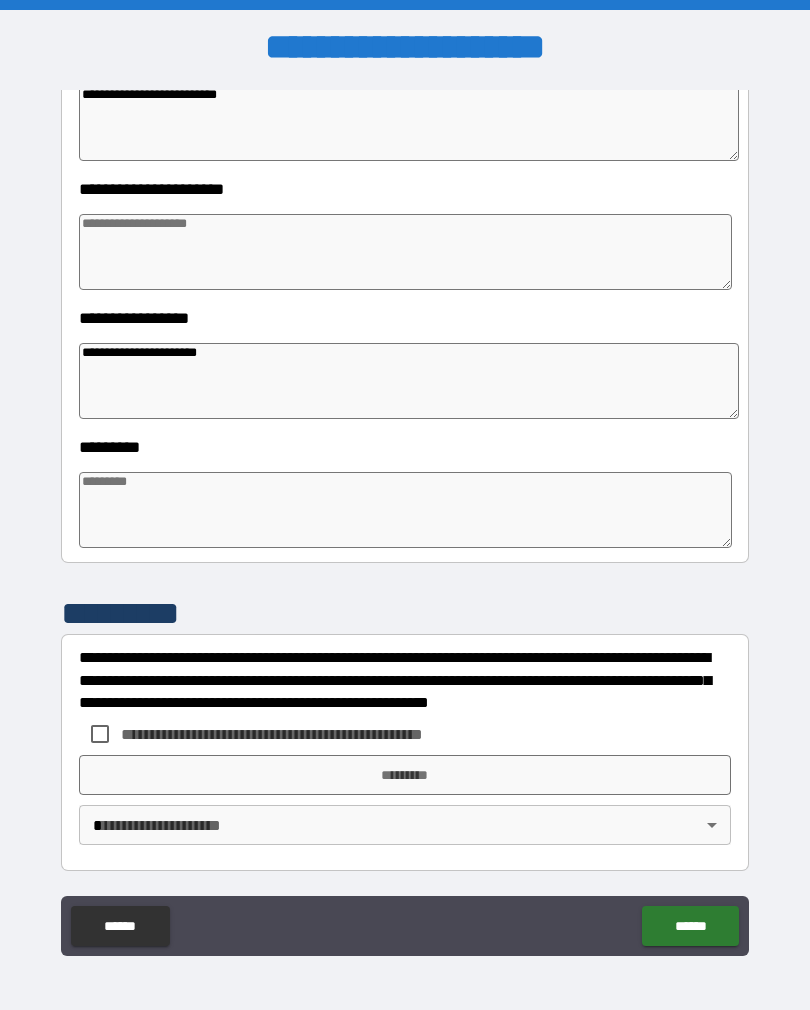 click at bounding box center [405, 510] 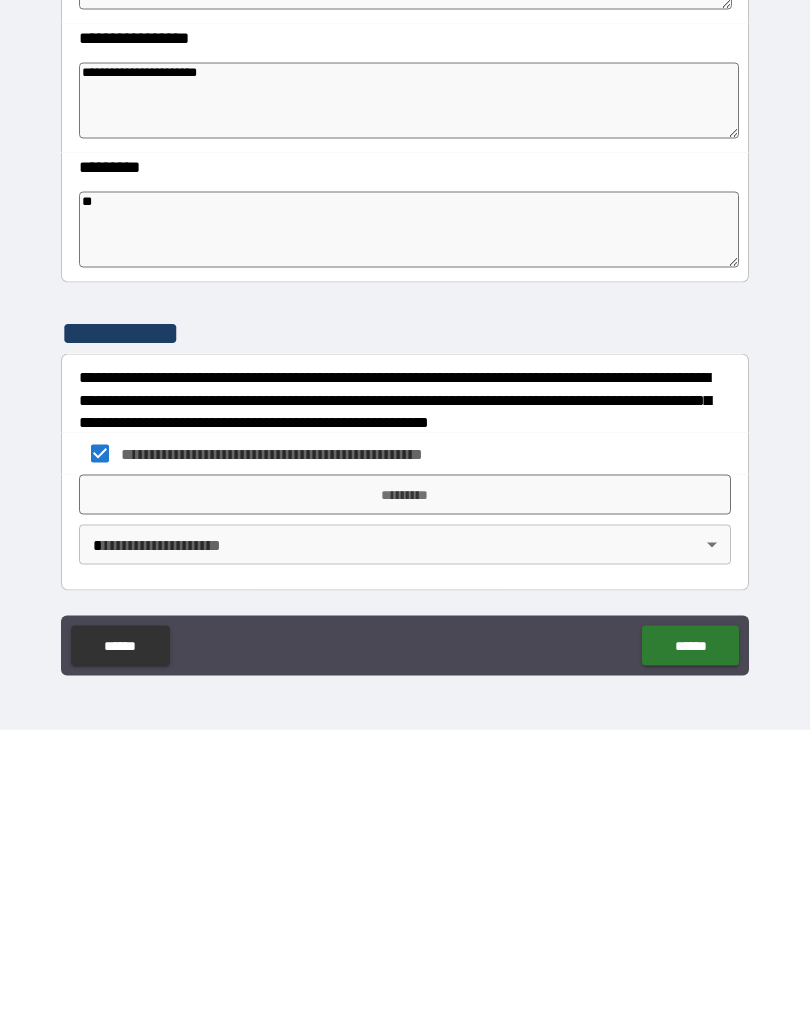 scroll, scrollTop: 31, scrollLeft: 0, axis: vertical 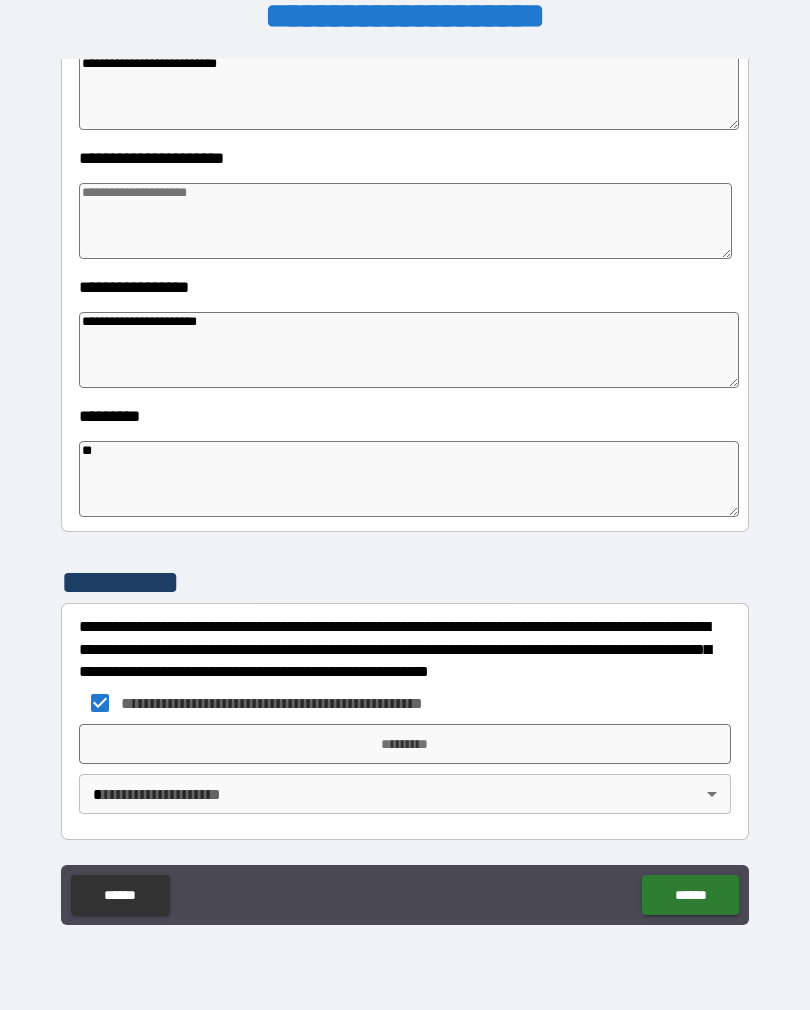 click on "*********" at bounding box center (405, 744) 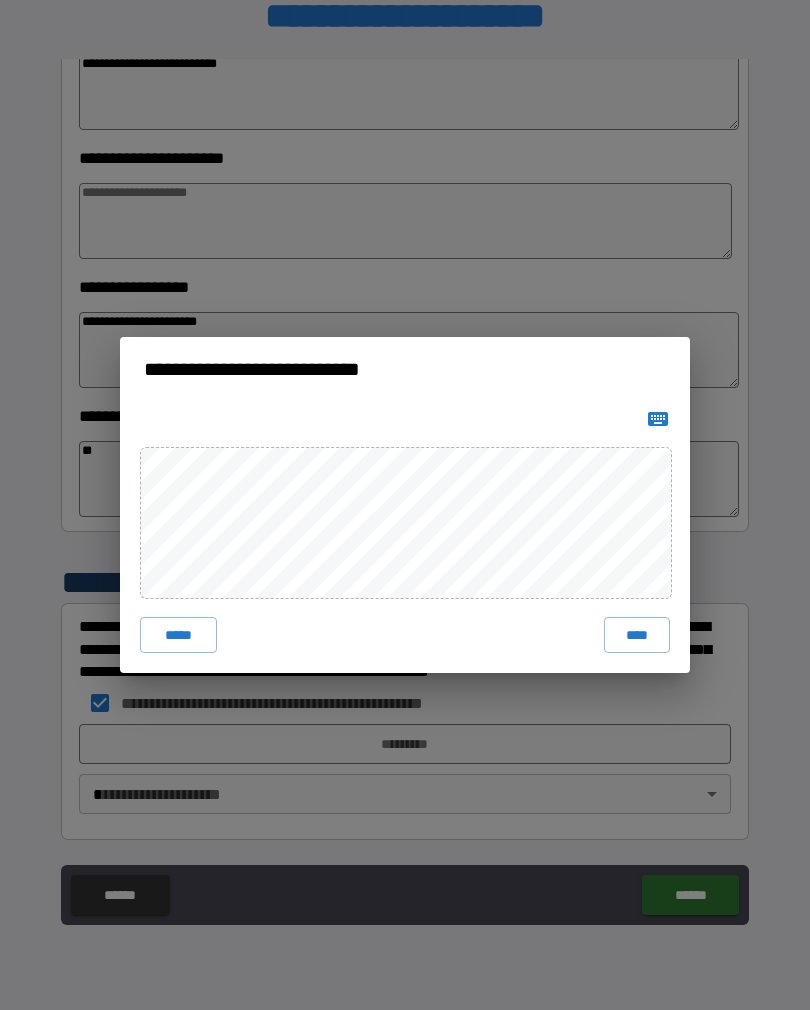 click on "****" at bounding box center [637, 635] 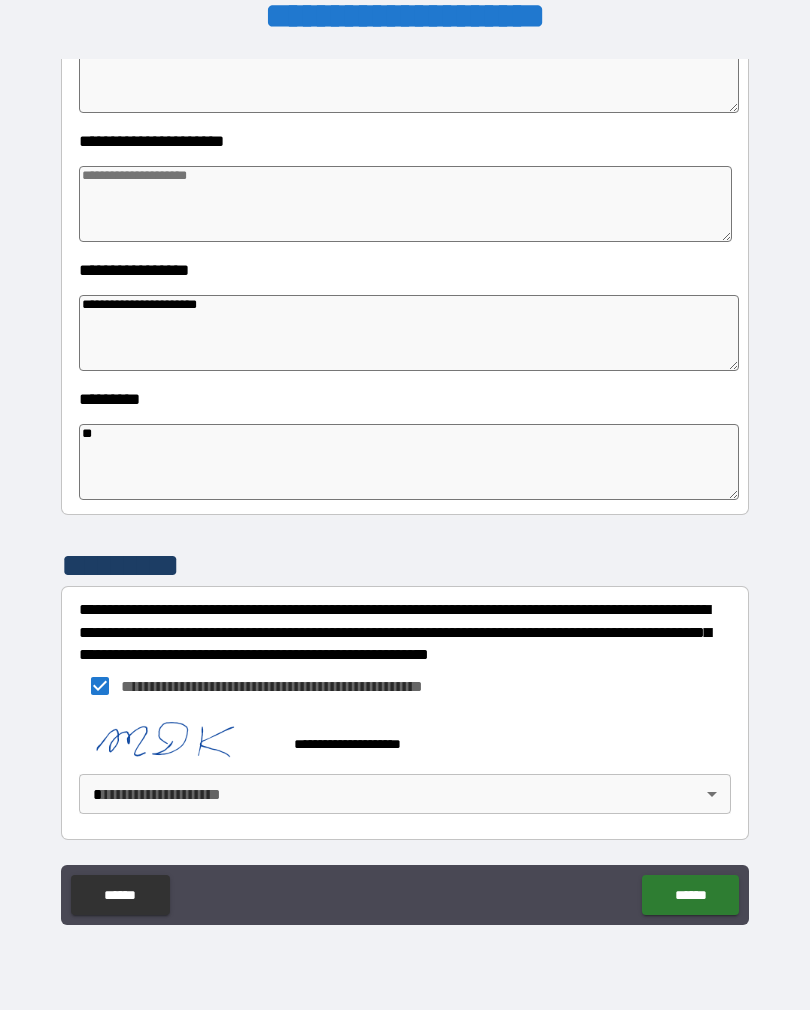 scroll, scrollTop: 409, scrollLeft: 0, axis: vertical 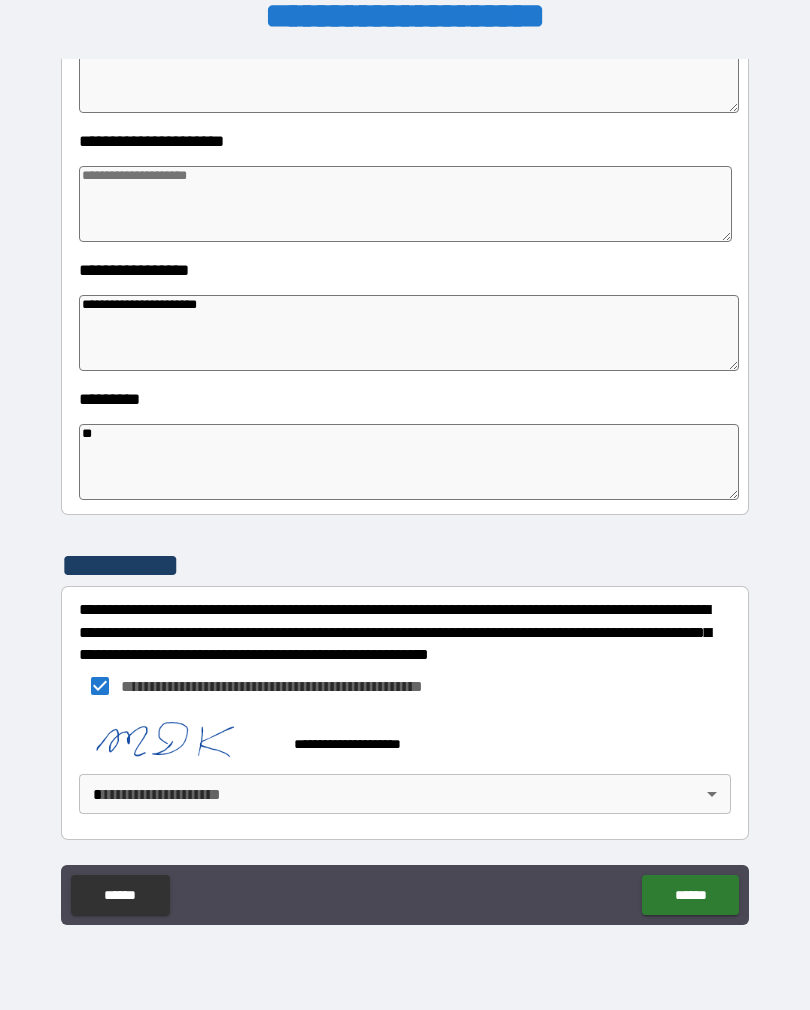 click on "**********" at bounding box center (405, 489) 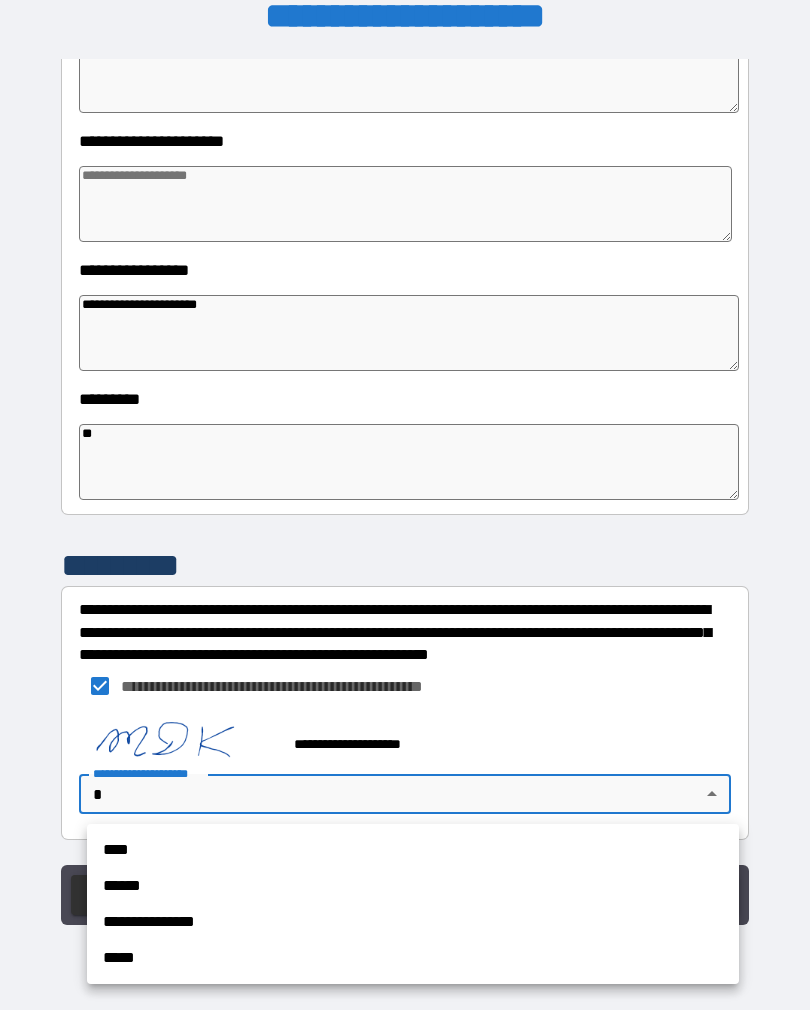 click on "****" at bounding box center [413, 850] 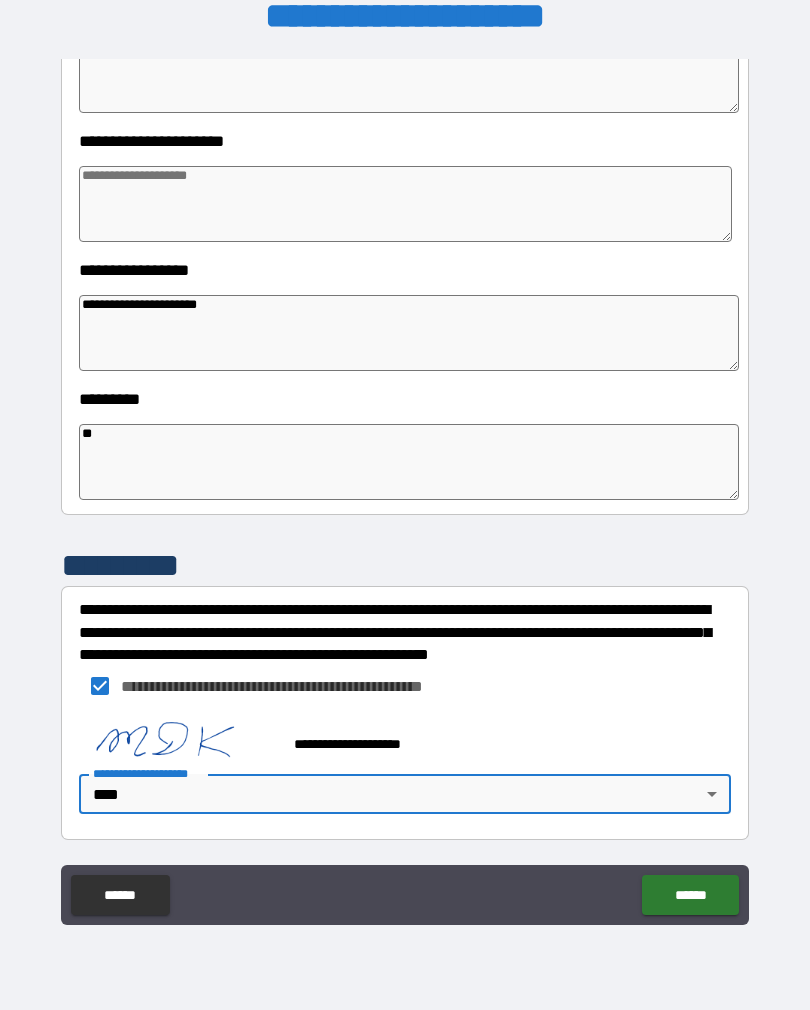 click on "******" at bounding box center (690, 895) 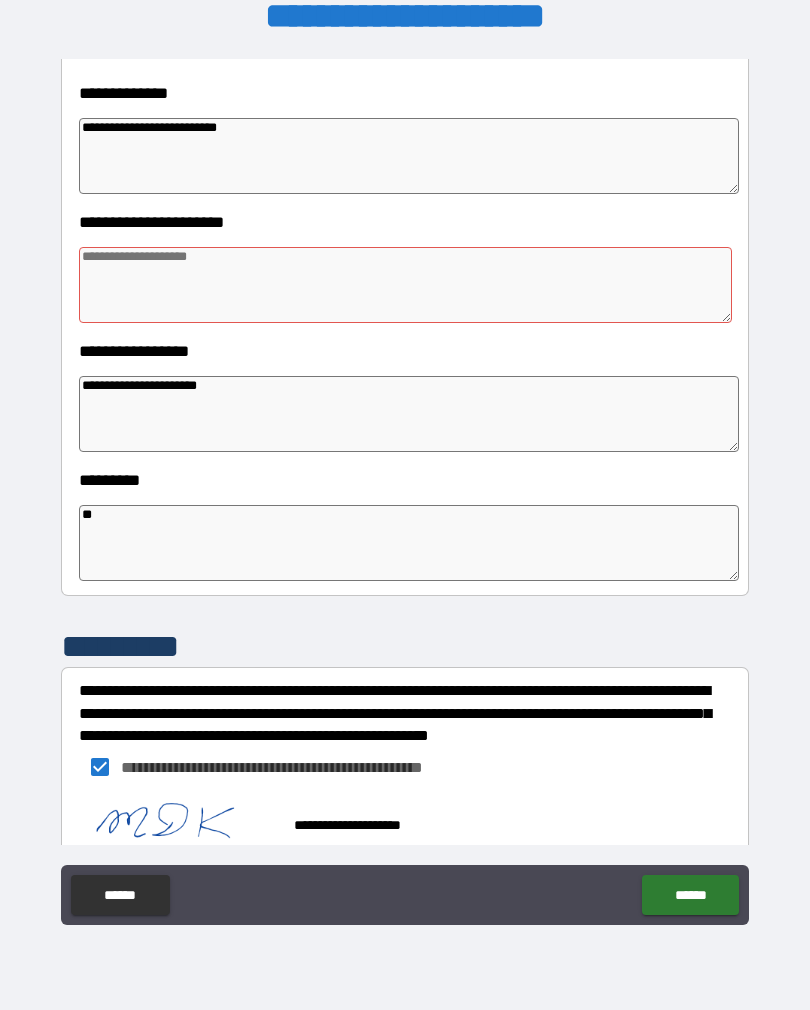 scroll, scrollTop: 312, scrollLeft: 0, axis: vertical 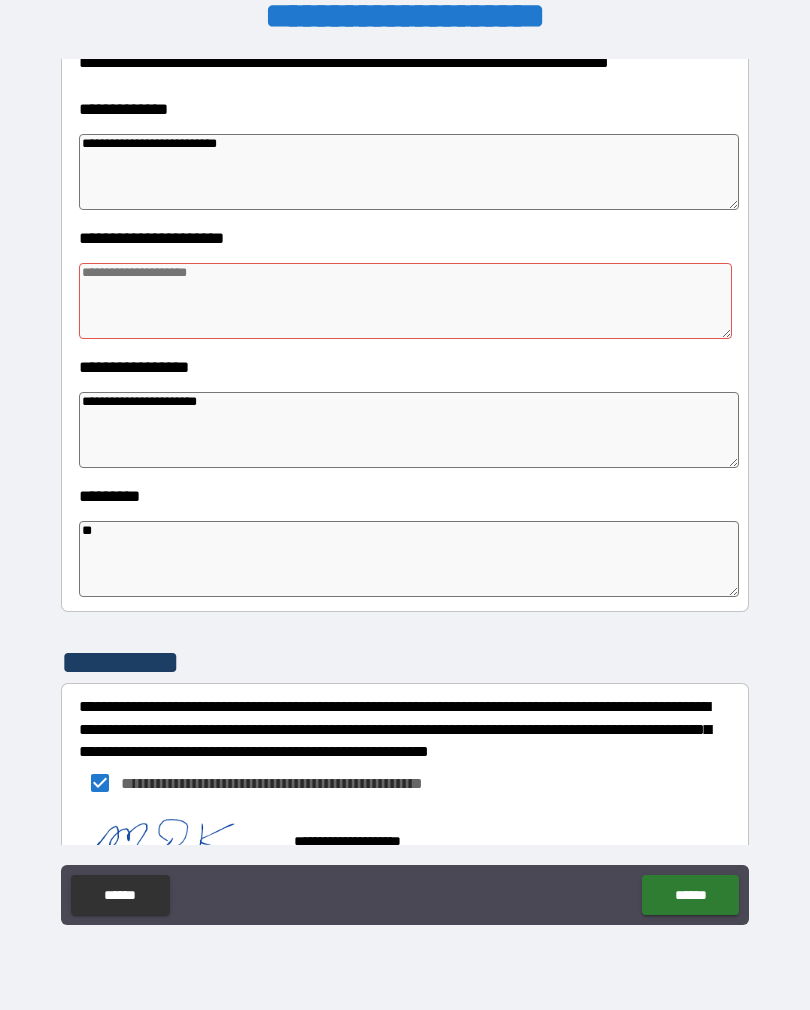 click at bounding box center (405, 301) 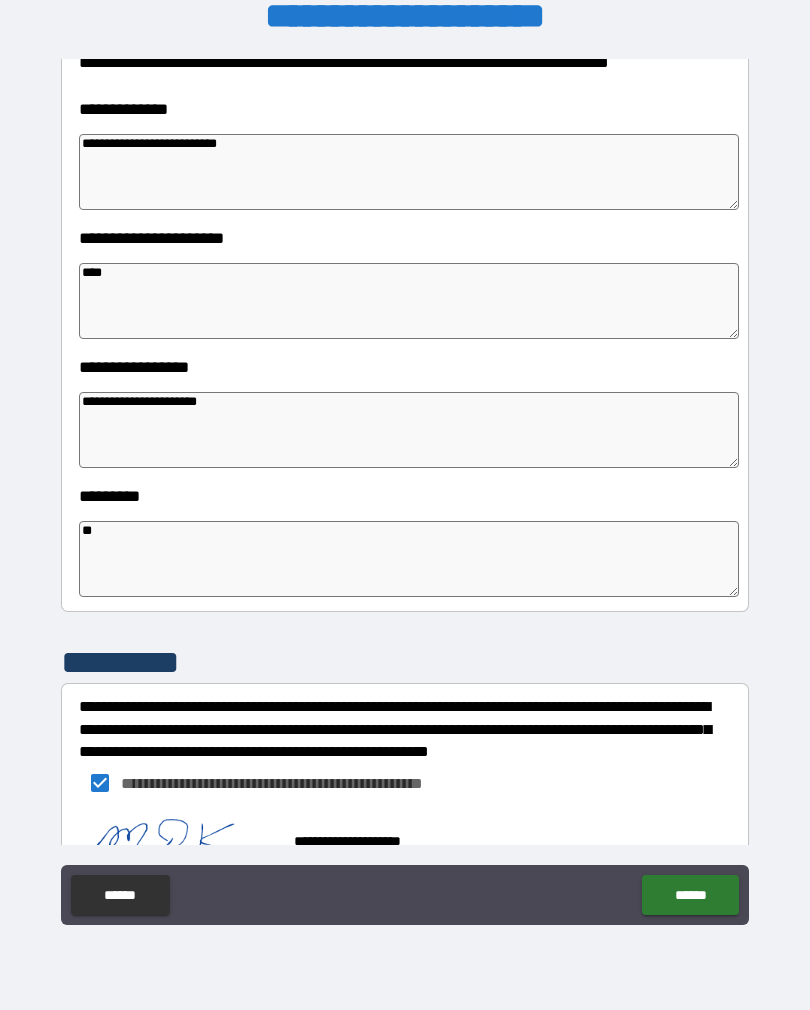 click on "***" at bounding box center (409, 301) 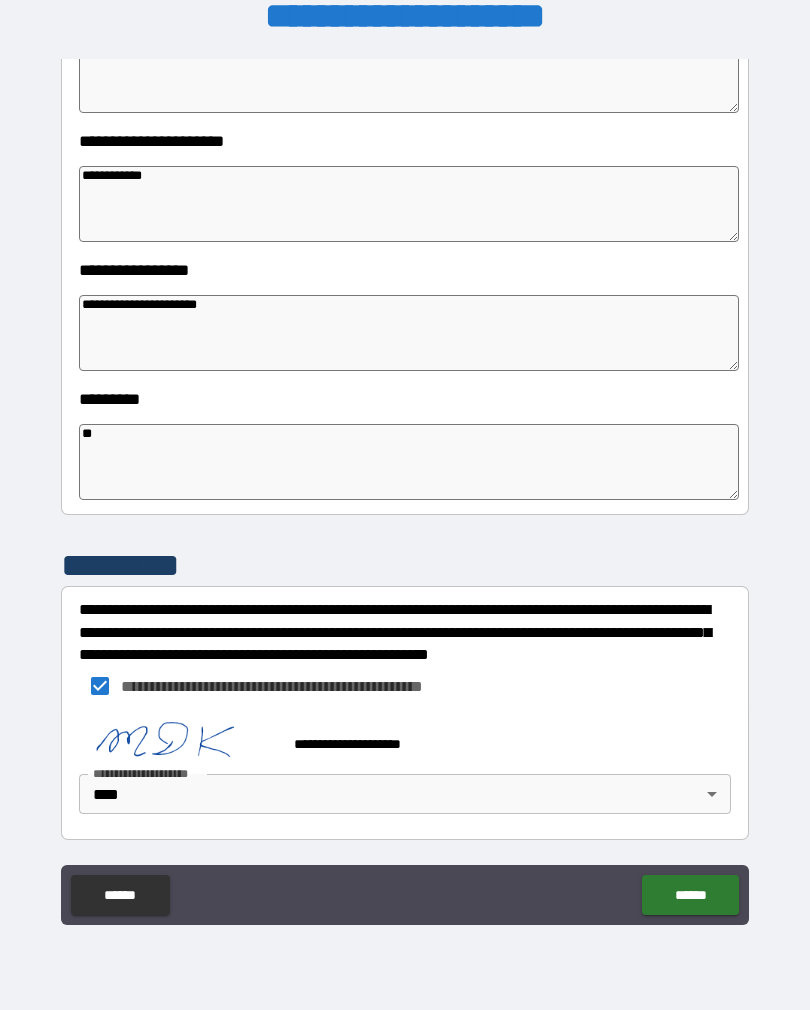 scroll, scrollTop: 409, scrollLeft: 0, axis: vertical 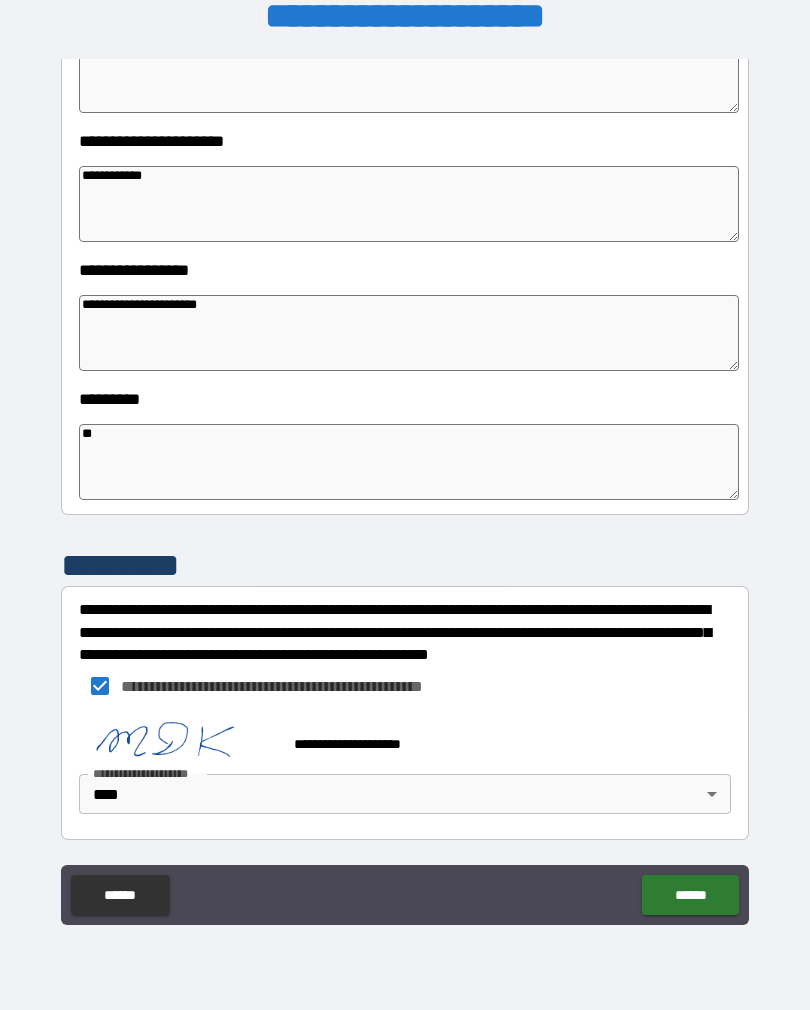 click on "******" at bounding box center (690, 895) 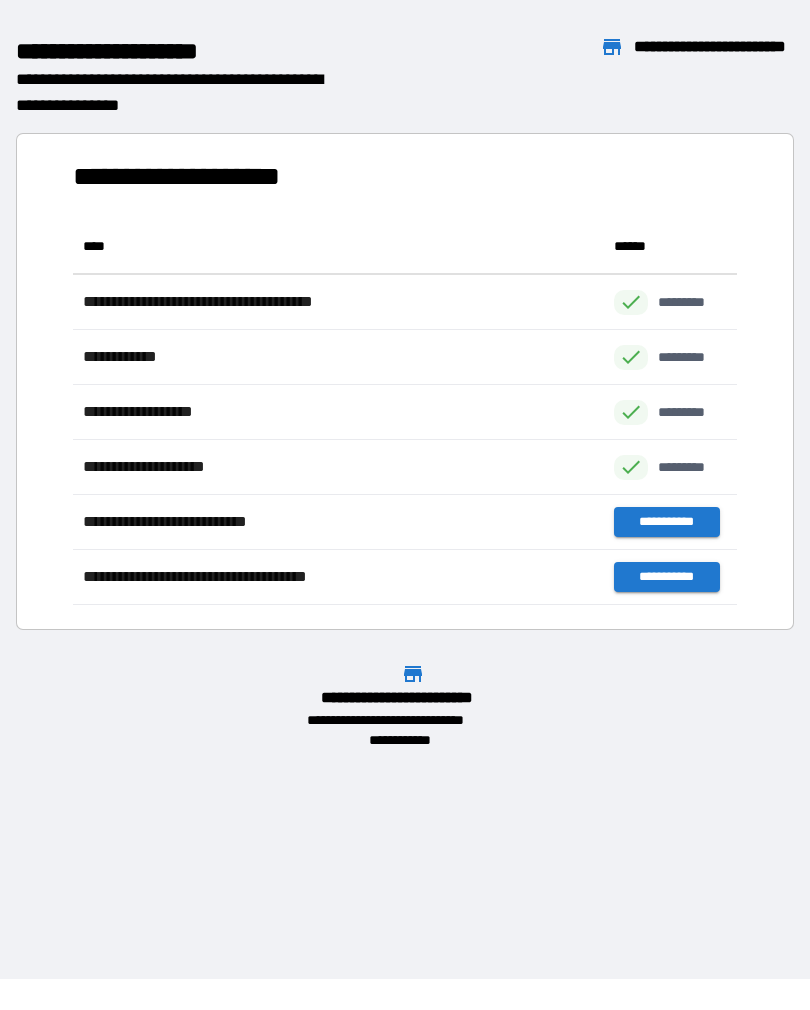 scroll, scrollTop: 1, scrollLeft: 1, axis: both 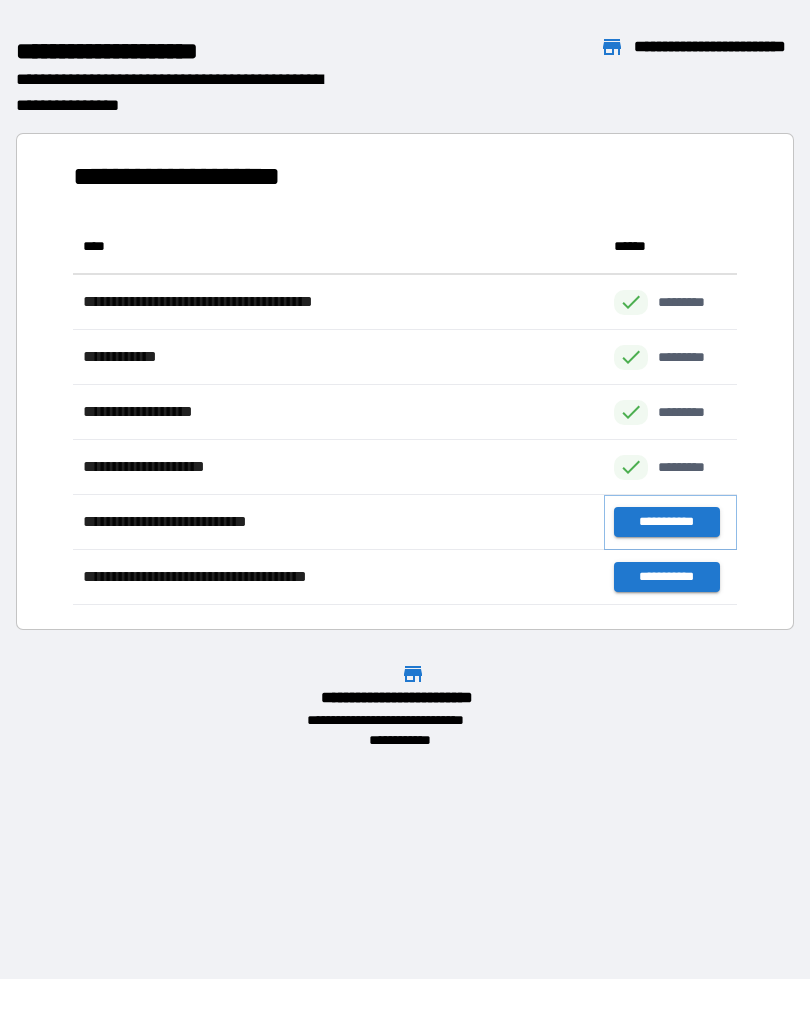 click on "**********" at bounding box center [666, 522] 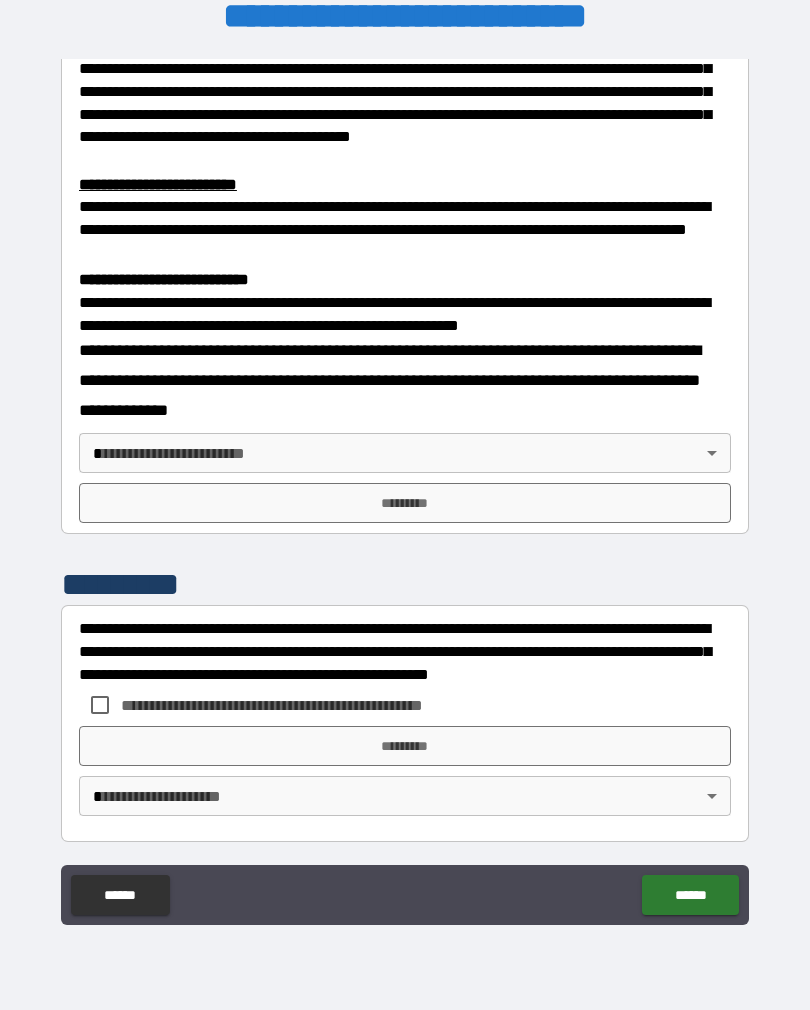 scroll, scrollTop: 594, scrollLeft: 0, axis: vertical 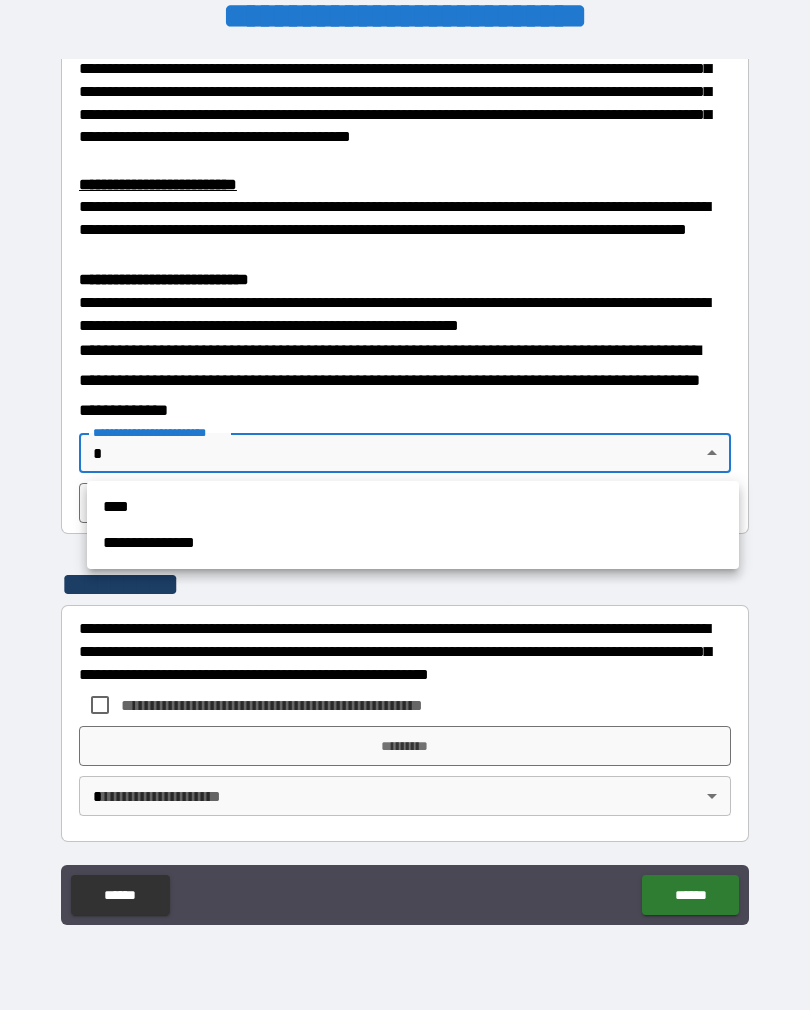 click on "****" at bounding box center [413, 507] 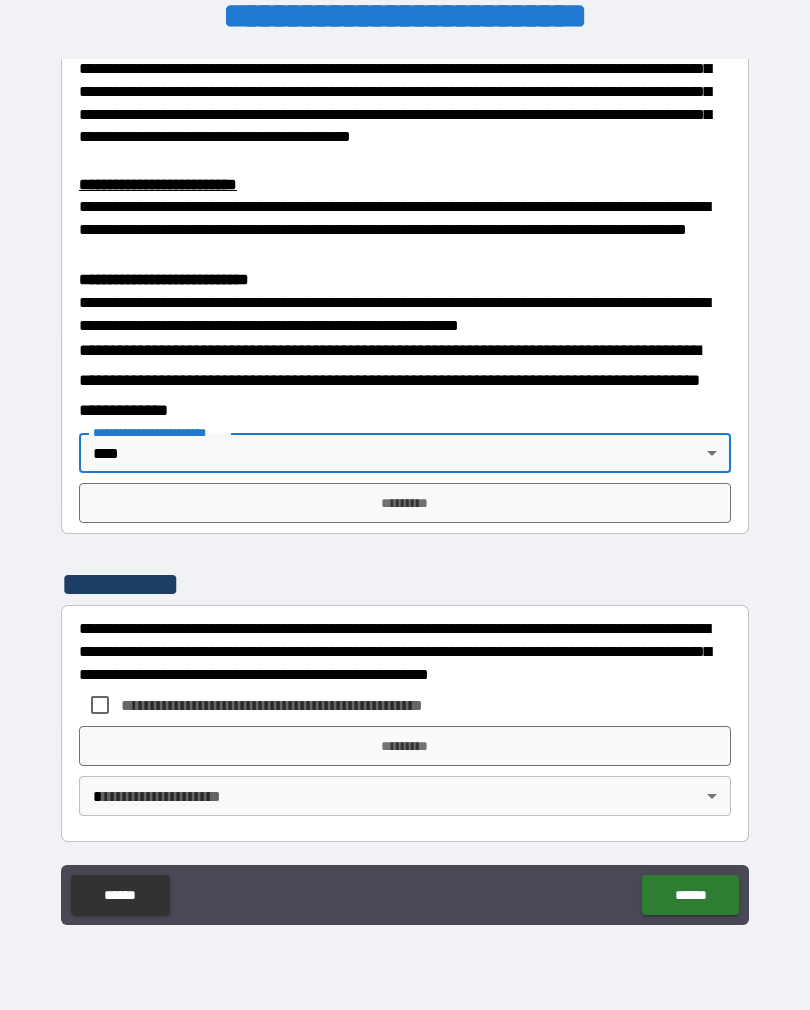 click on "*********" at bounding box center [405, 503] 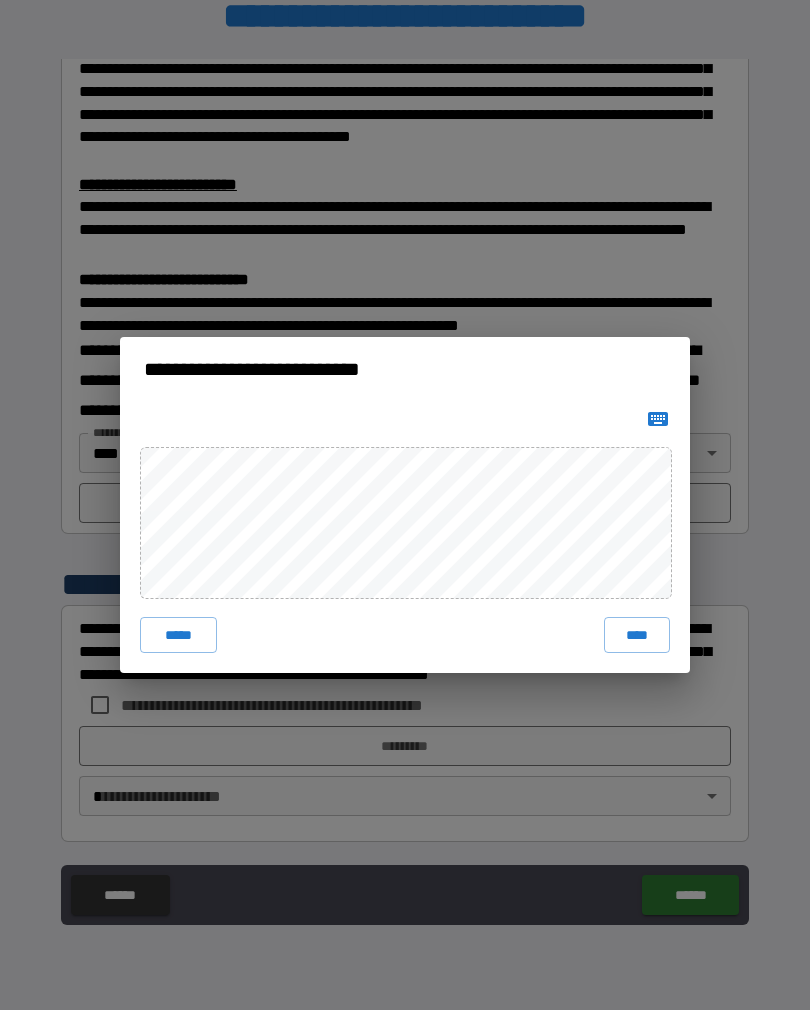 click on "****" at bounding box center (637, 635) 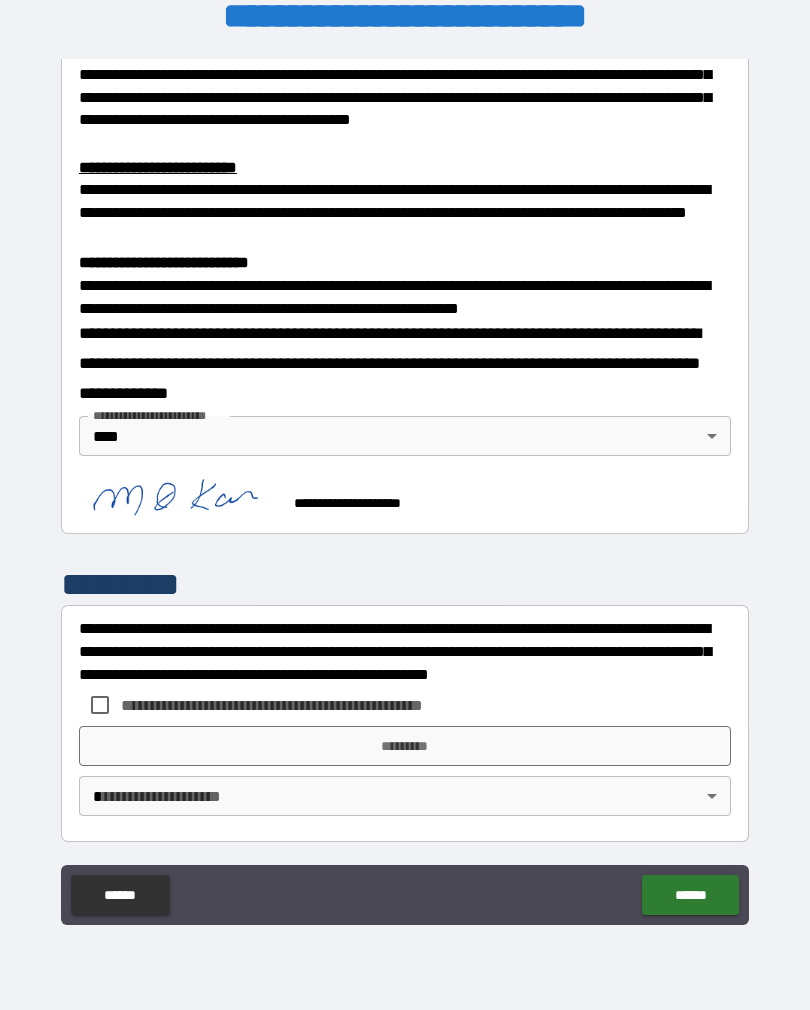 scroll, scrollTop: 611, scrollLeft: 0, axis: vertical 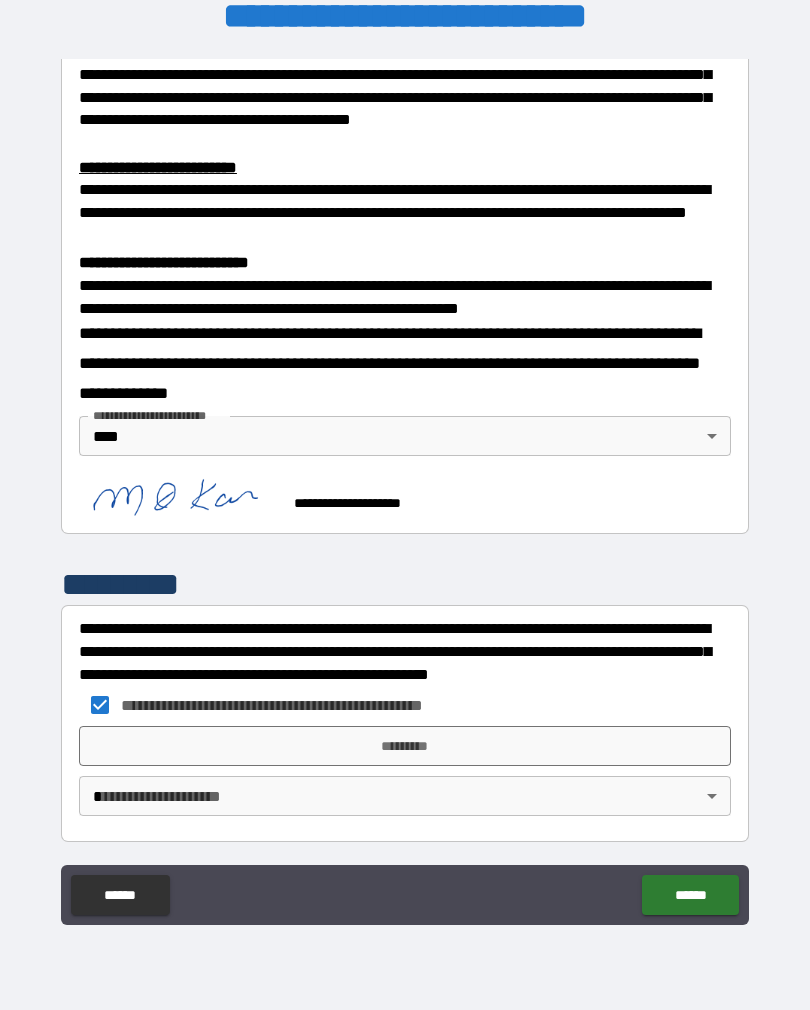 click on "*********" at bounding box center (405, 746) 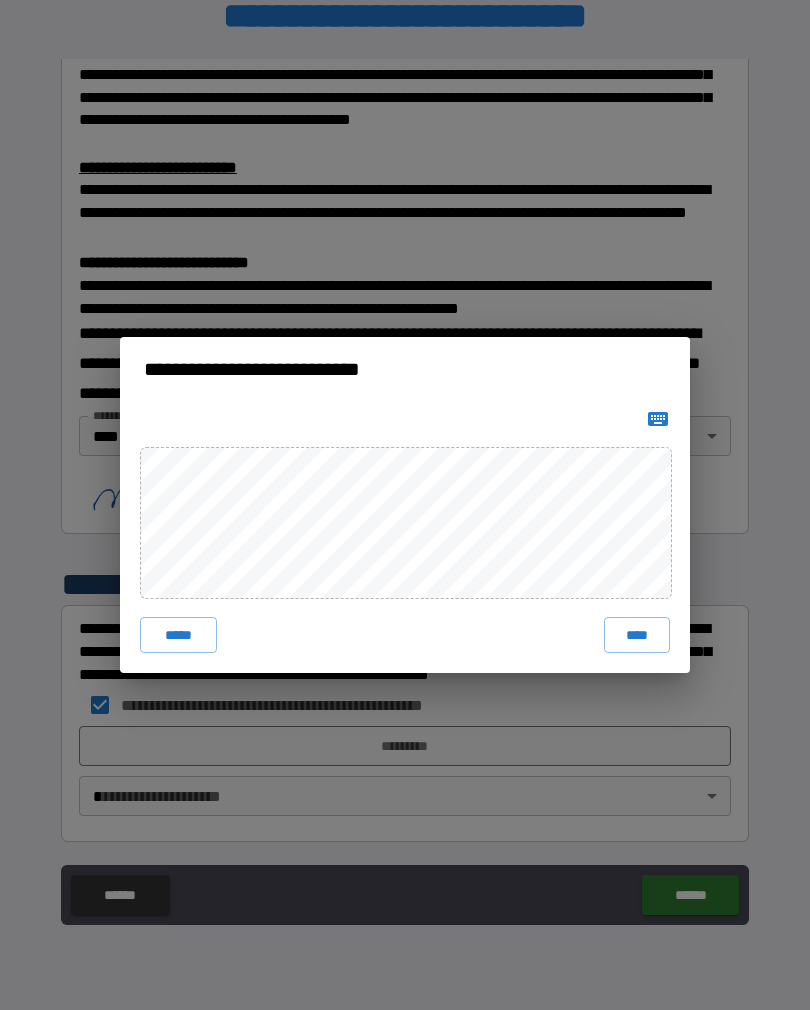 click on "****" at bounding box center (637, 635) 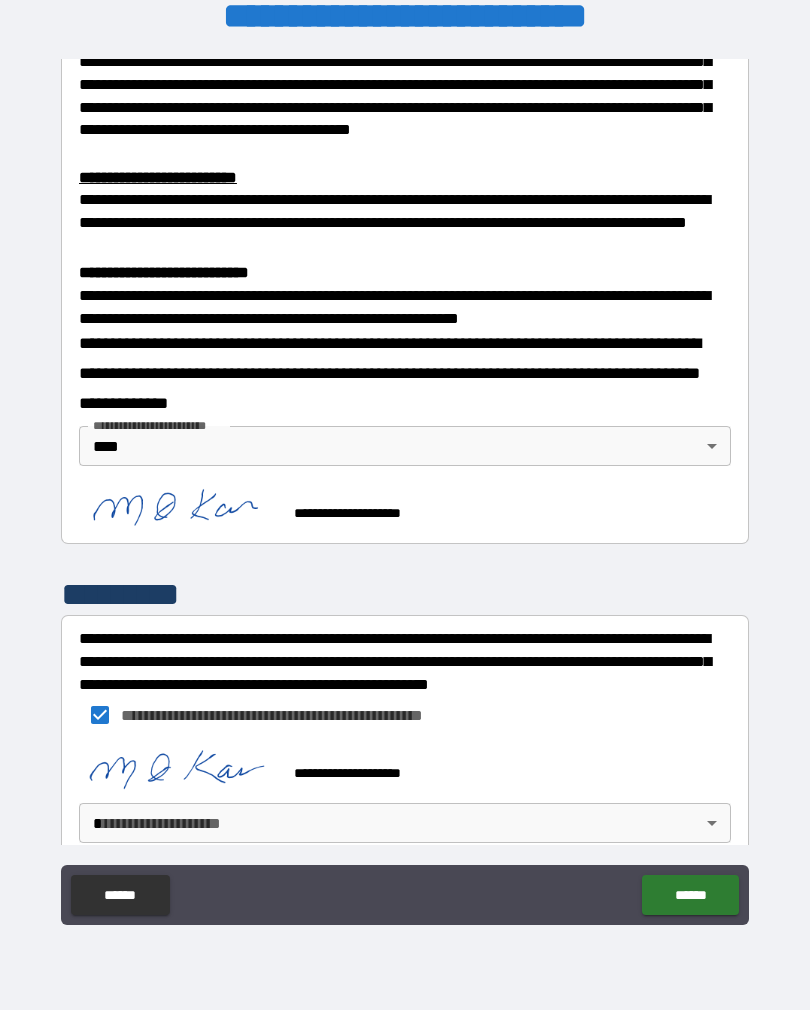 click on "**********" at bounding box center [405, 489] 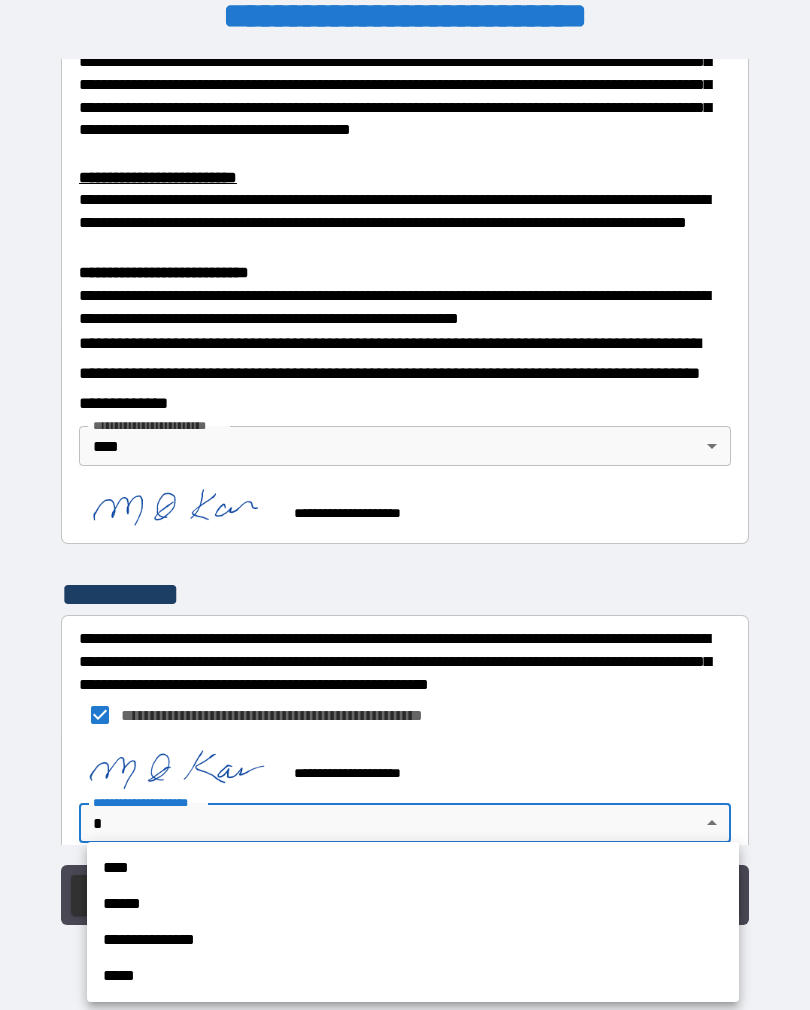 click on "****" at bounding box center (413, 868) 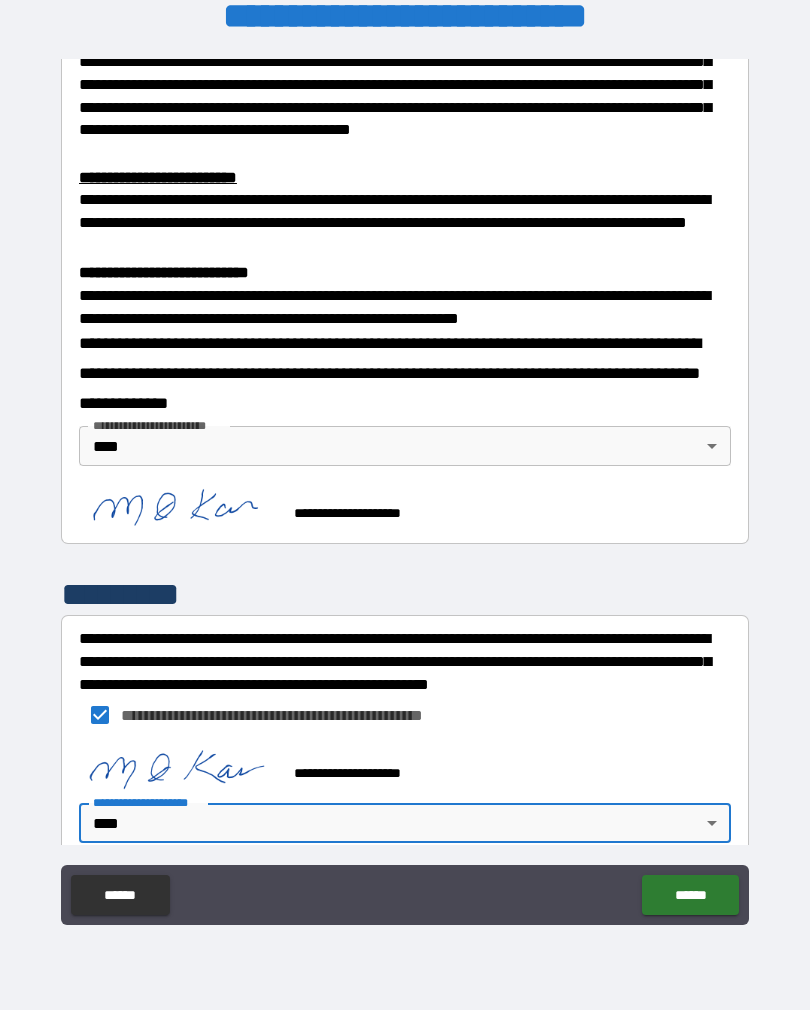 click on "******" at bounding box center (690, 895) 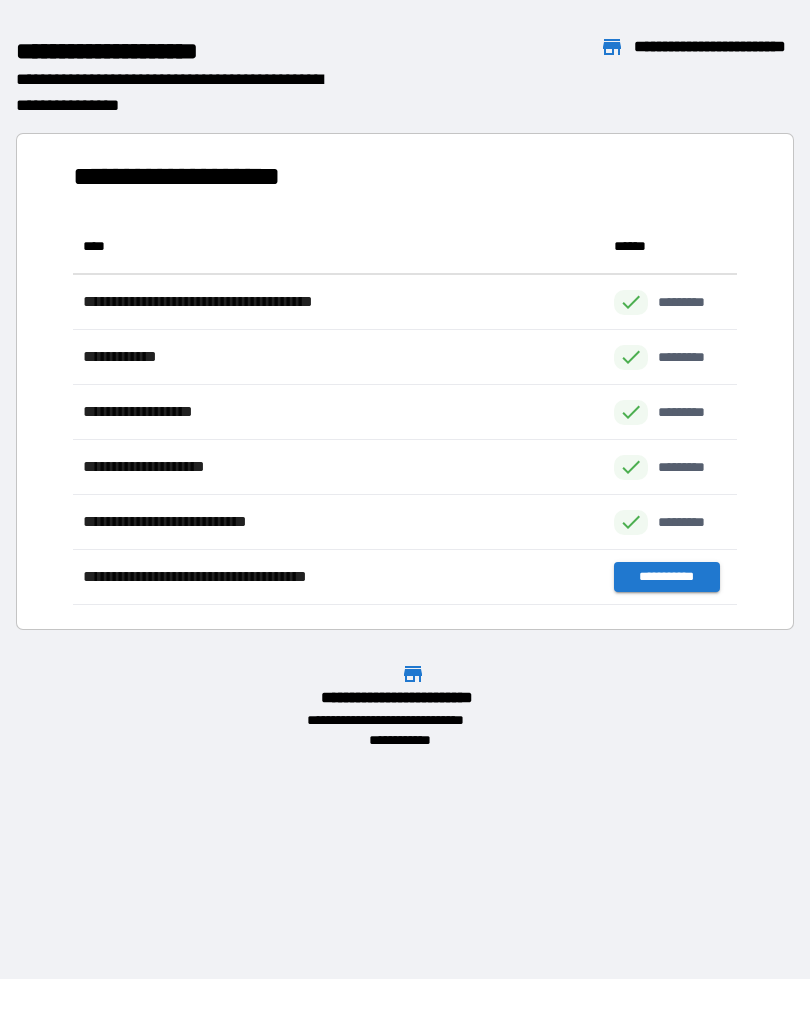 scroll, scrollTop: 1, scrollLeft: 1, axis: both 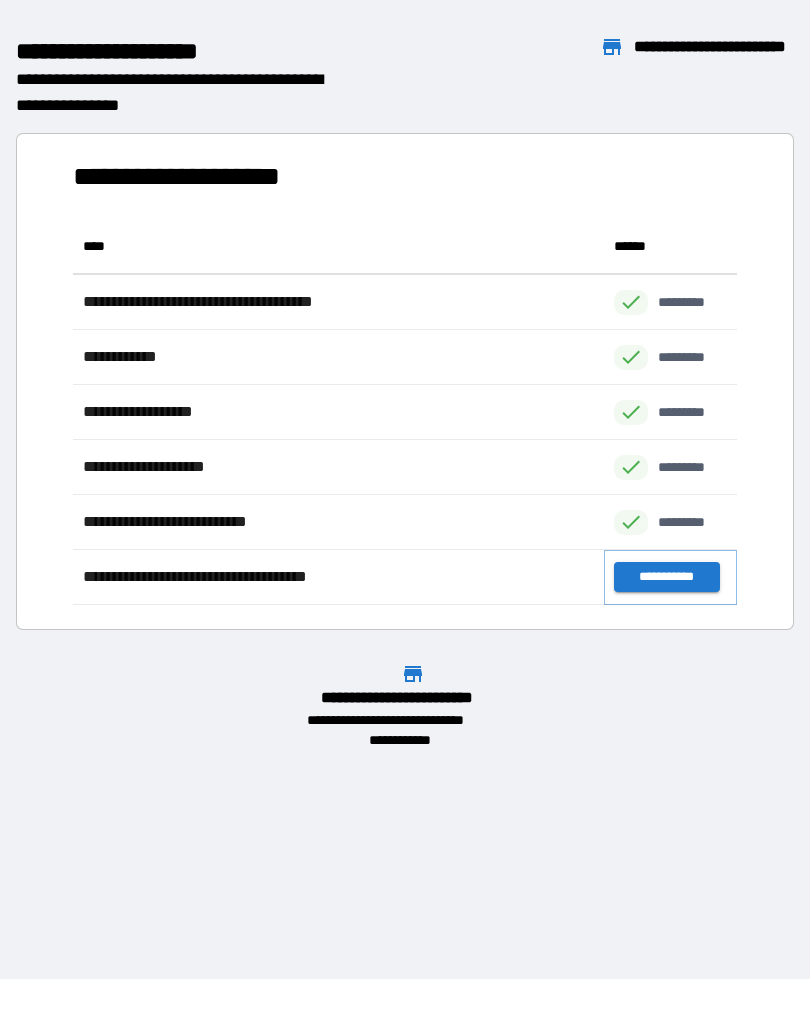 click on "**********" at bounding box center (666, 577) 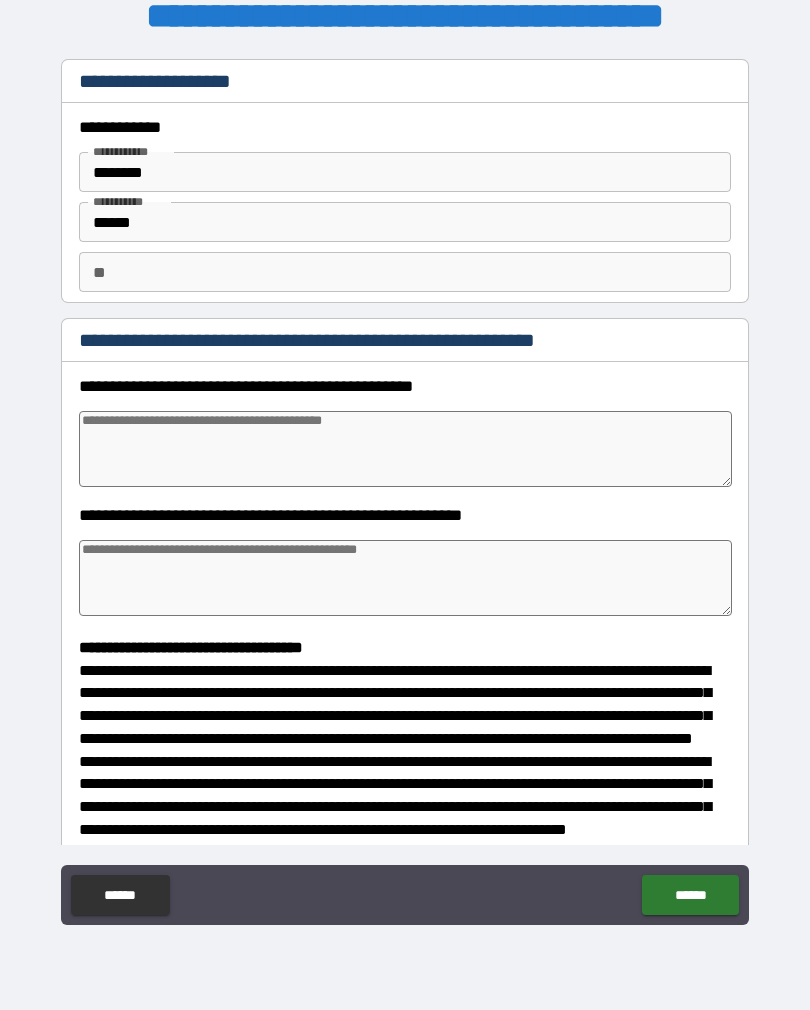 click at bounding box center [405, 449] 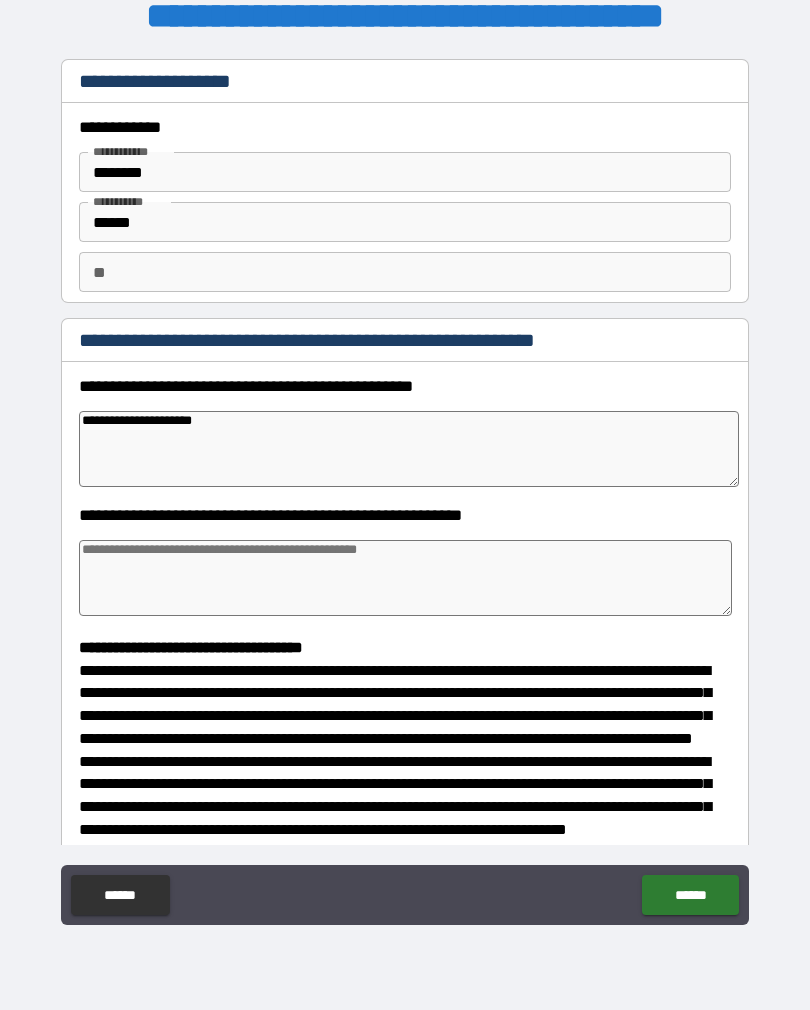 click at bounding box center (405, 578) 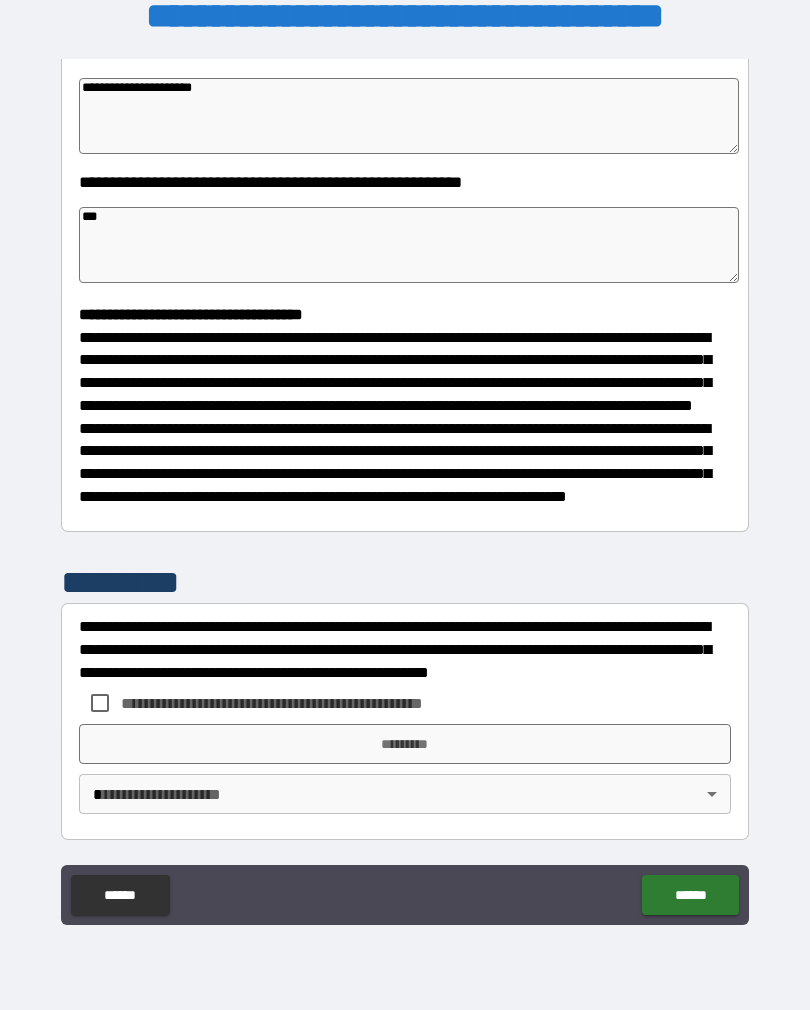 scroll, scrollTop: 370, scrollLeft: 0, axis: vertical 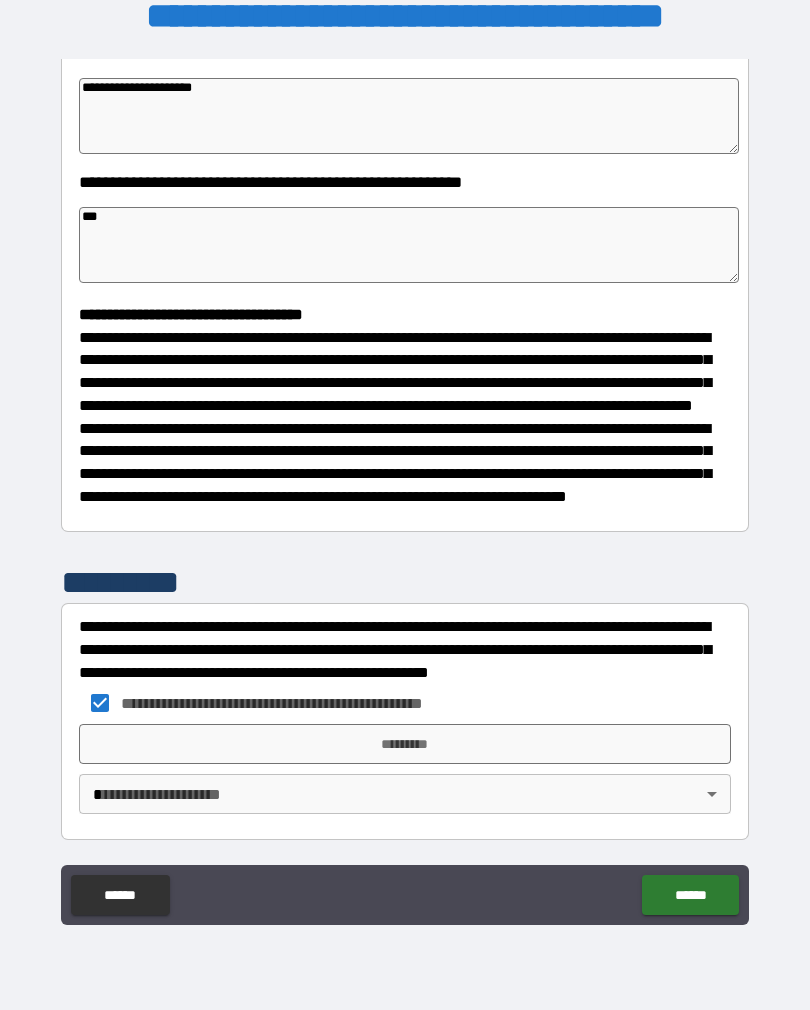 click on "*********" at bounding box center (405, 744) 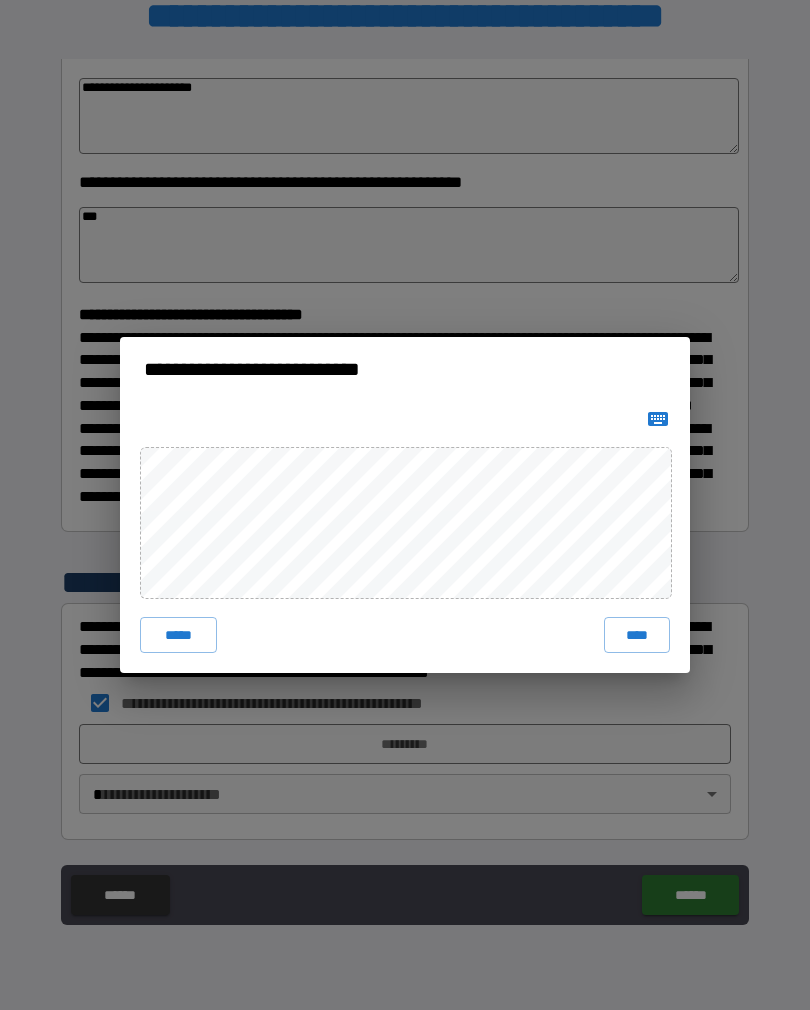 click on "****" at bounding box center [637, 635] 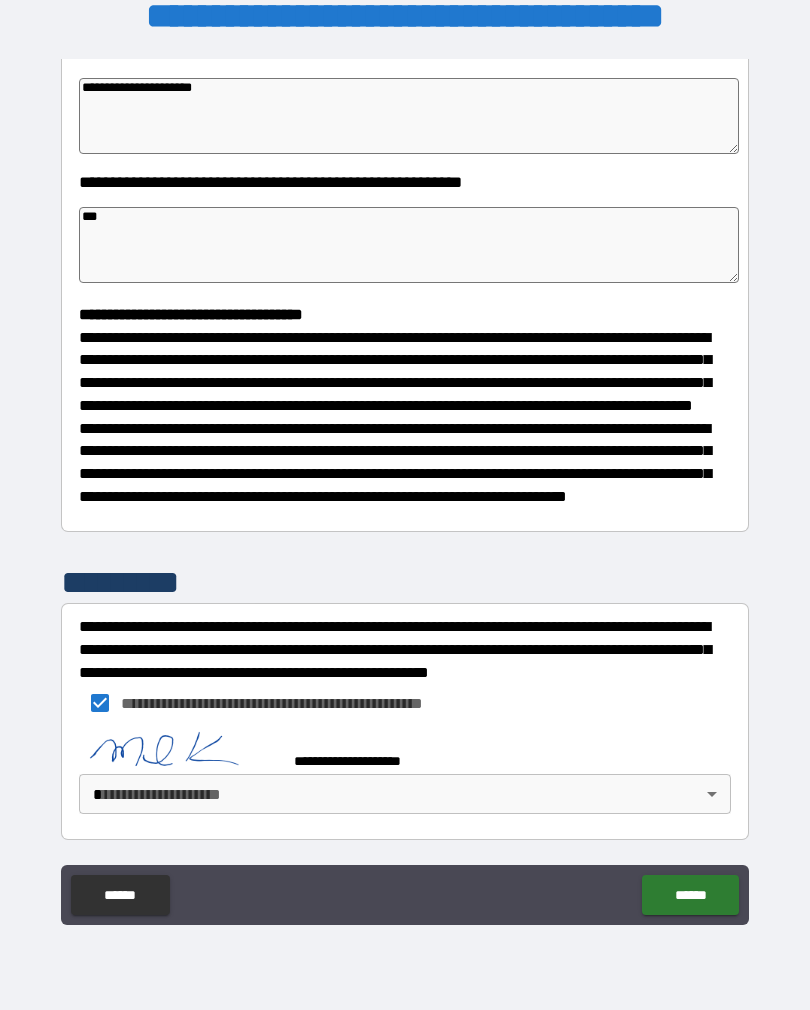 scroll, scrollTop: 360, scrollLeft: 0, axis: vertical 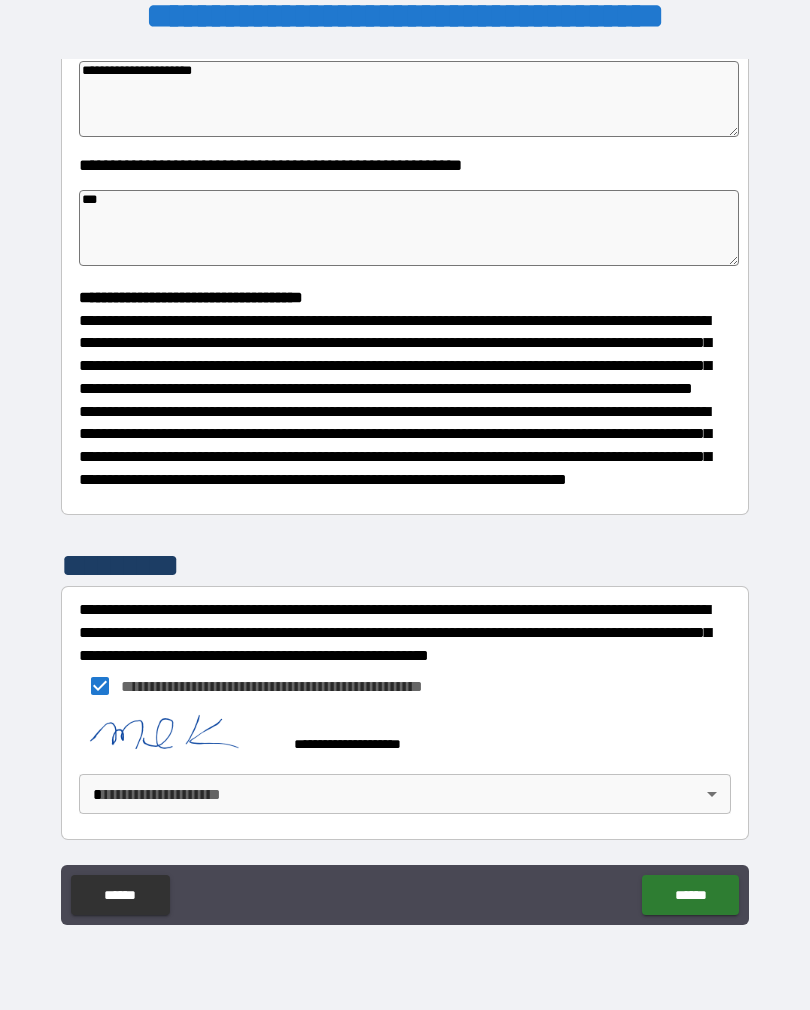 click on "**********" at bounding box center [405, 489] 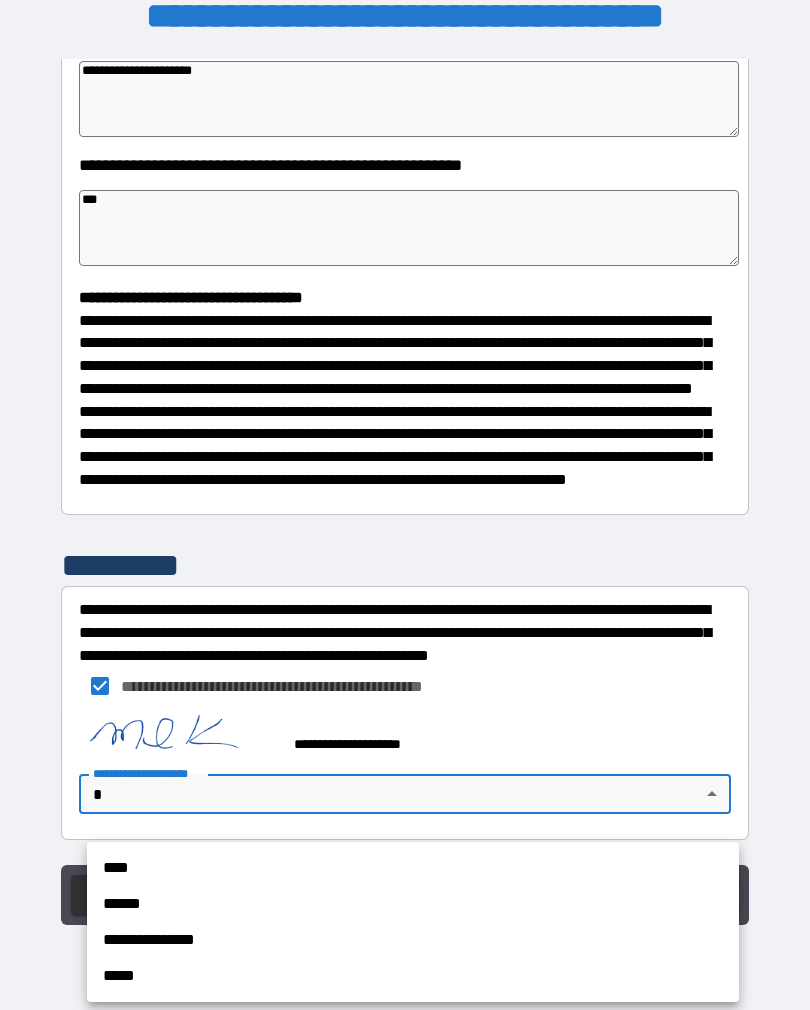 click on "****" at bounding box center [413, 868] 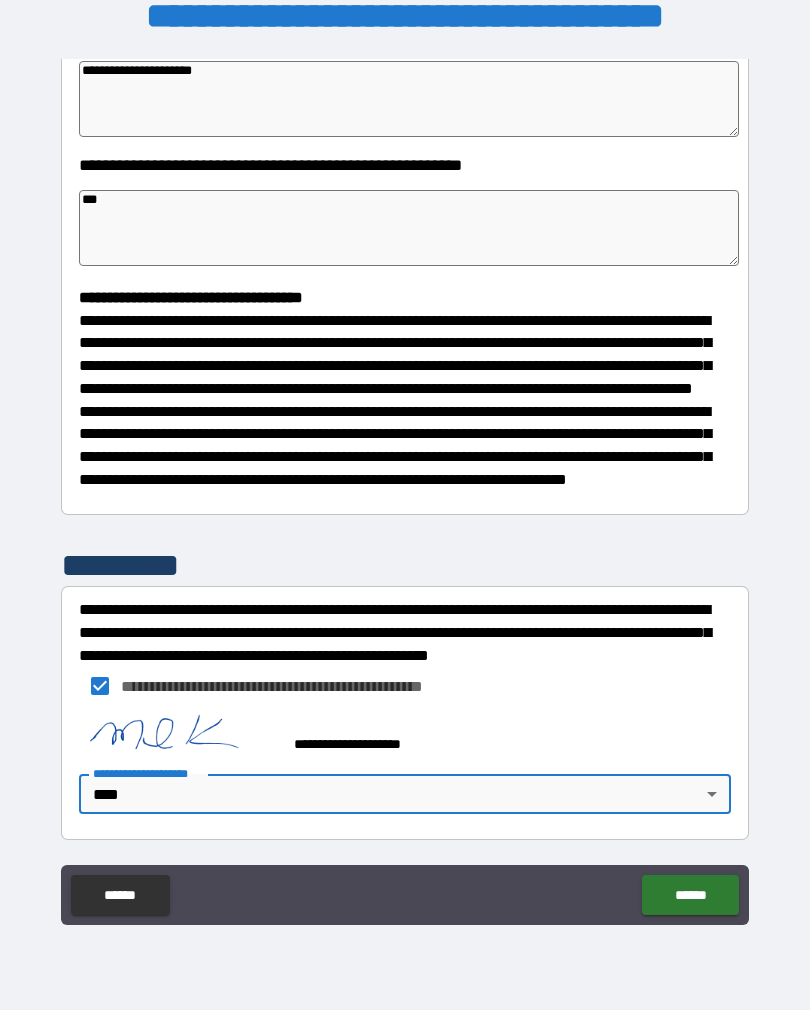 click on "******" at bounding box center [690, 895] 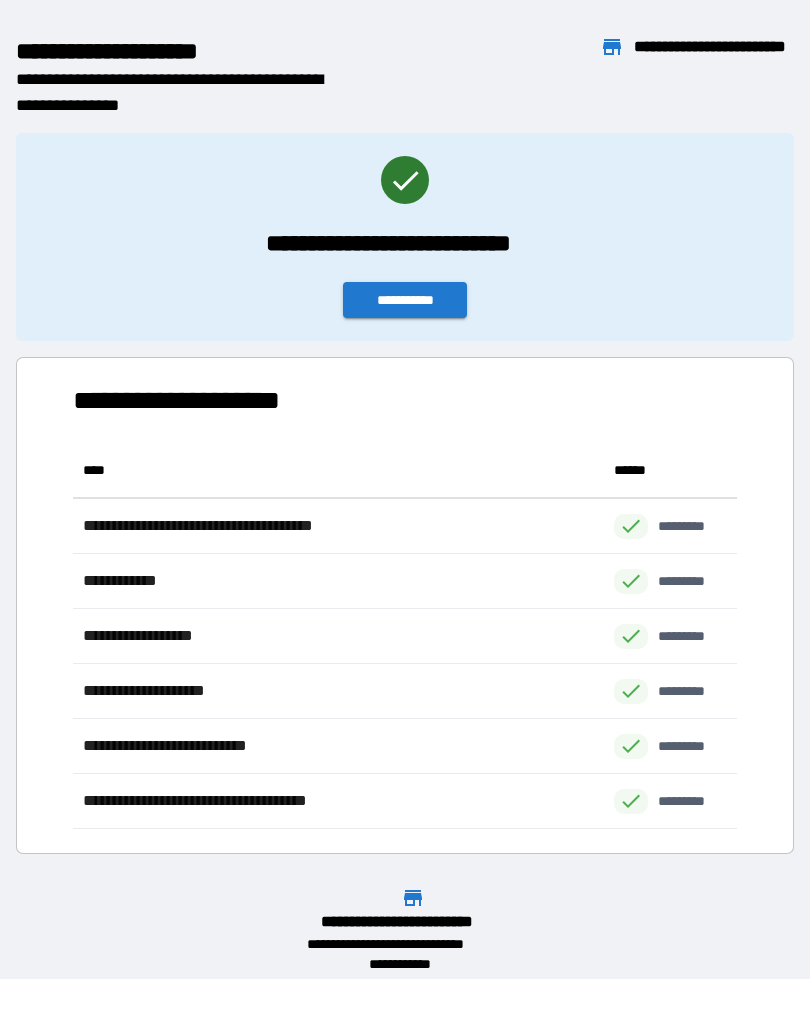 scroll, scrollTop: 1, scrollLeft: 1, axis: both 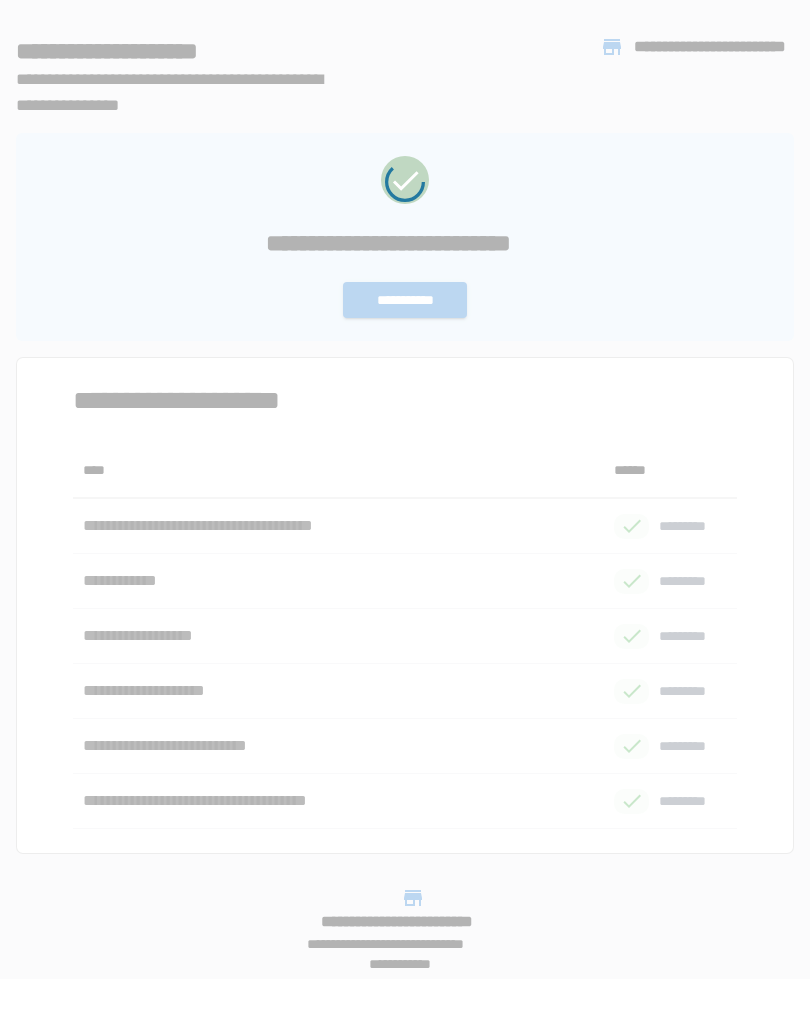 click on "**********" at bounding box center [405, 474] 